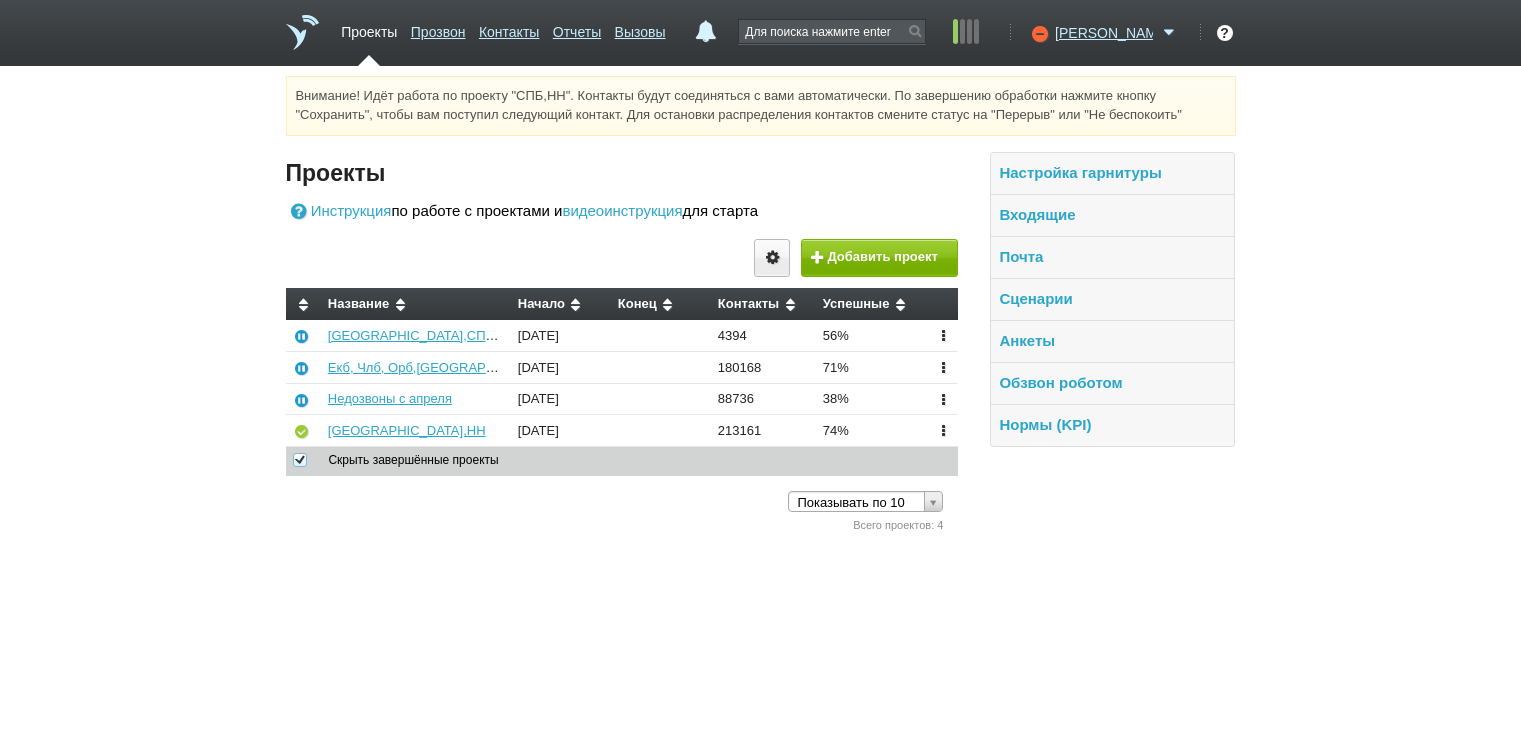 scroll, scrollTop: 0, scrollLeft: 0, axis: both 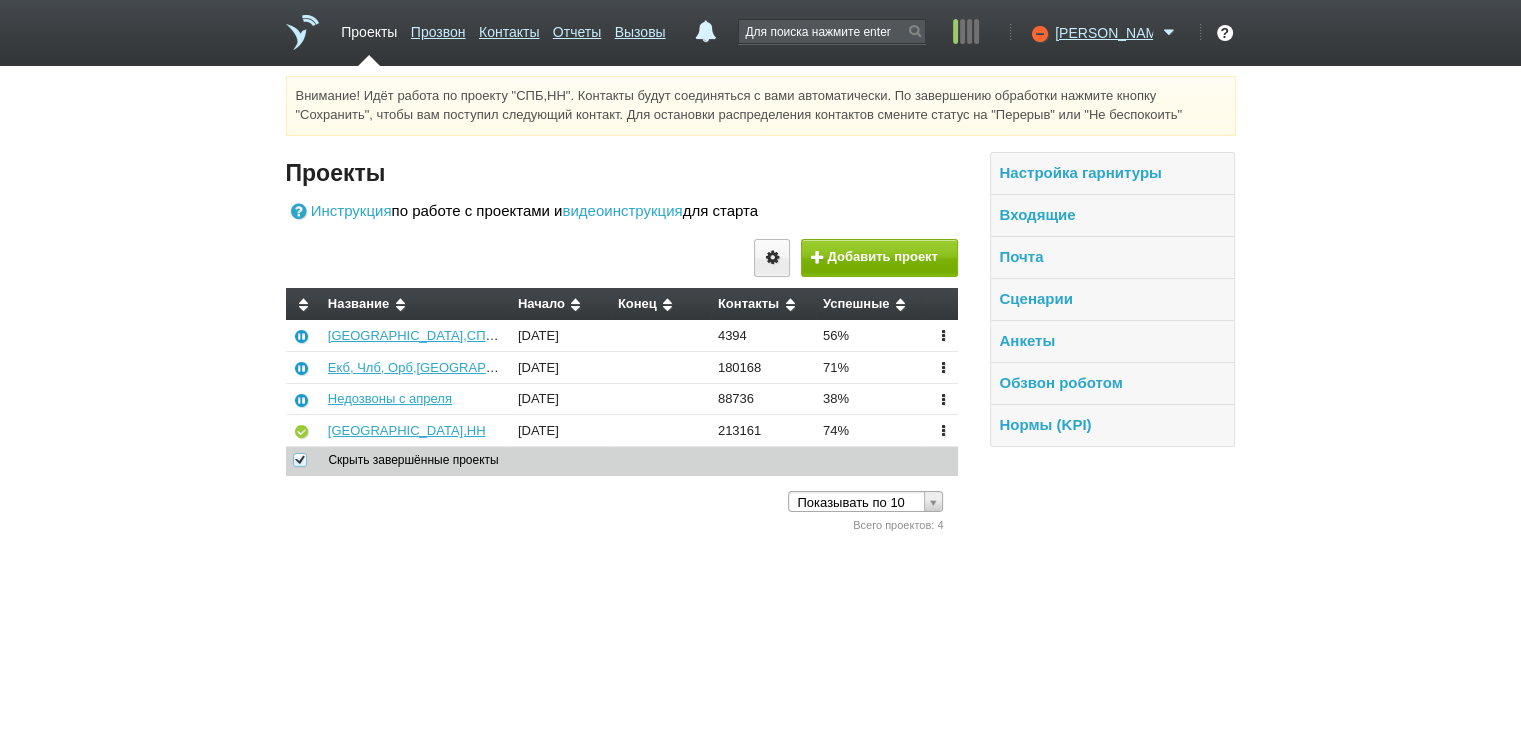 drag, startPoint x: 53, startPoint y: 401, endPoint x: 69, endPoint y: 409, distance: 17.888544 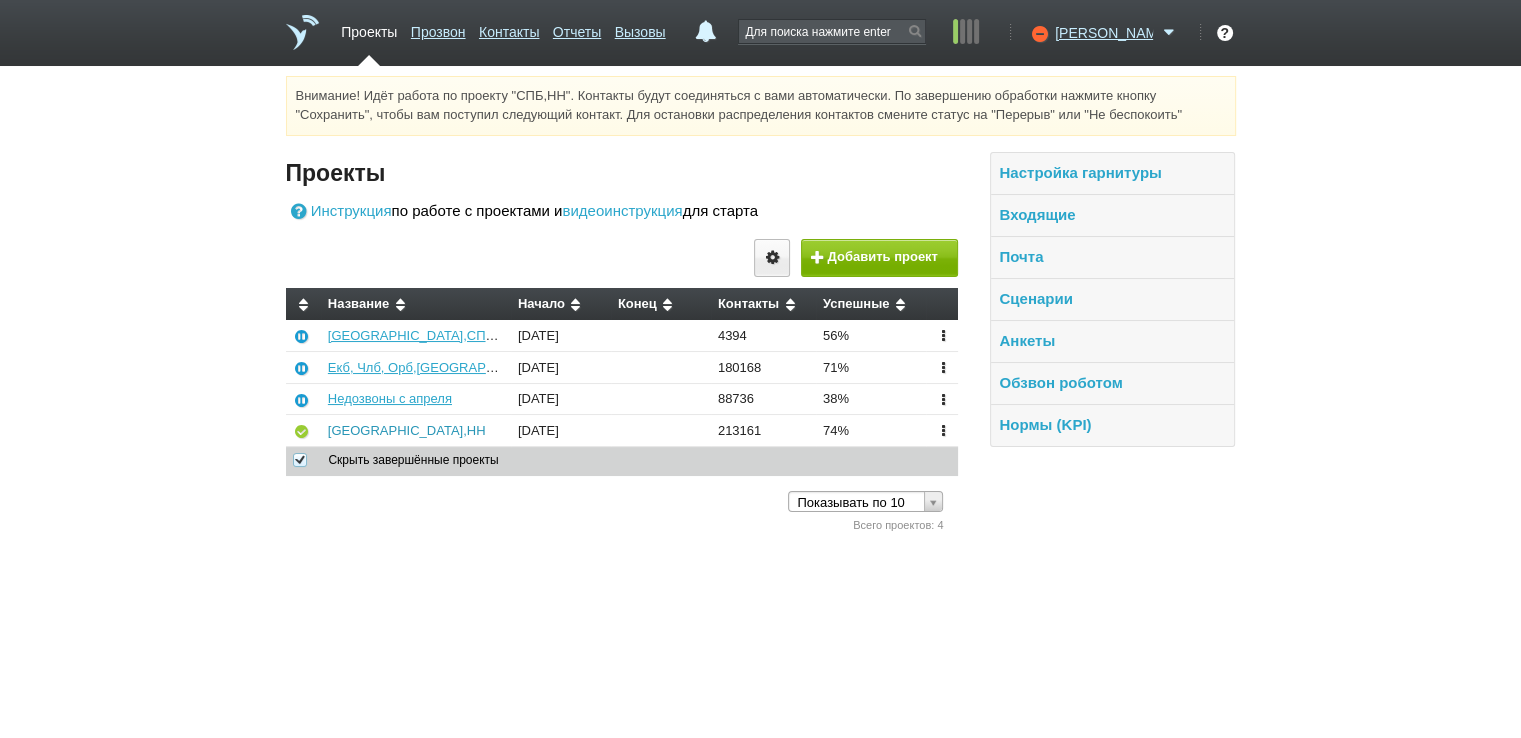 click on "[GEOGRAPHIC_DATA],НН" at bounding box center [407, 430] 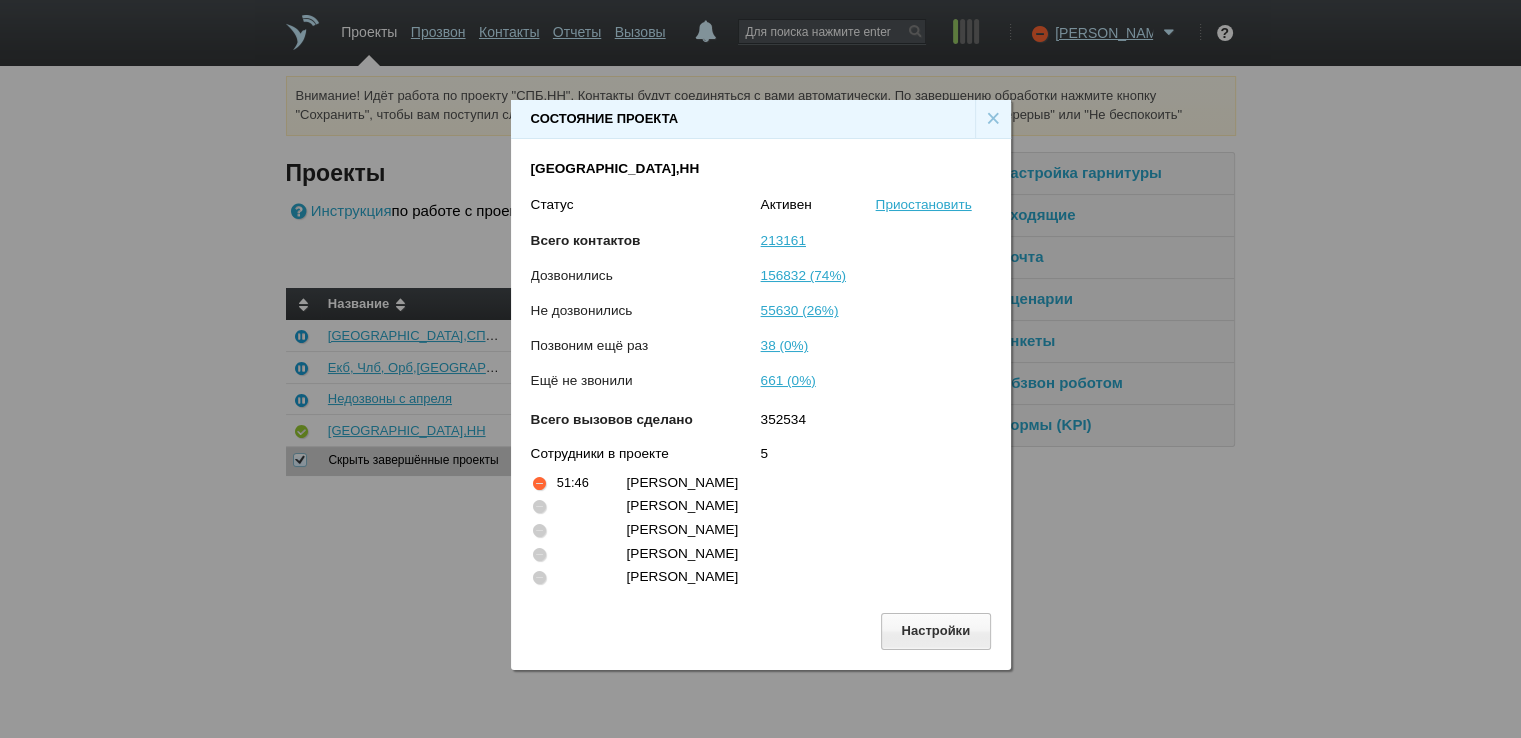 click on "×" at bounding box center [993, 119] 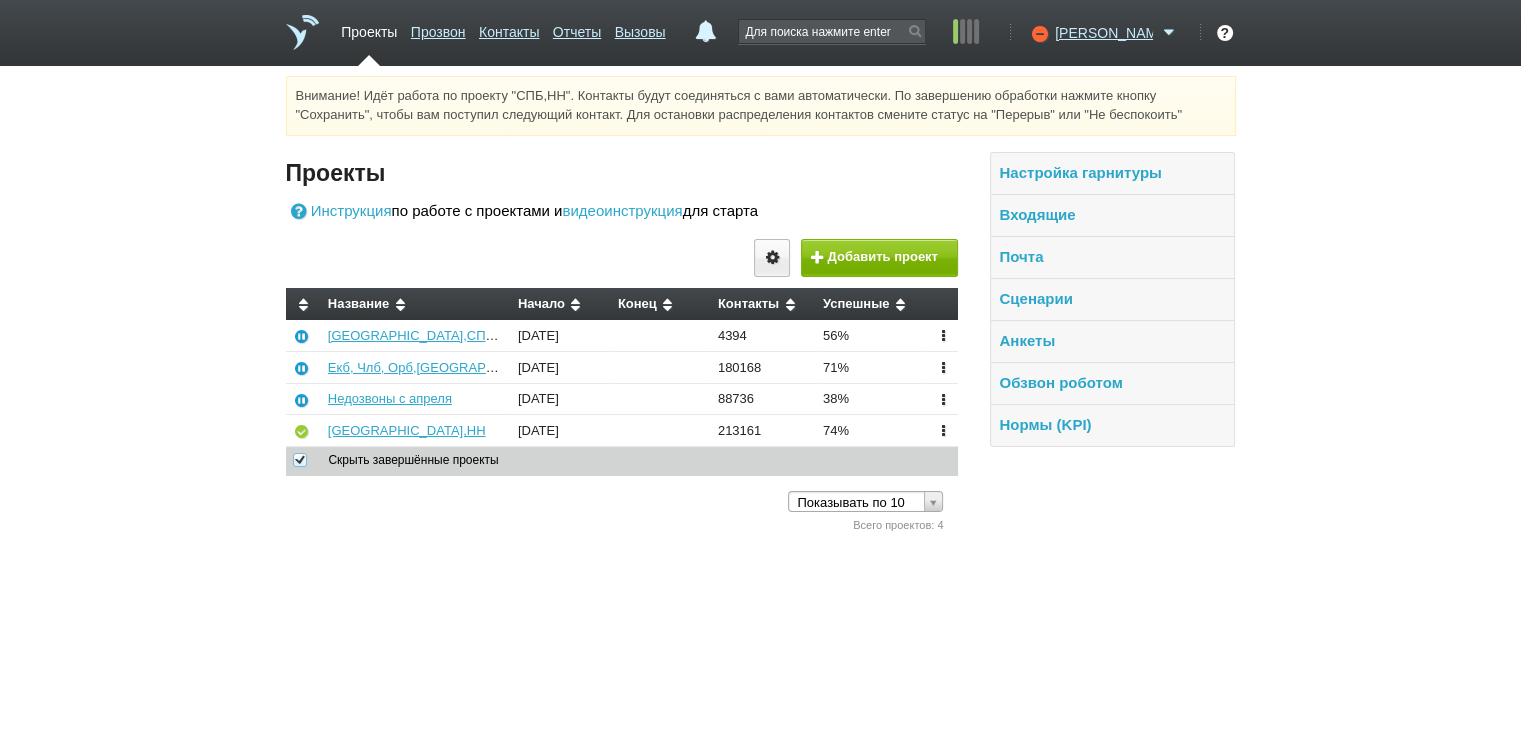 click on "Внимание! Идёт работа по проекту "СПБ,НН". Контакты будут соединяться с вами автоматически. По завершению обработки нажмите кнопку "Сохранить", чтобы вам поступил следующий контакт. Для остановки распределения контактов смените статус на "Перерыв" или "Не беспокоить"
Вы можете звонить напрямую из строки поиска - введите номер и нажмите "Позвонить"
Проекты
Инструкция  по работе с проектами и  видеоинструкция  для старта" at bounding box center (760, 306) 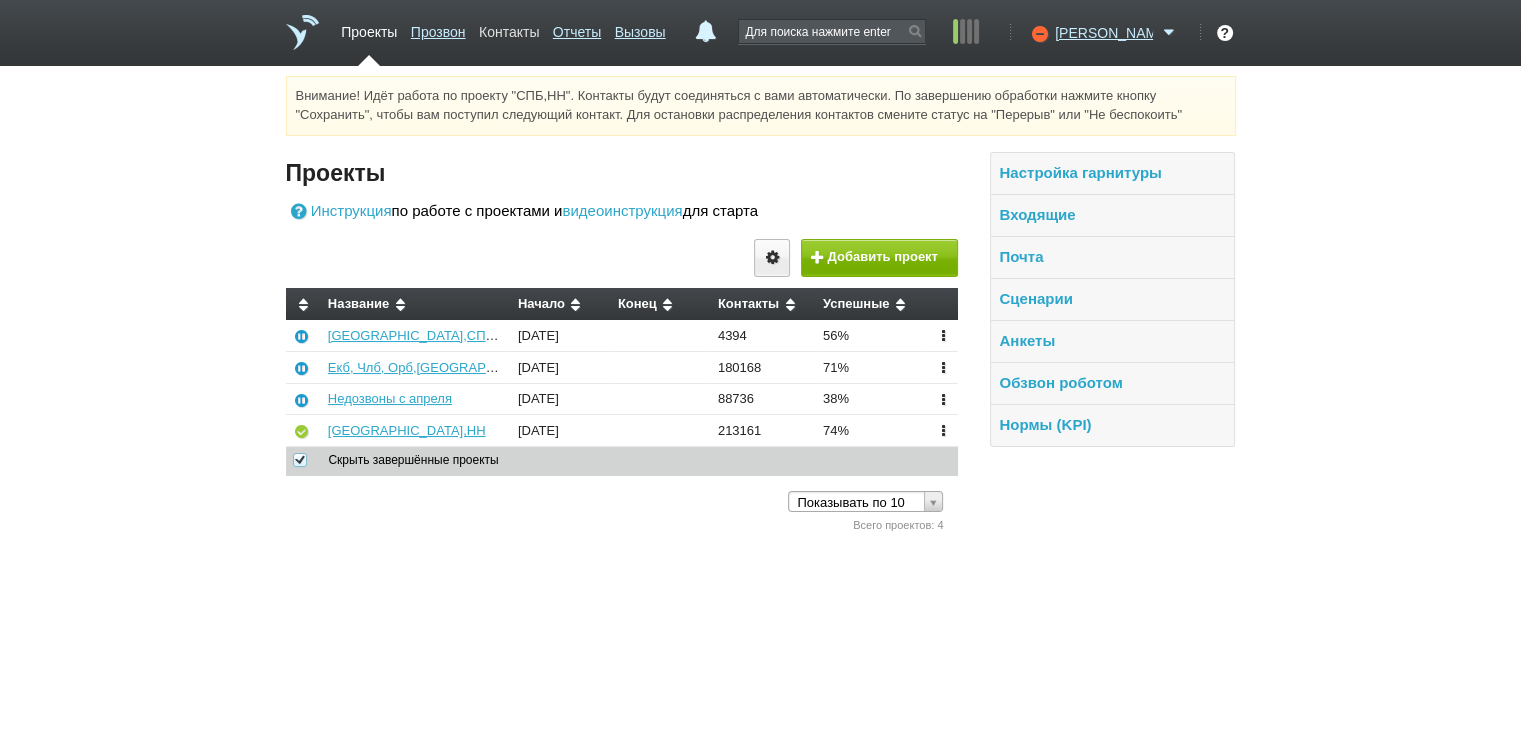 click on "Контакты" at bounding box center (509, 28) 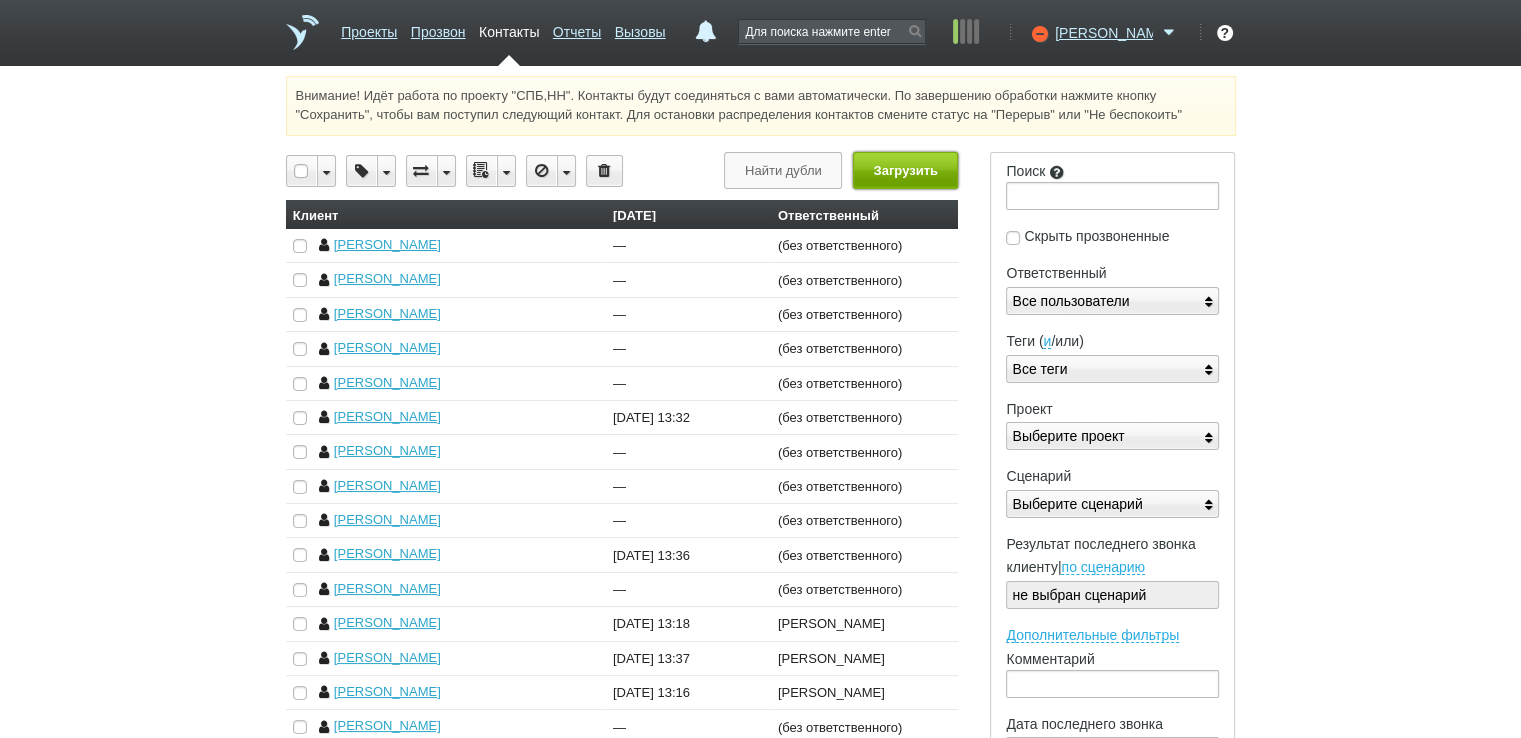 click on "Загрузить" at bounding box center (905, 170) 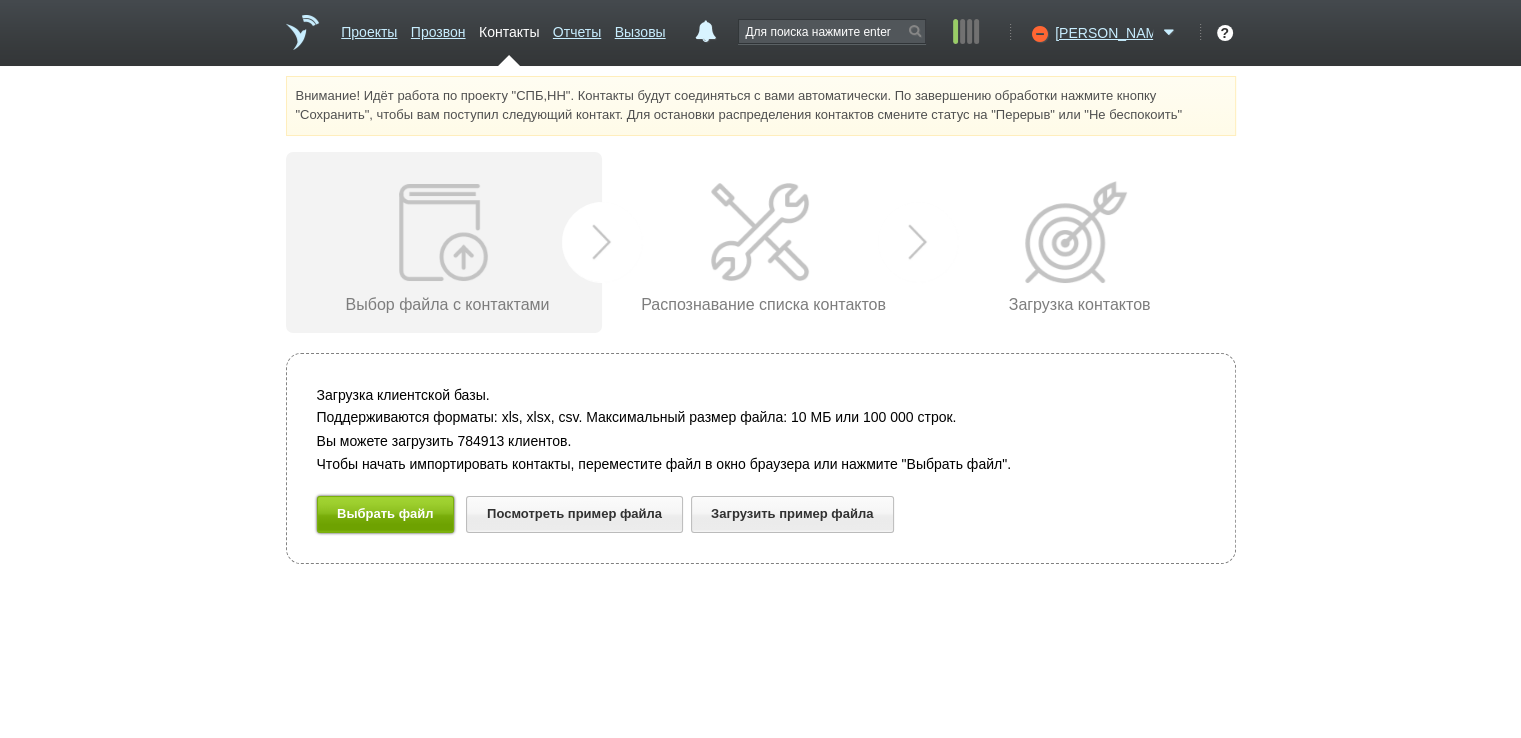 click on "Выбрать файл" at bounding box center (386, 514) 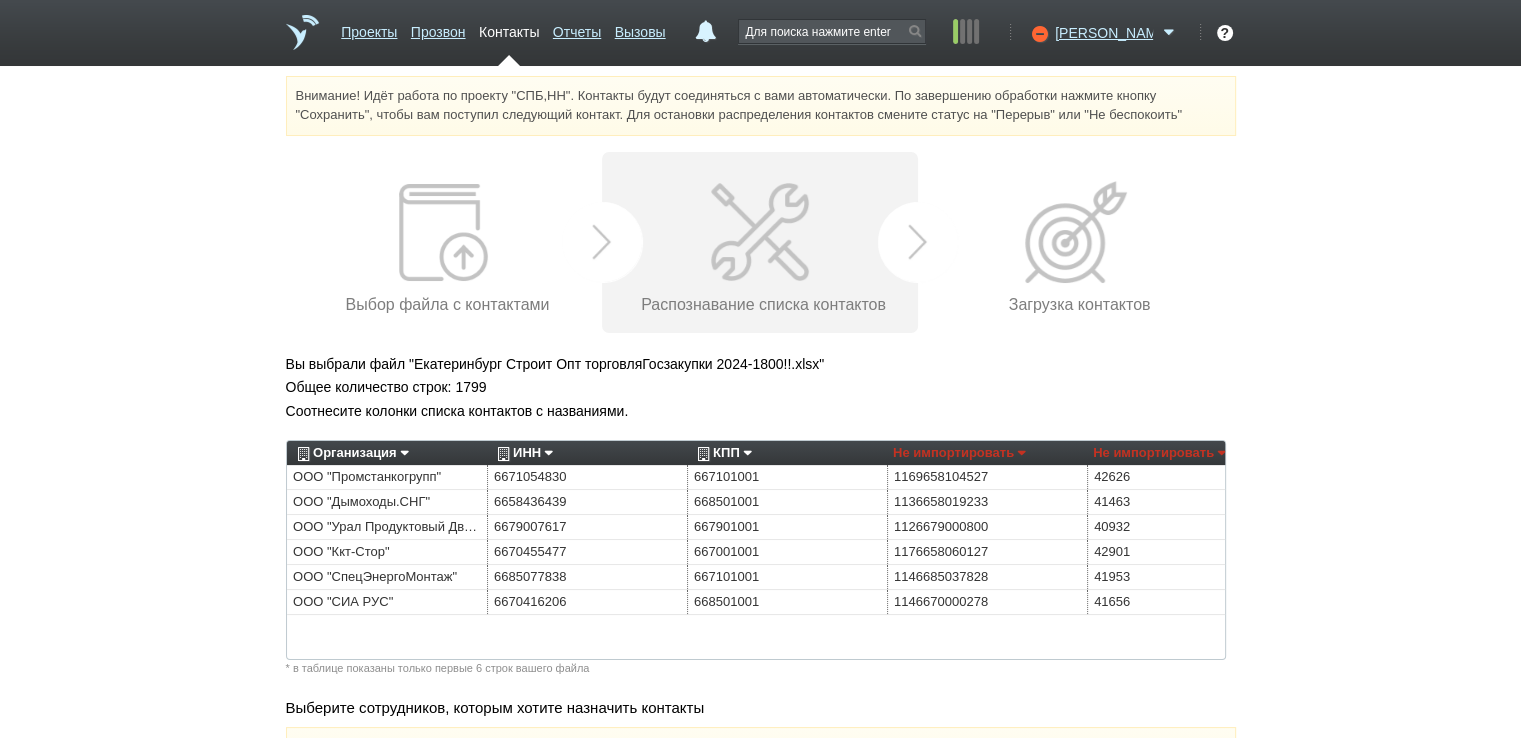 click on "Организация" at bounding box center (350, 453) 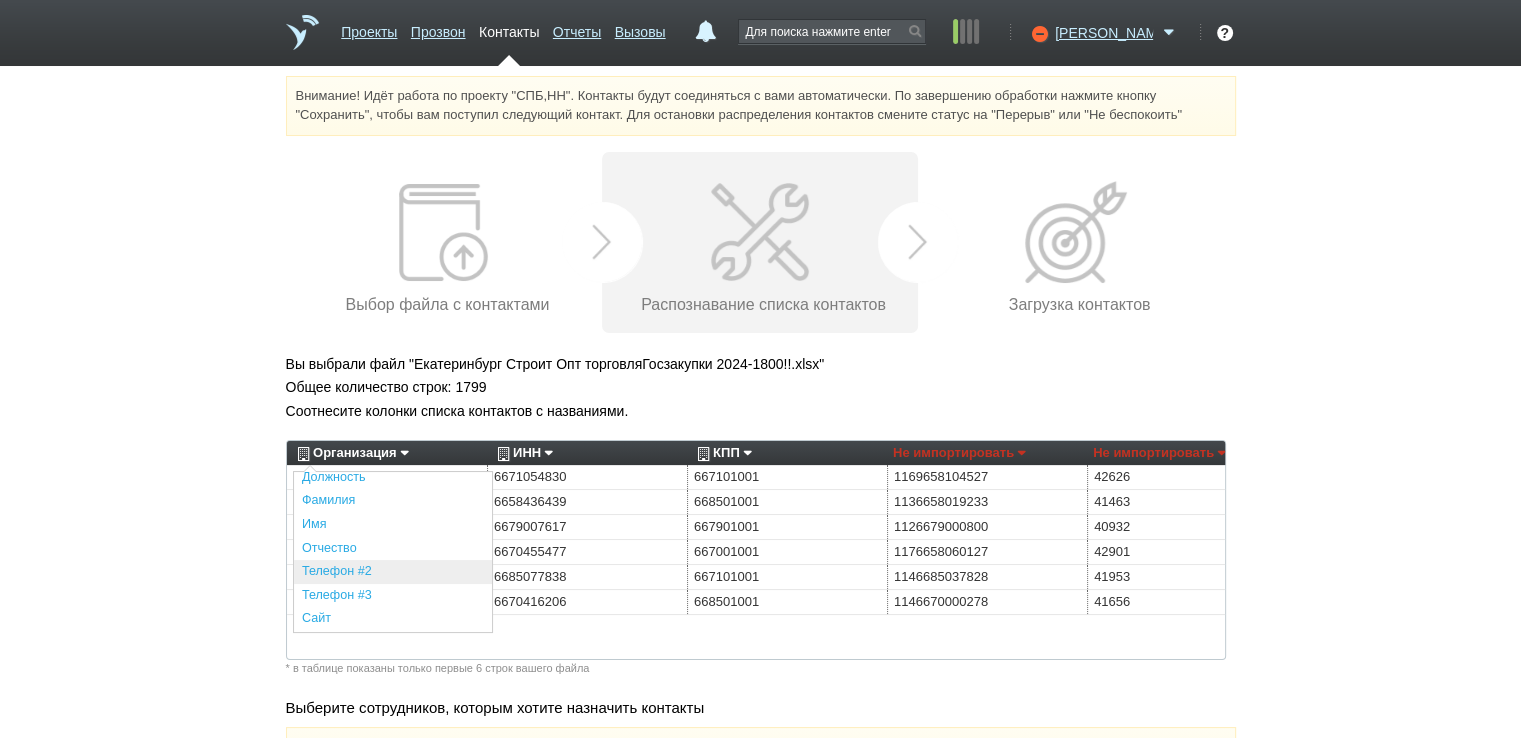 scroll, scrollTop: 440, scrollLeft: 0, axis: vertical 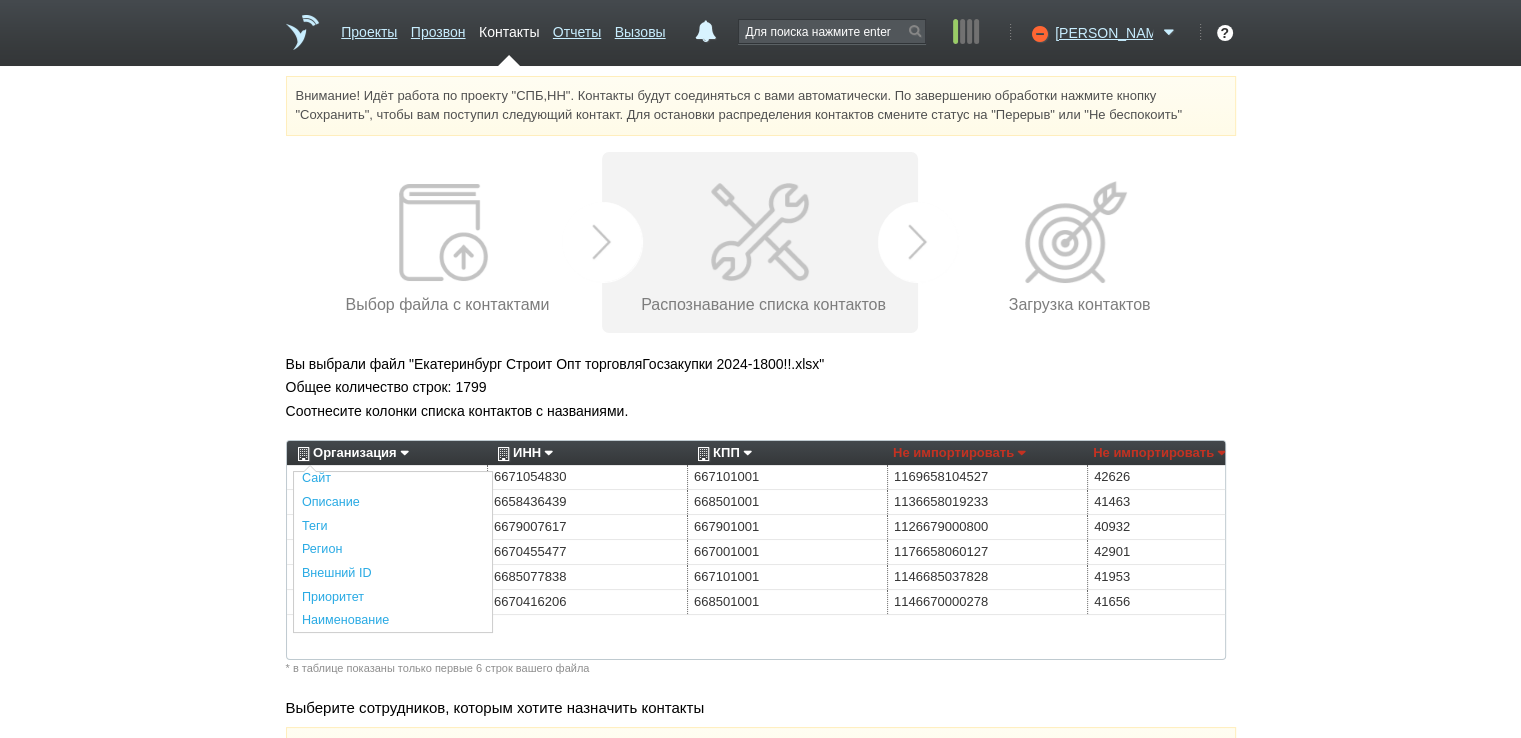 click on "Описание" at bounding box center [393, 503] 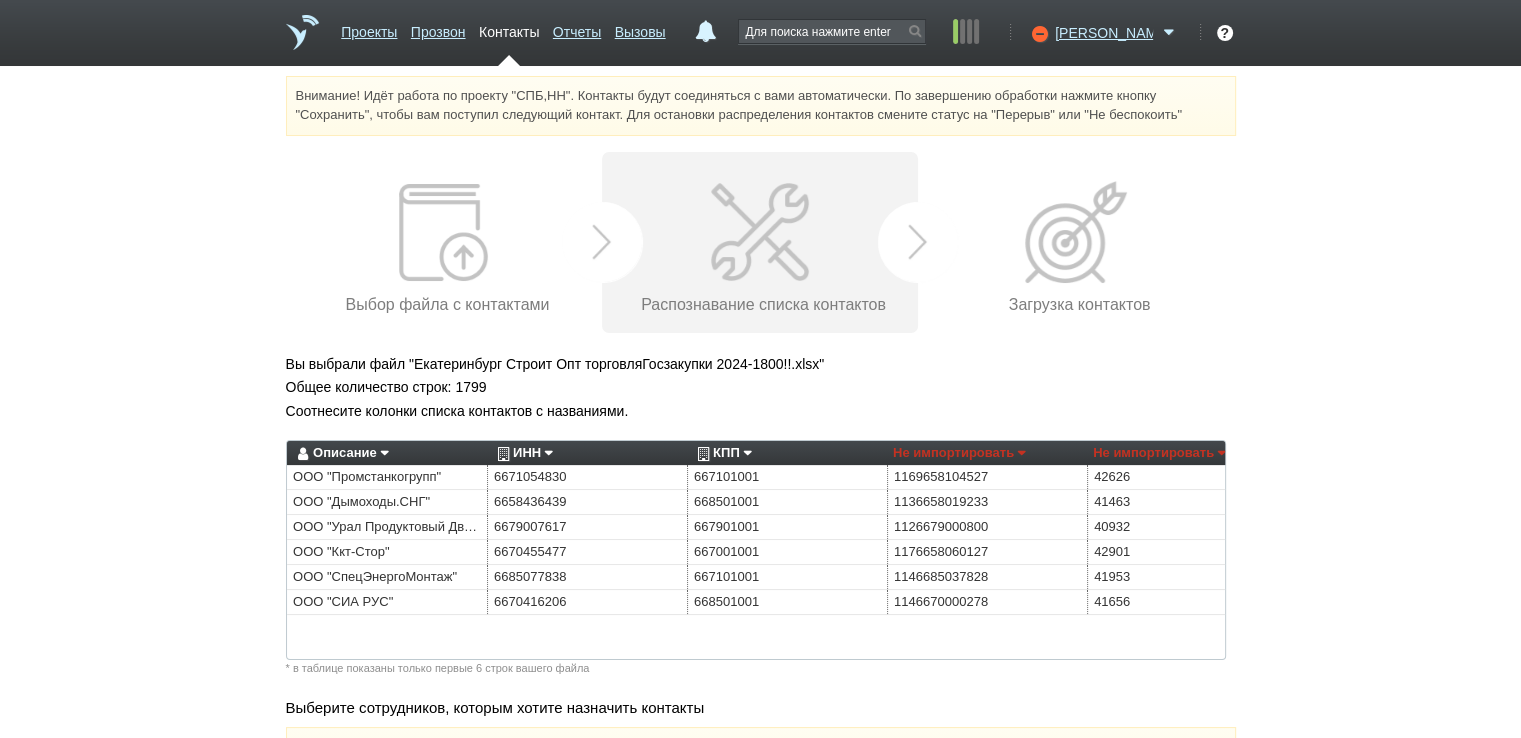 click on "ИНН" at bounding box center [522, 453] 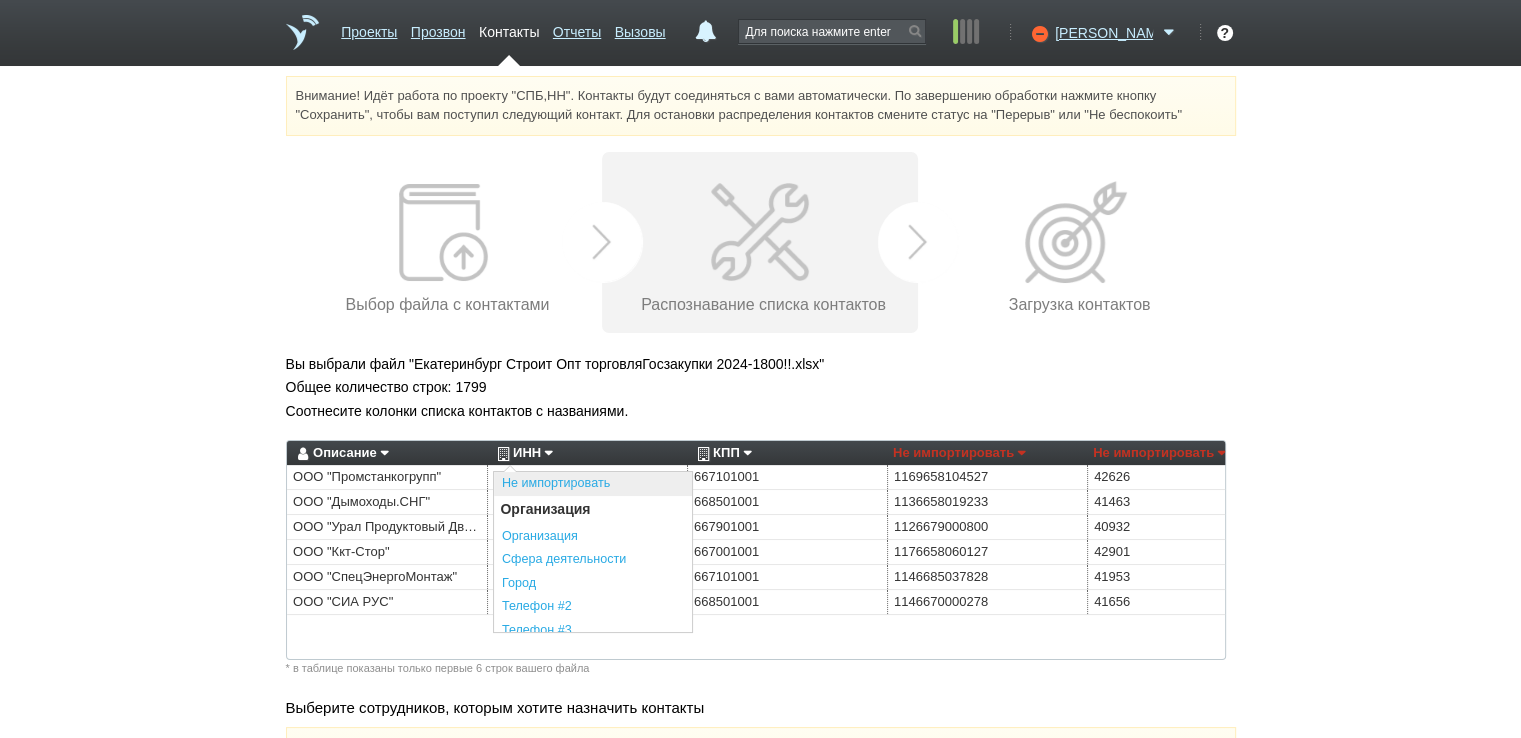 click on "Не импортировать" at bounding box center (593, 484) 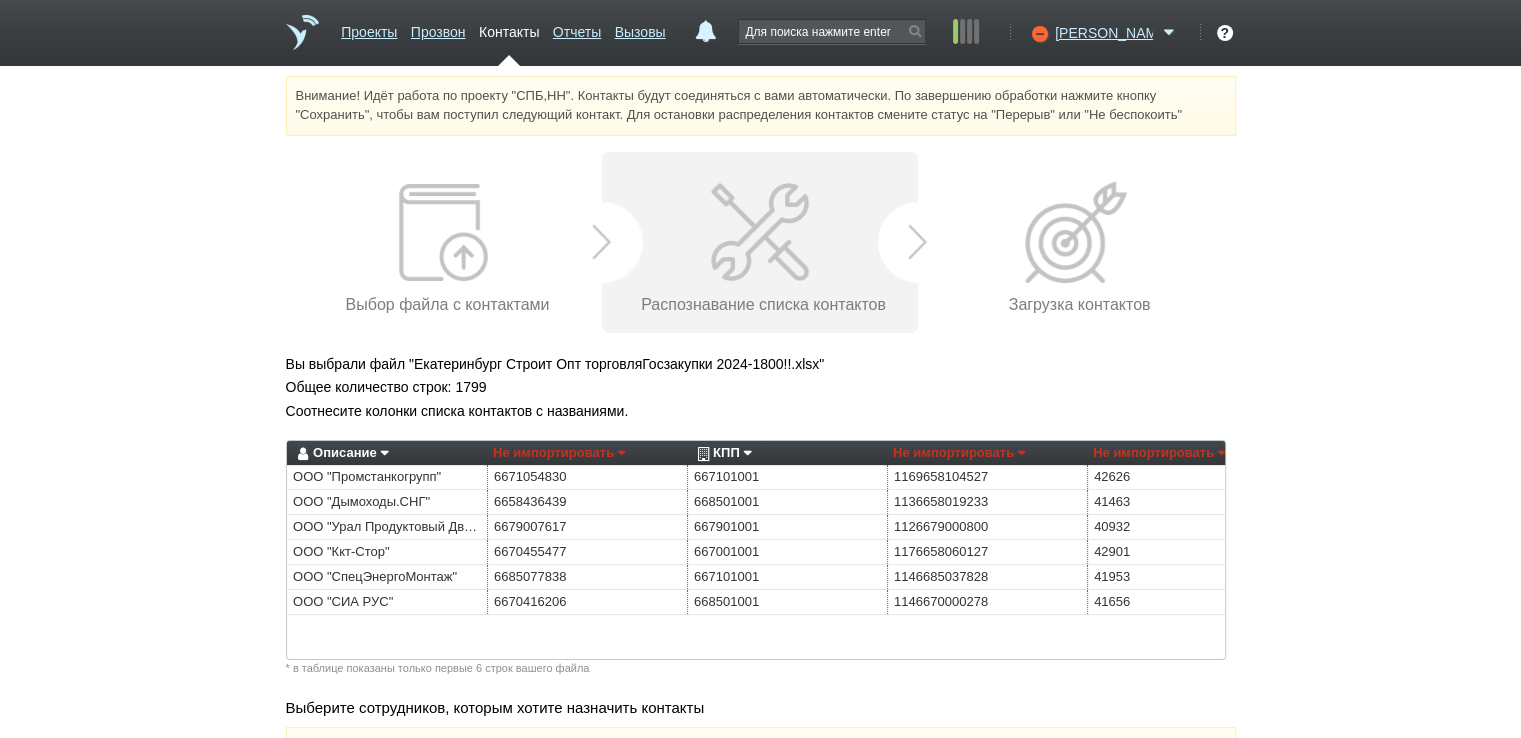 click on "КПП" at bounding box center [722, 453] 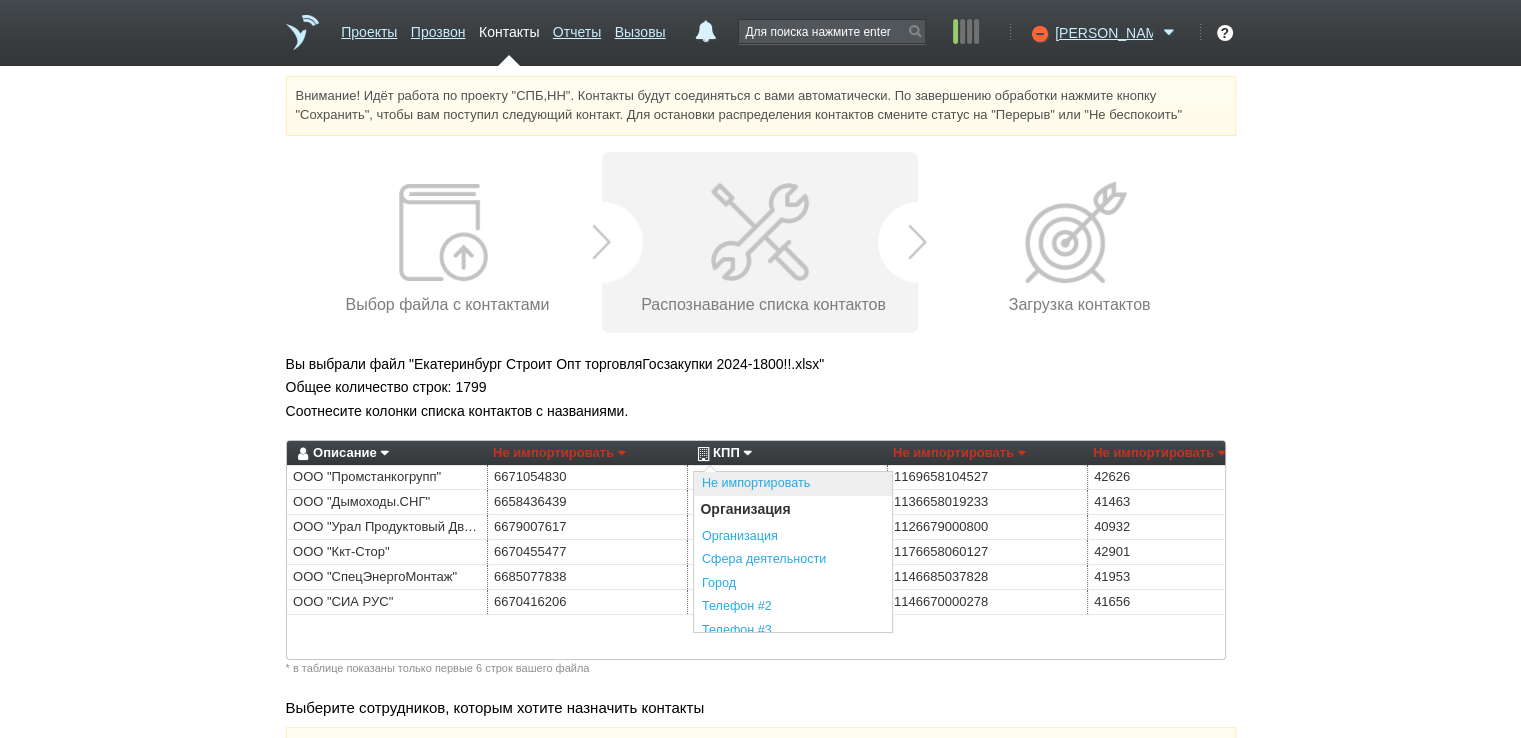 click on "Не импортировать" at bounding box center [793, 484] 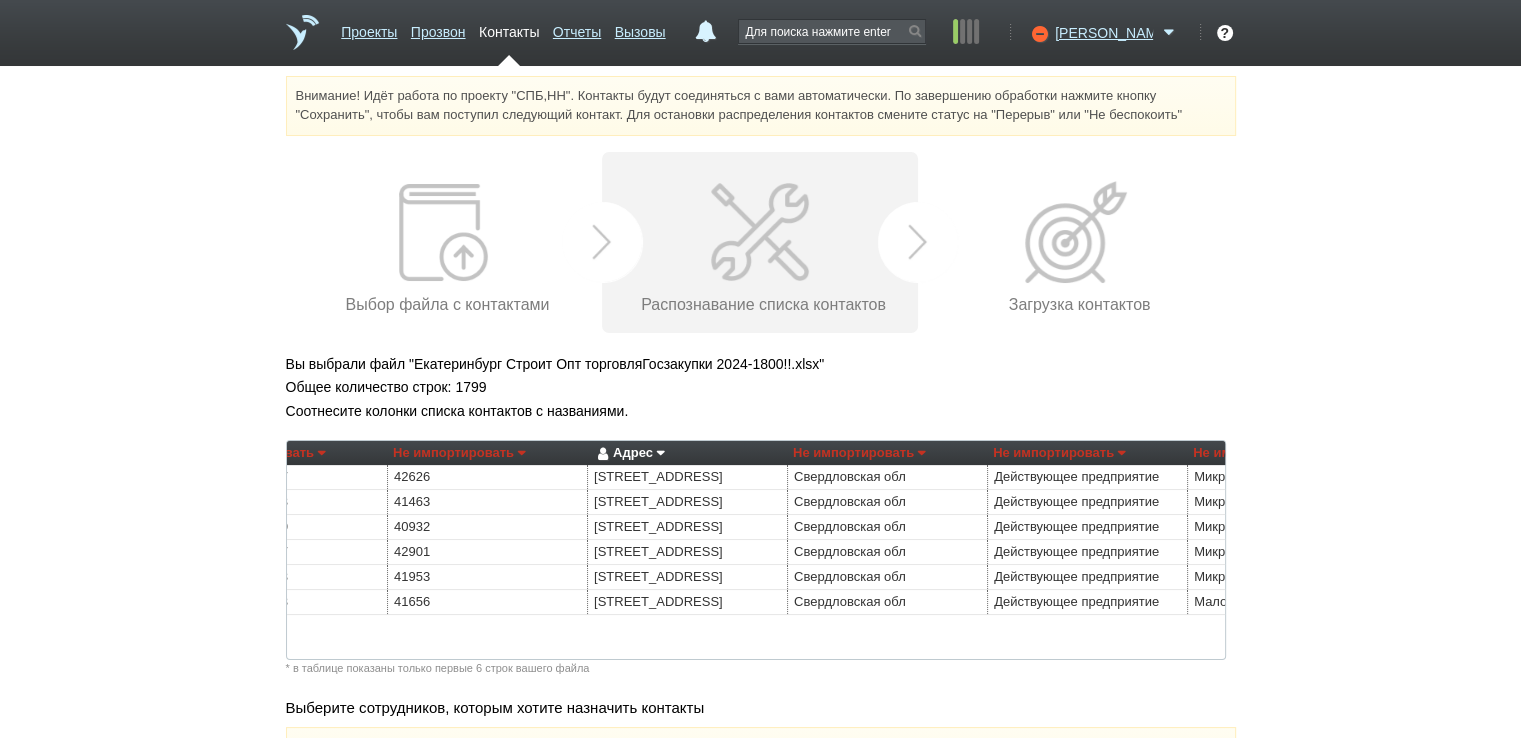 scroll, scrollTop: 0, scrollLeft: 725, axis: horizontal 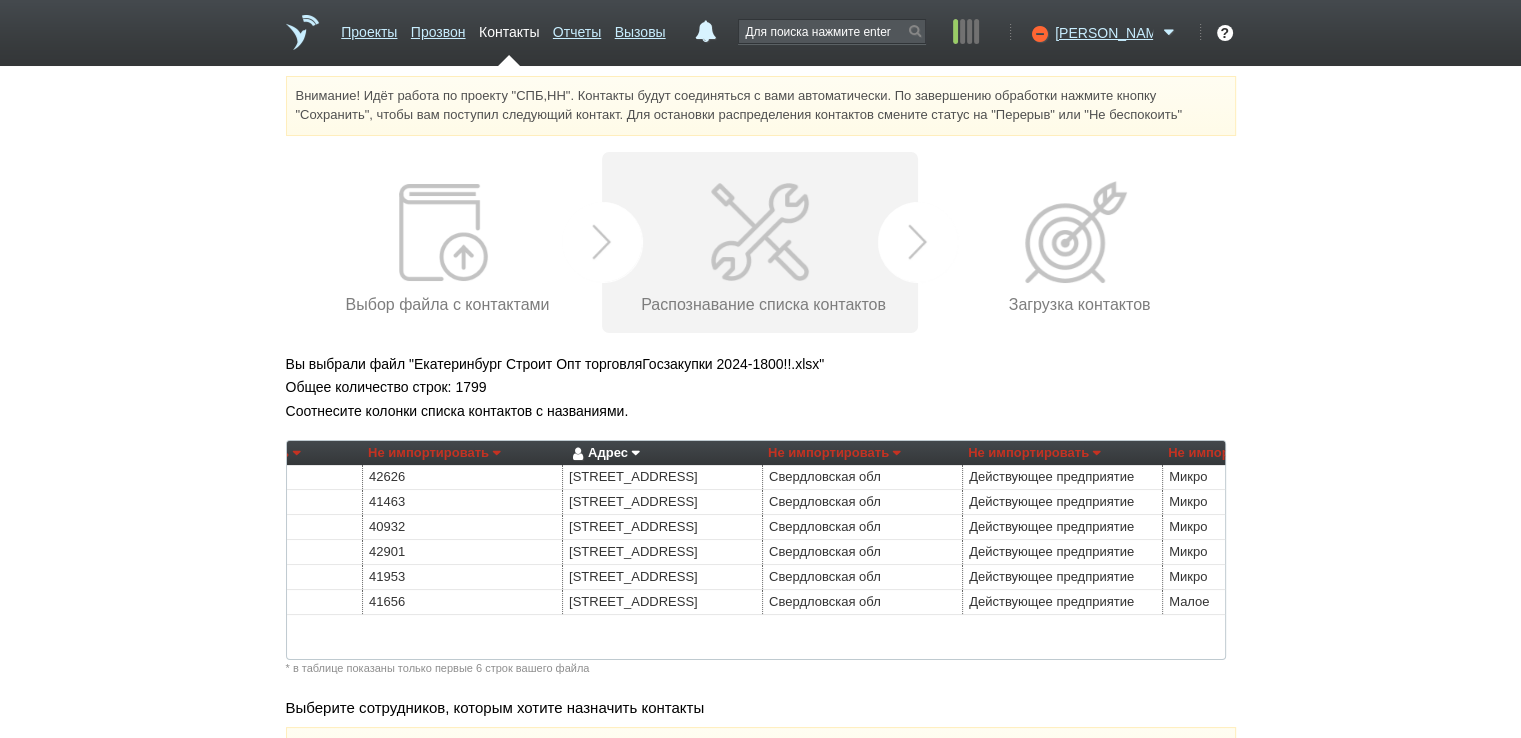click on "Адрес" at bounding box center [603, 453] 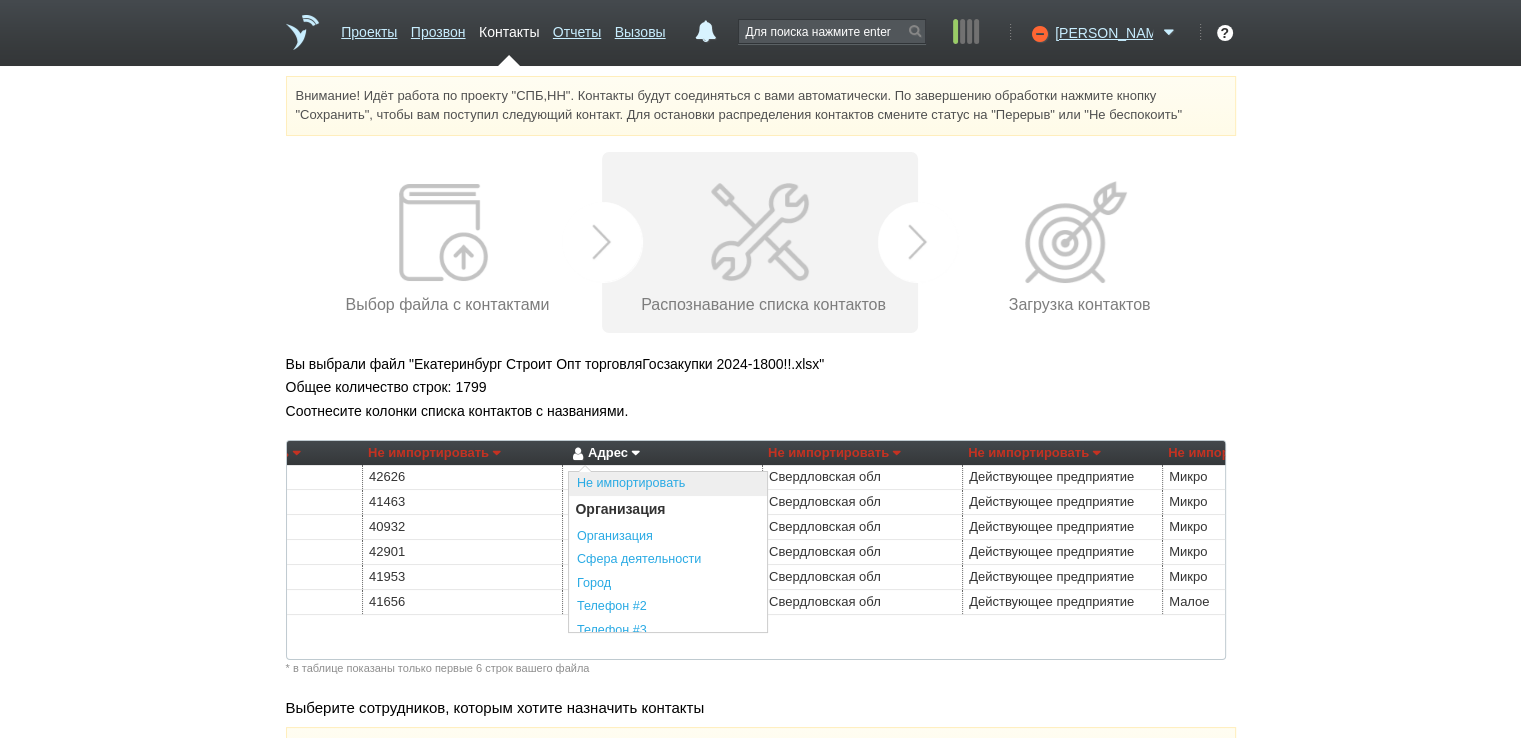 click on "Не импортировать" at bounding box center [668, 484] 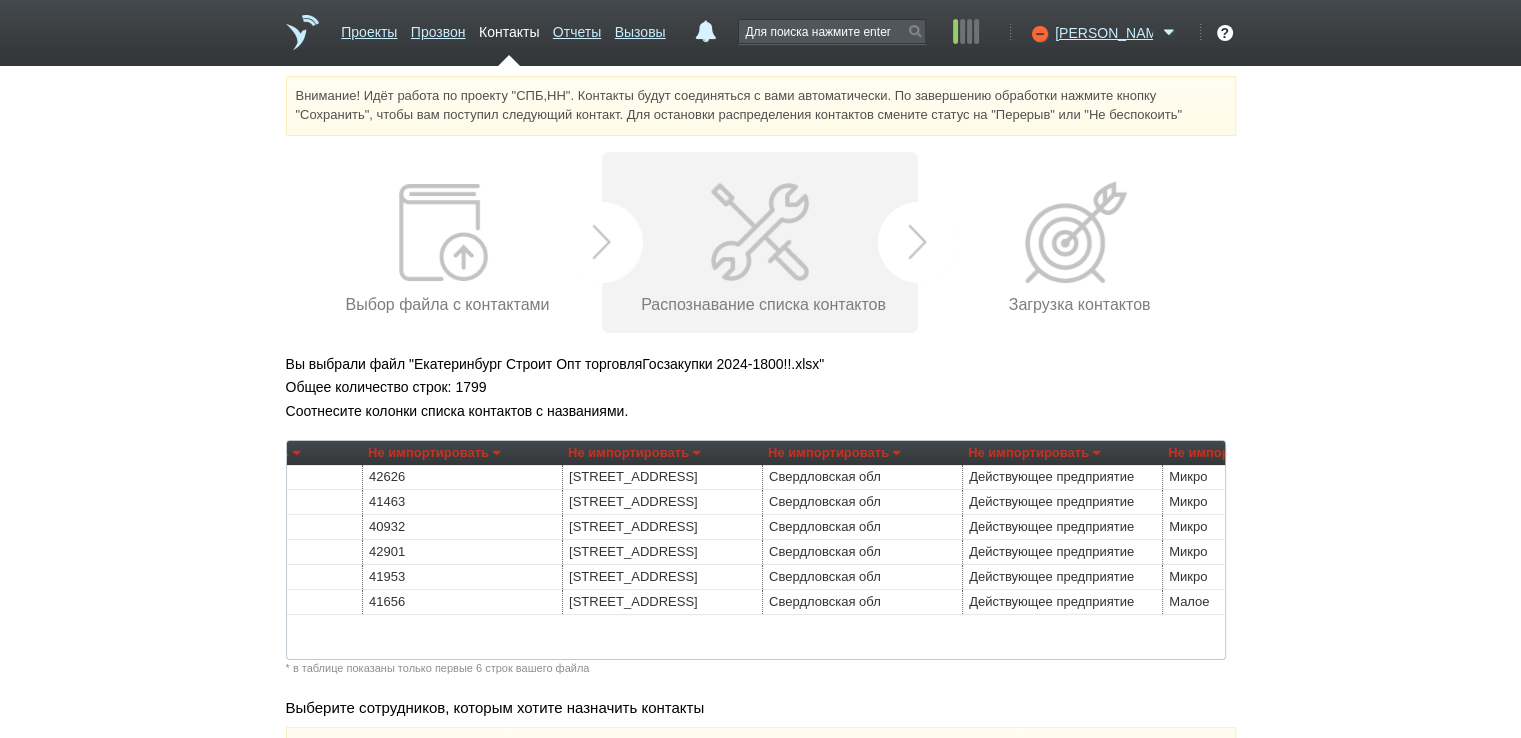 click on "Не импортировать" at bounding box center [834, 453] 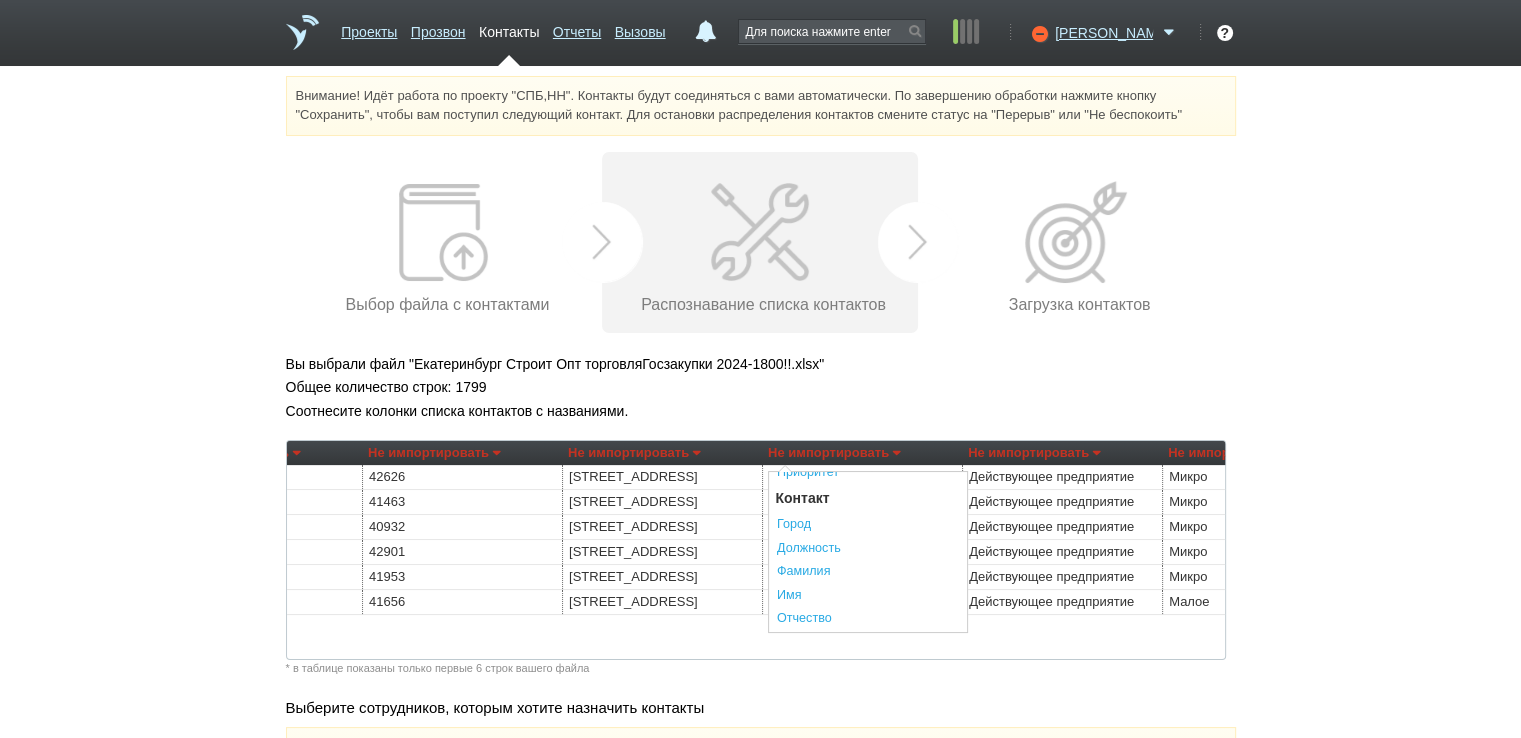 scroll, scrollTop: 500, scrollLeft: 0, axis: vertical 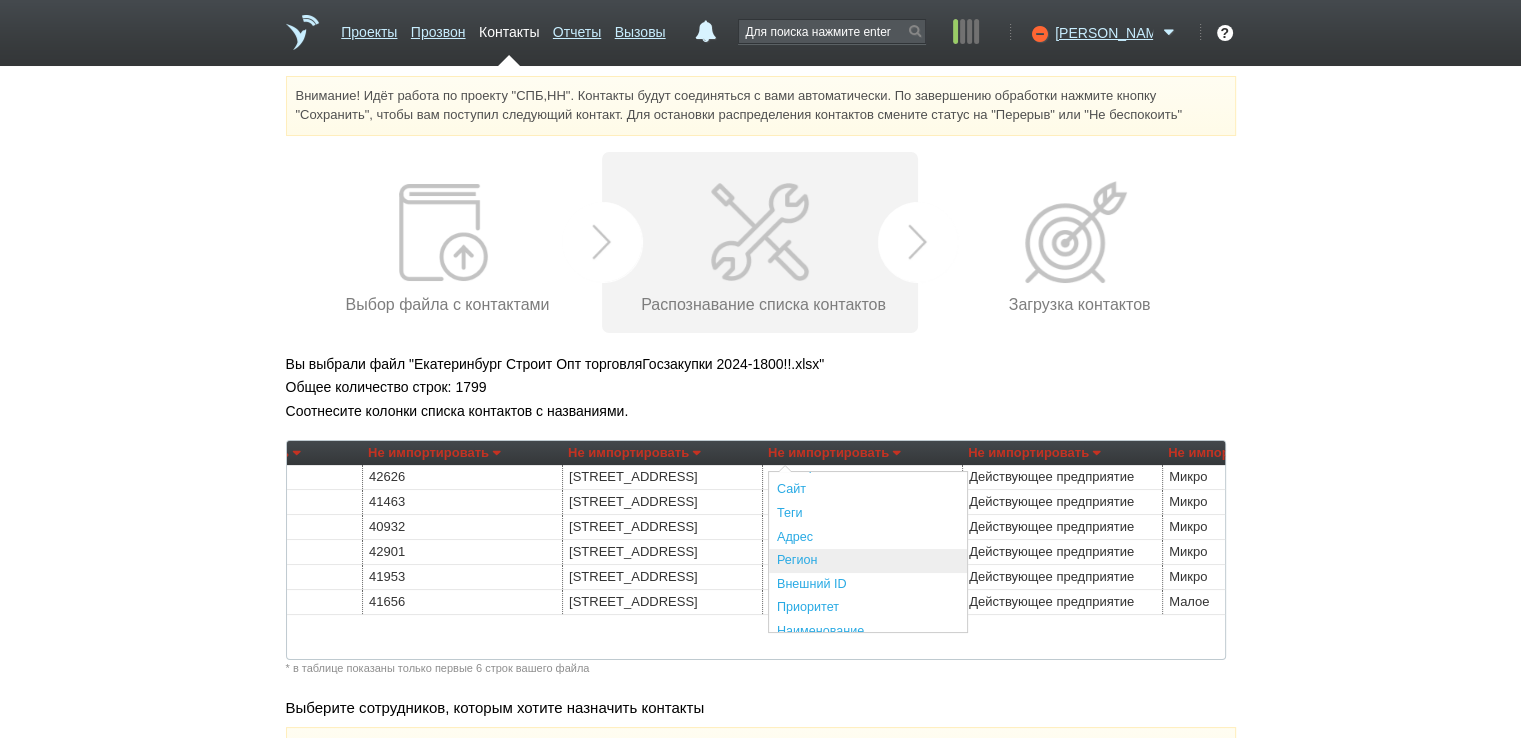 click on "Регион" at bounding box center [868, 561] 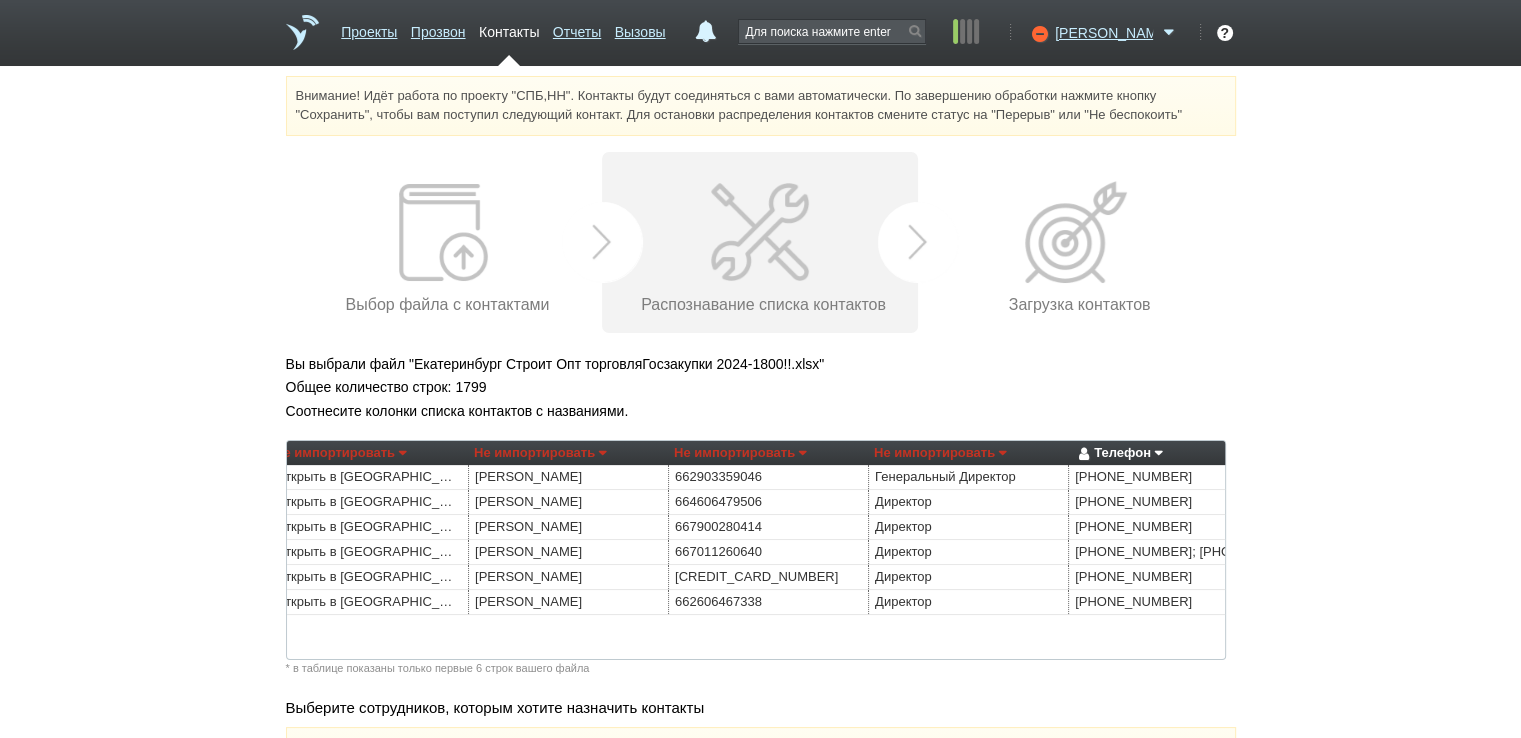 scroll, scrollTop: 0, scrollLeft: 1813, axis: horizontal 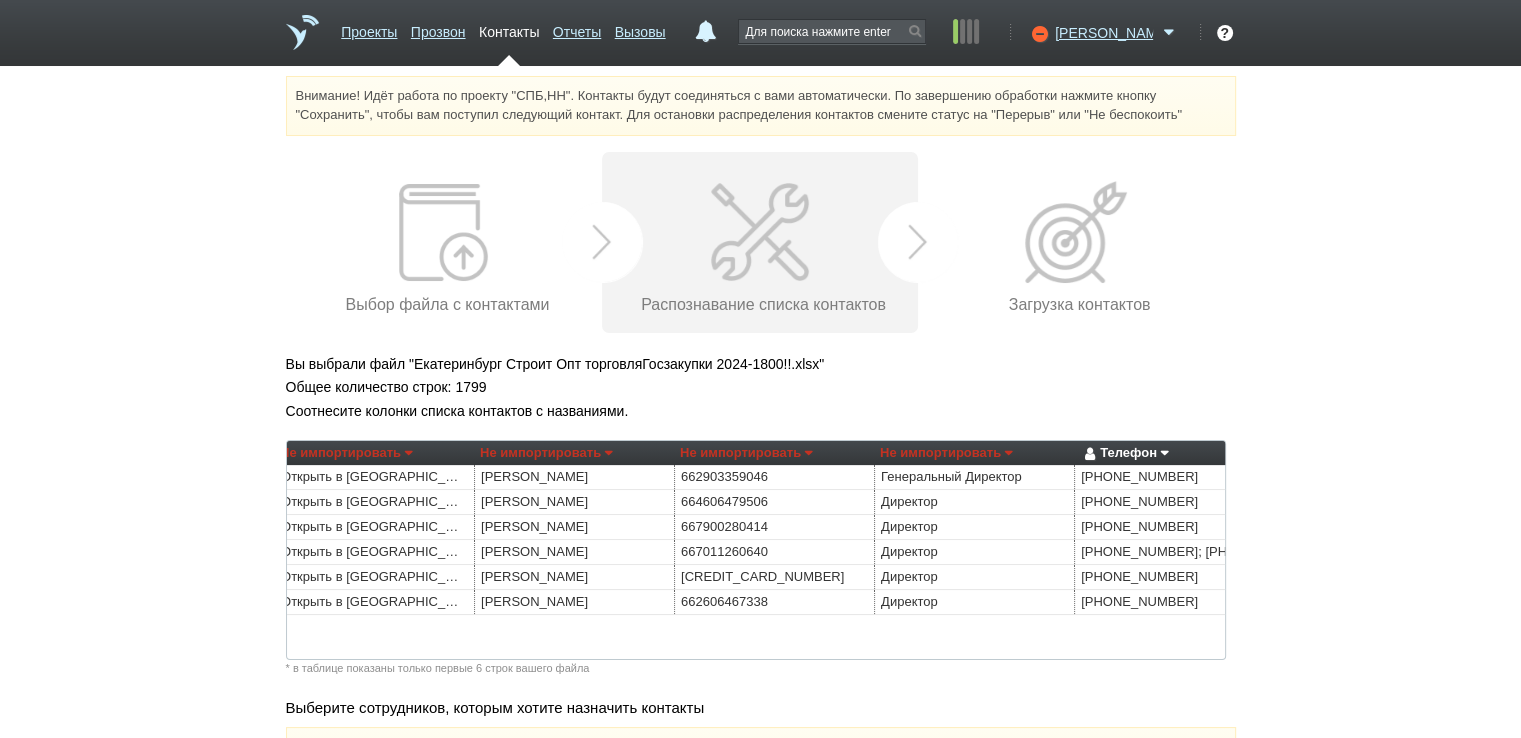 click on "Не импортировать" at bounding box center (546, 453) 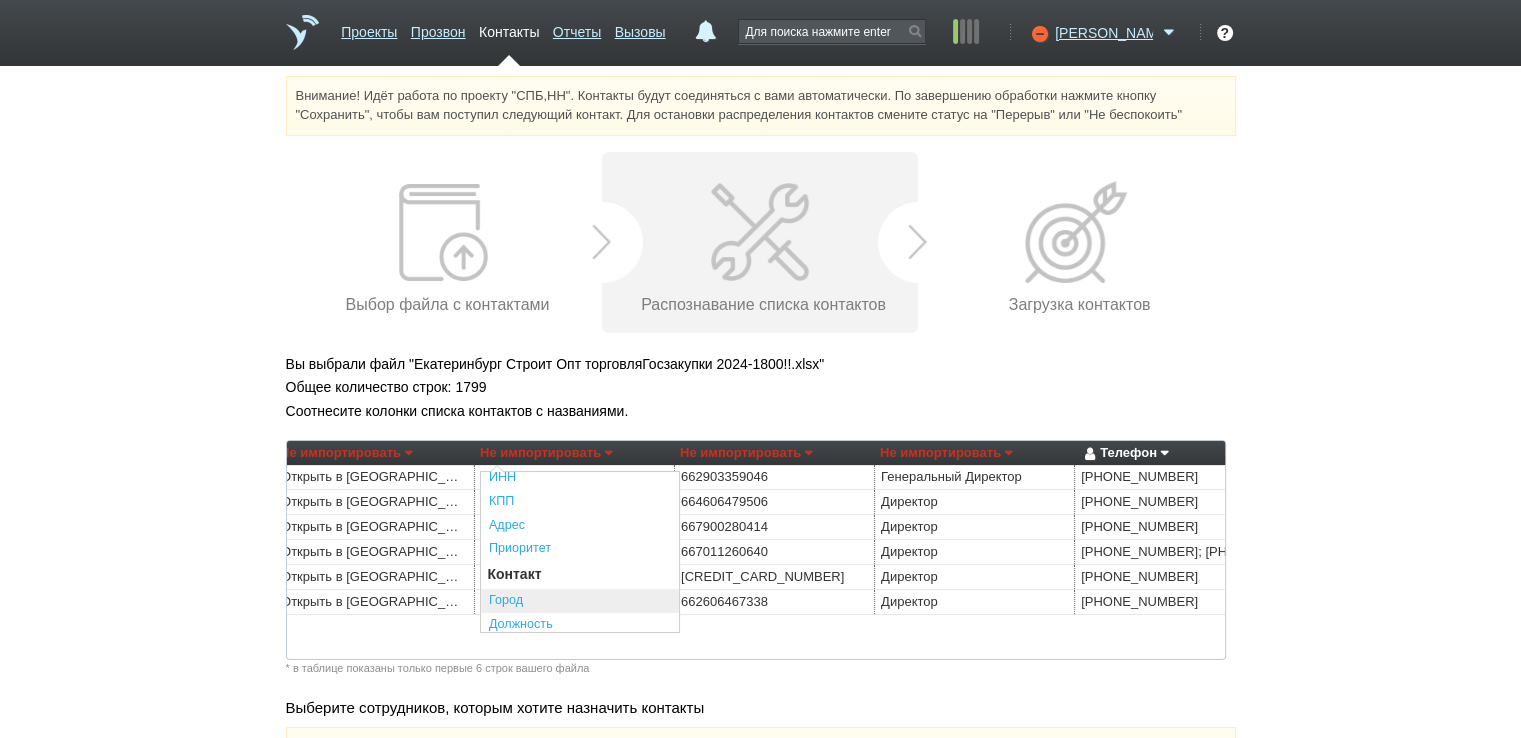 scroll, scrollTop: 300, scrollLeft: 0, axis: vertical 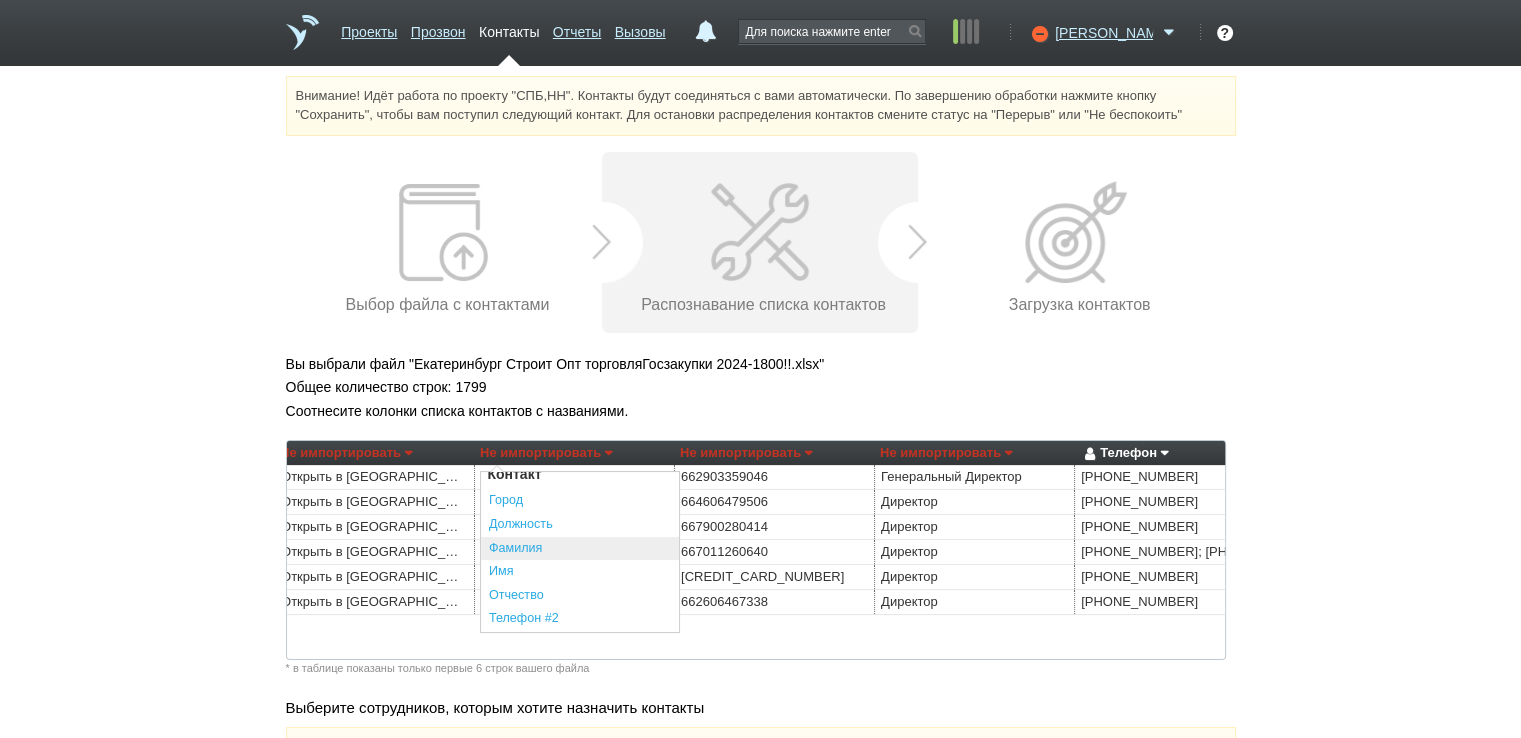 click on "Фамилия" at bounding box center [580, 549] 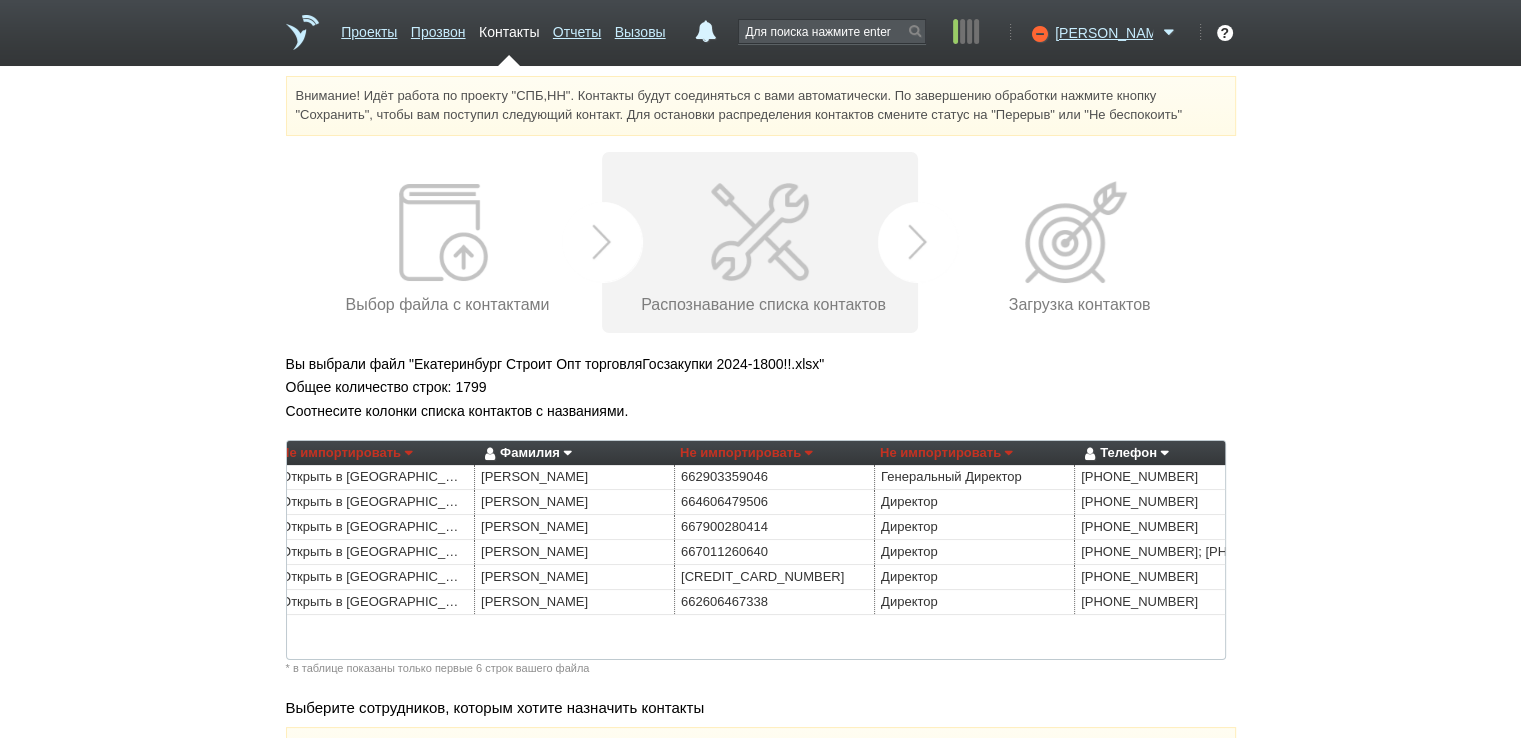 click on "Не импортировать" at bounding box center [946, 453] 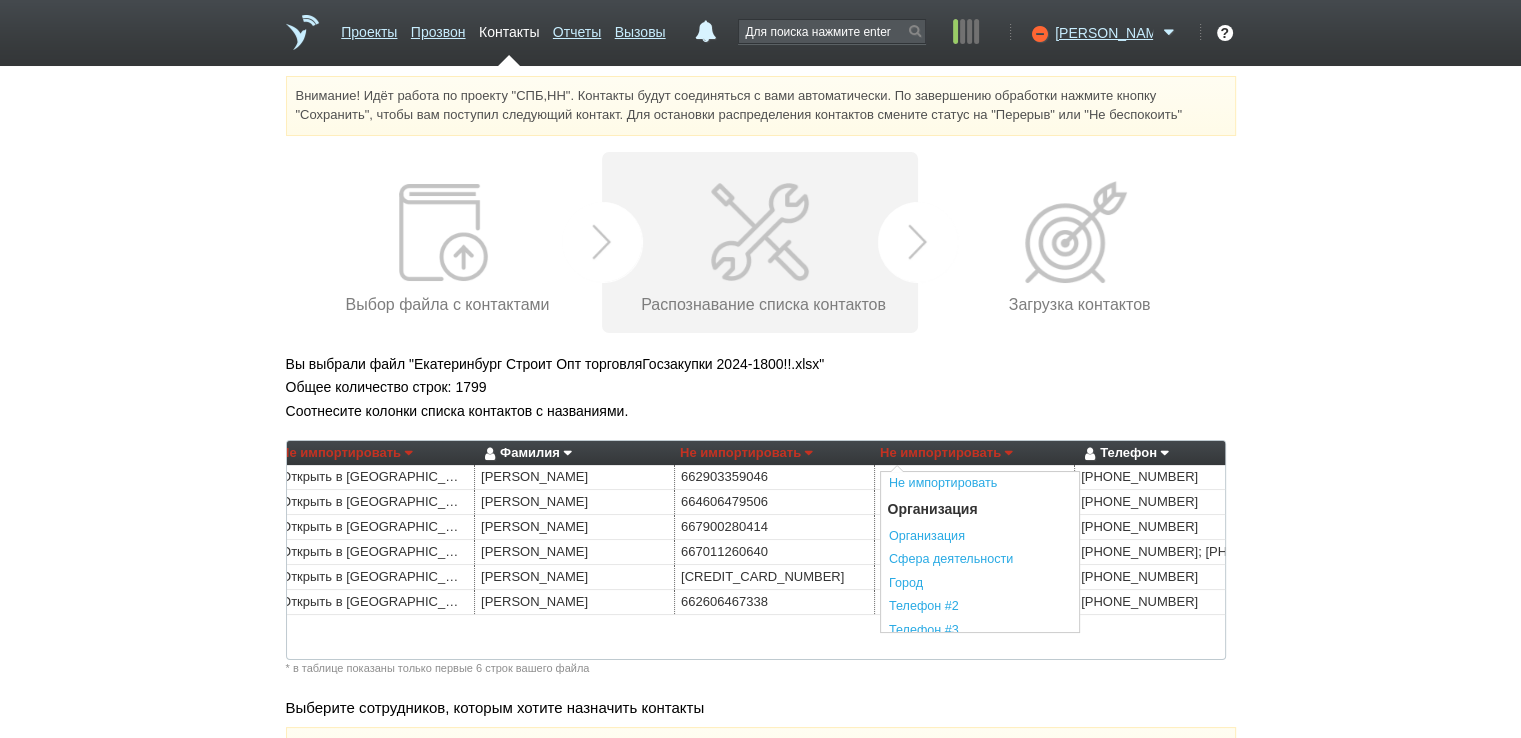 scroll, scrollTop: 200, scrollLeft: 0, axis: vertical 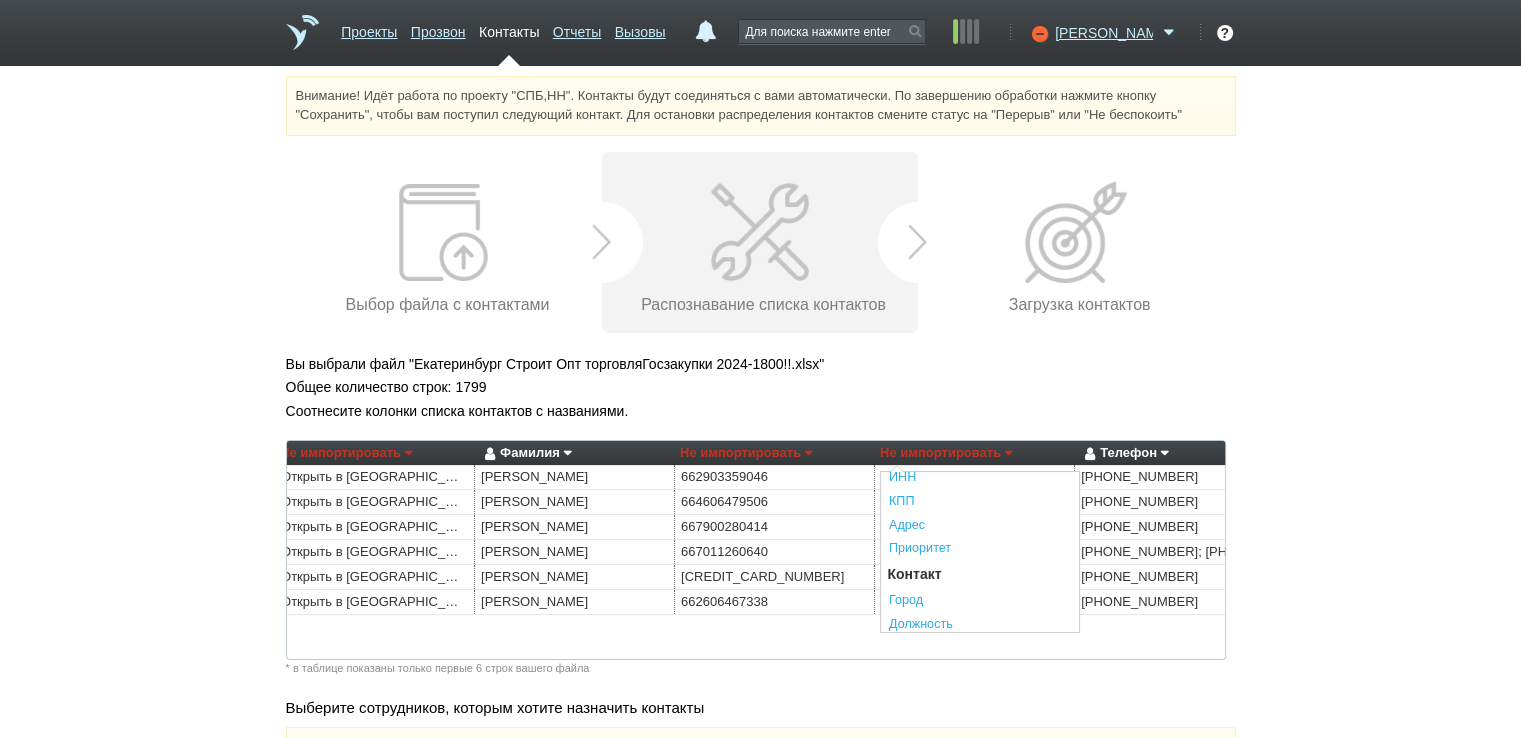 click on "Должность" at bounding box center (980, 625) 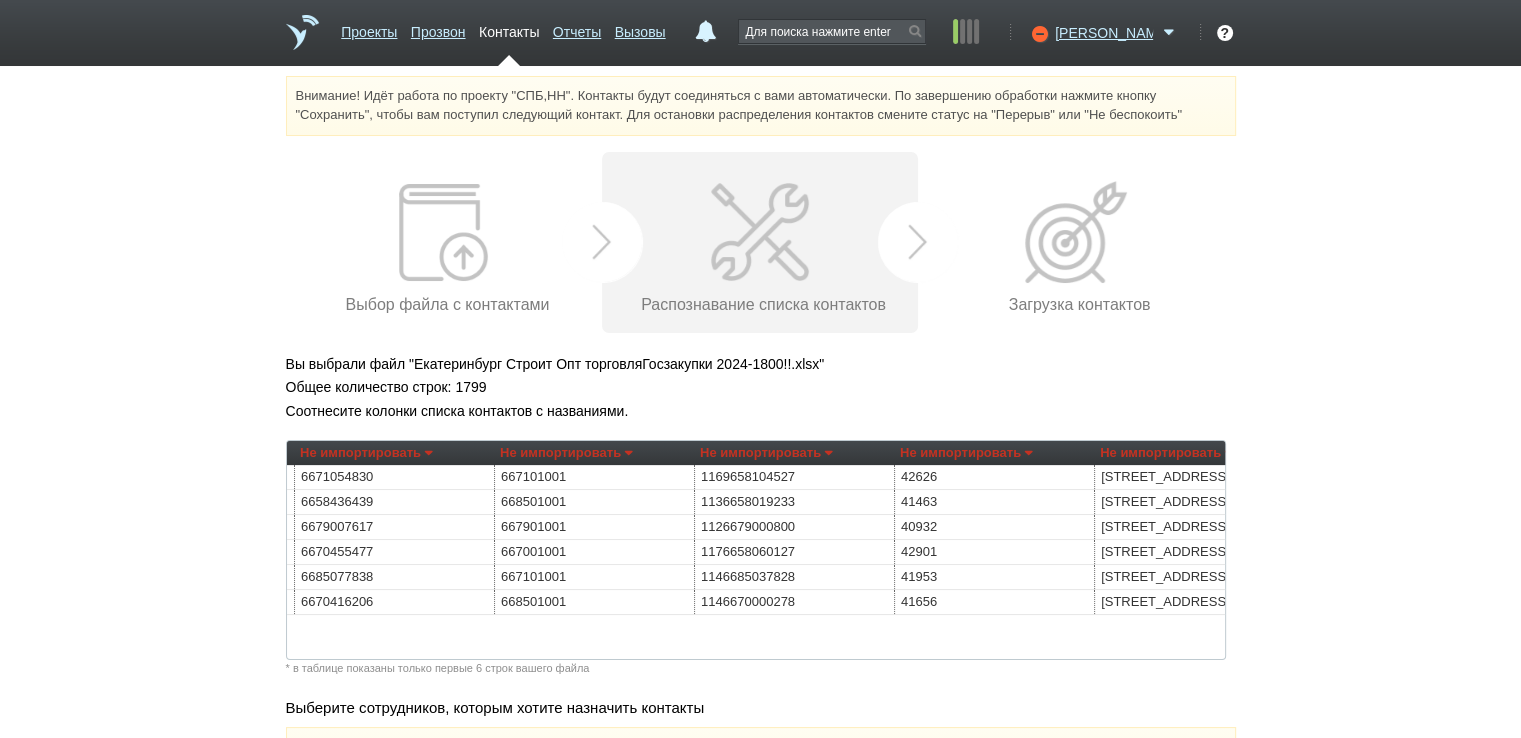scroll, scrollTop: 0, scrollLeft: 0, axis: both 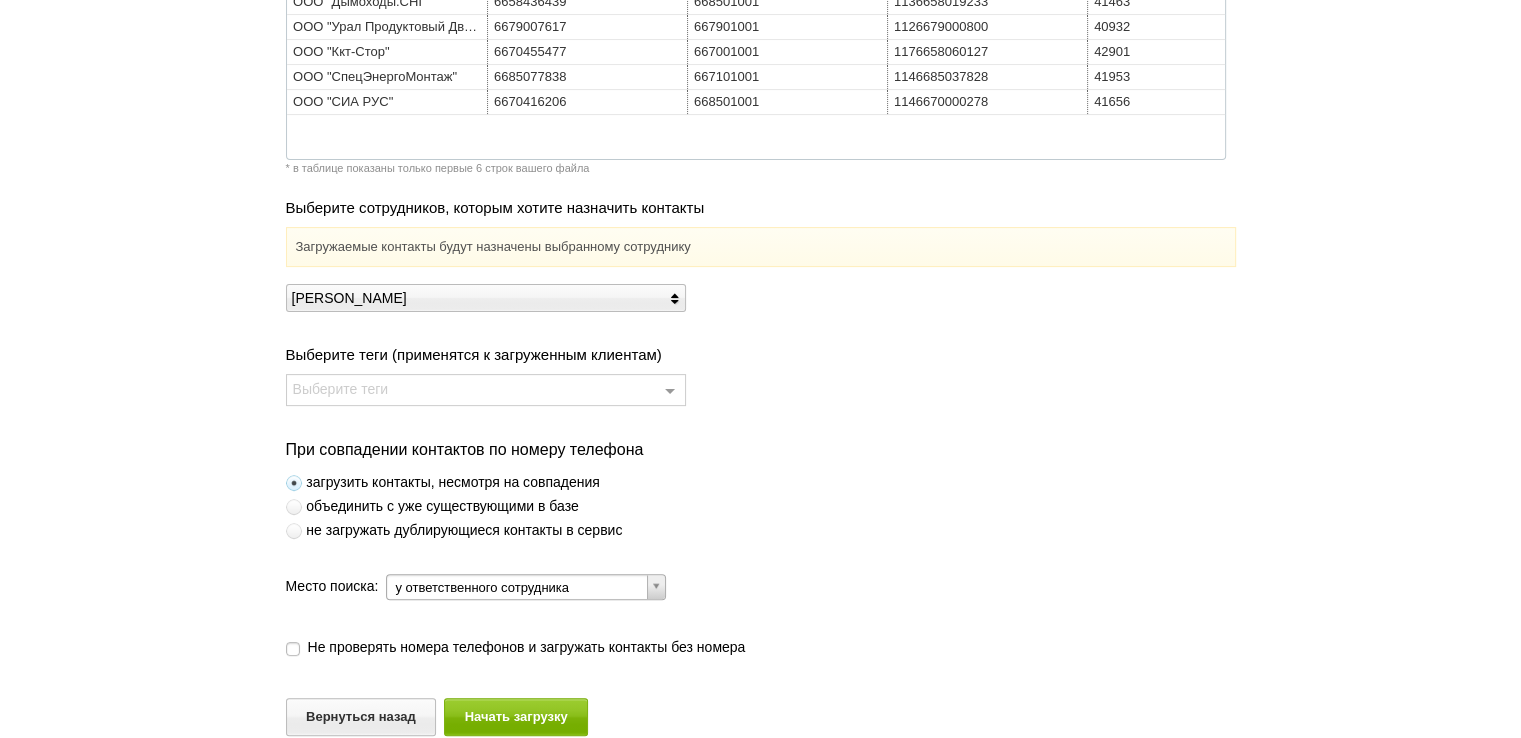 click at bounding box center [294, 531] 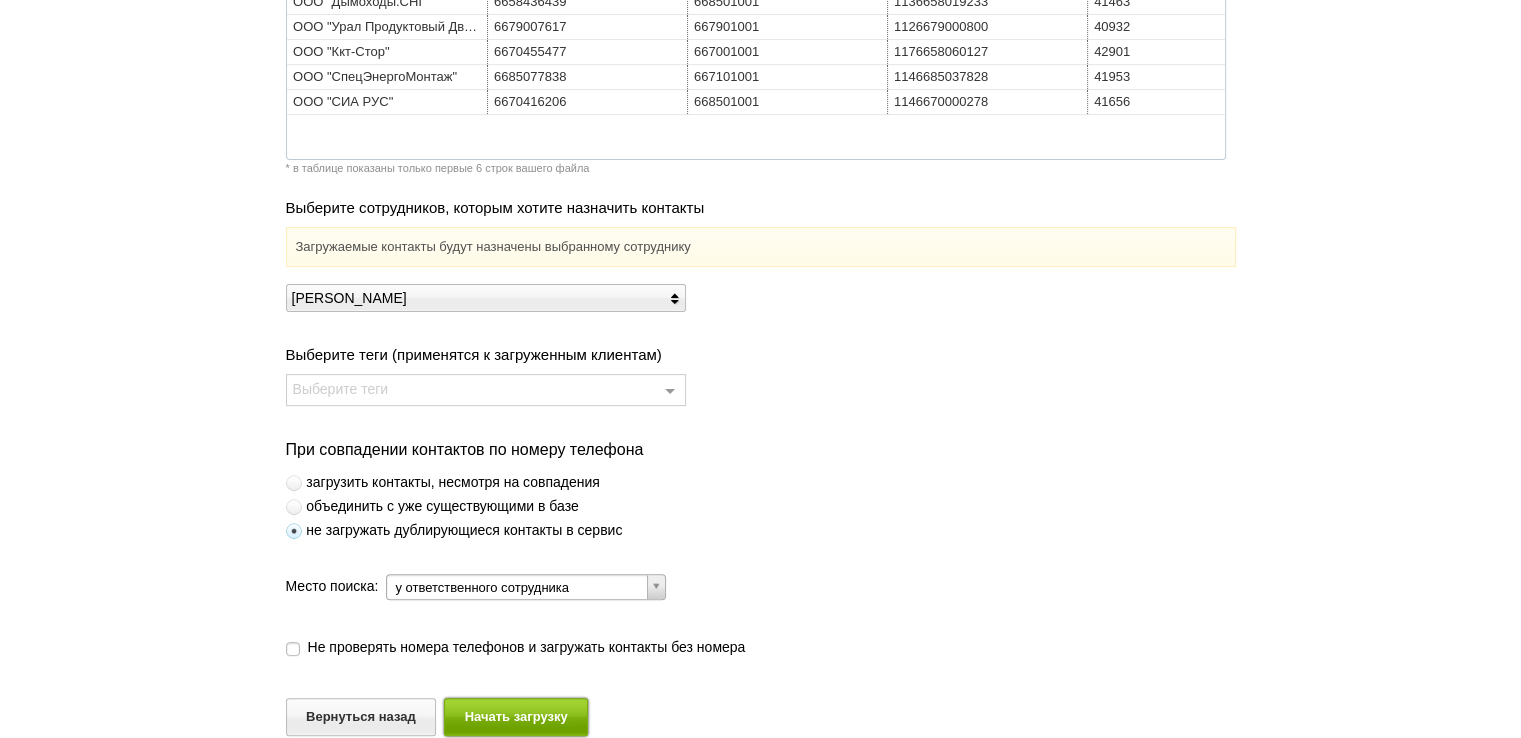 click on "Начать загрузку" at bounding box center (516, 716) 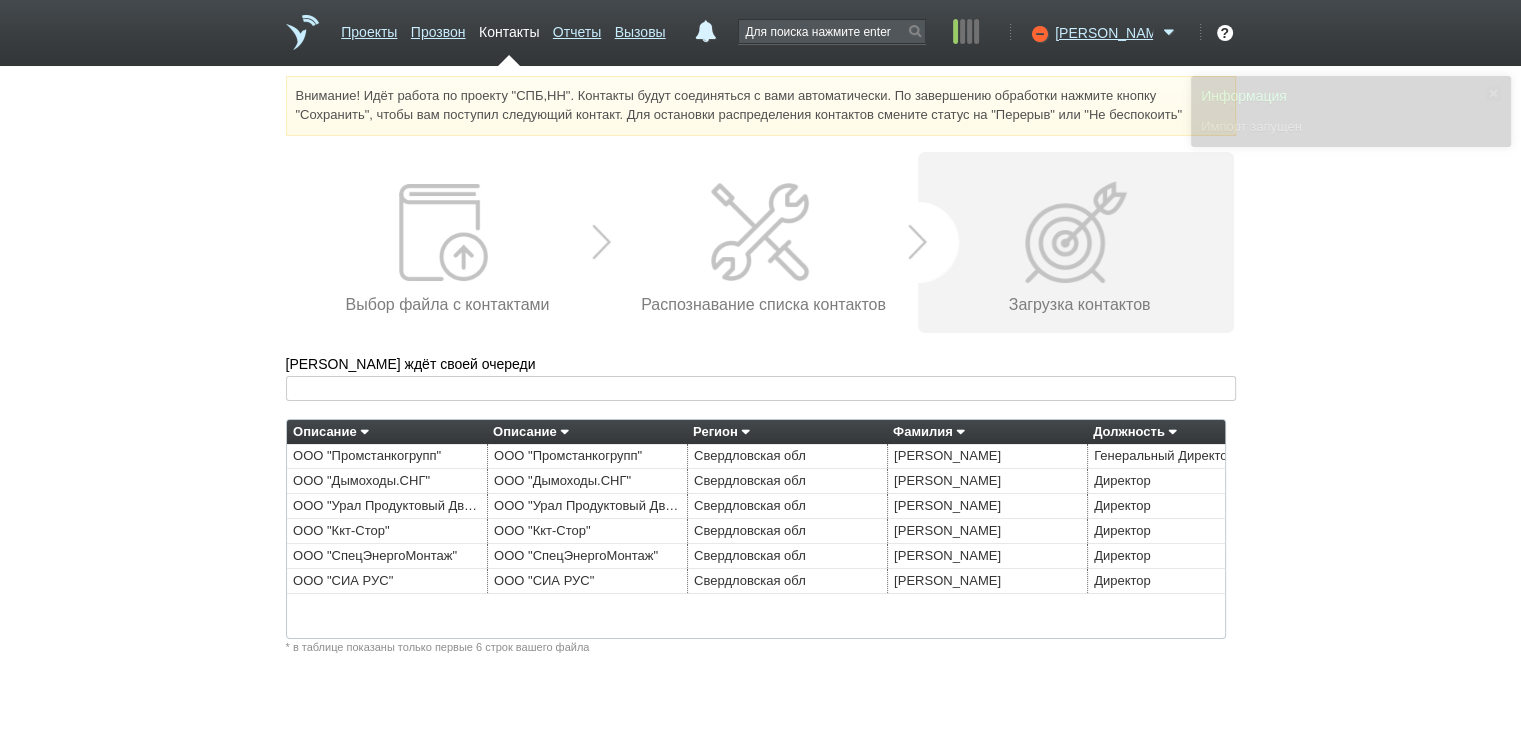 scroll, scrollTop: 0, scrollLeft: 0, axis: both 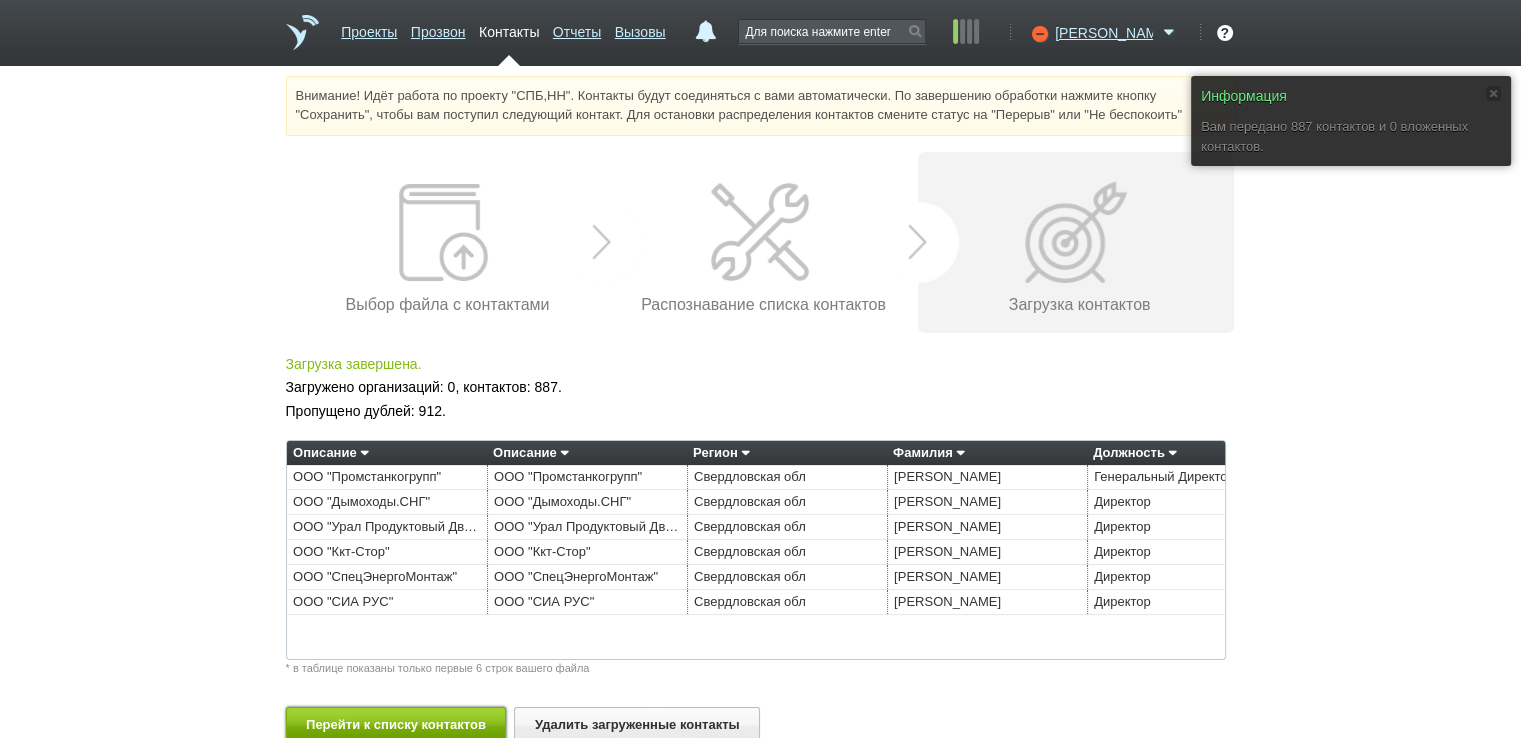 click on "Перейти к списку контактов" at bounding box center (396, 725) 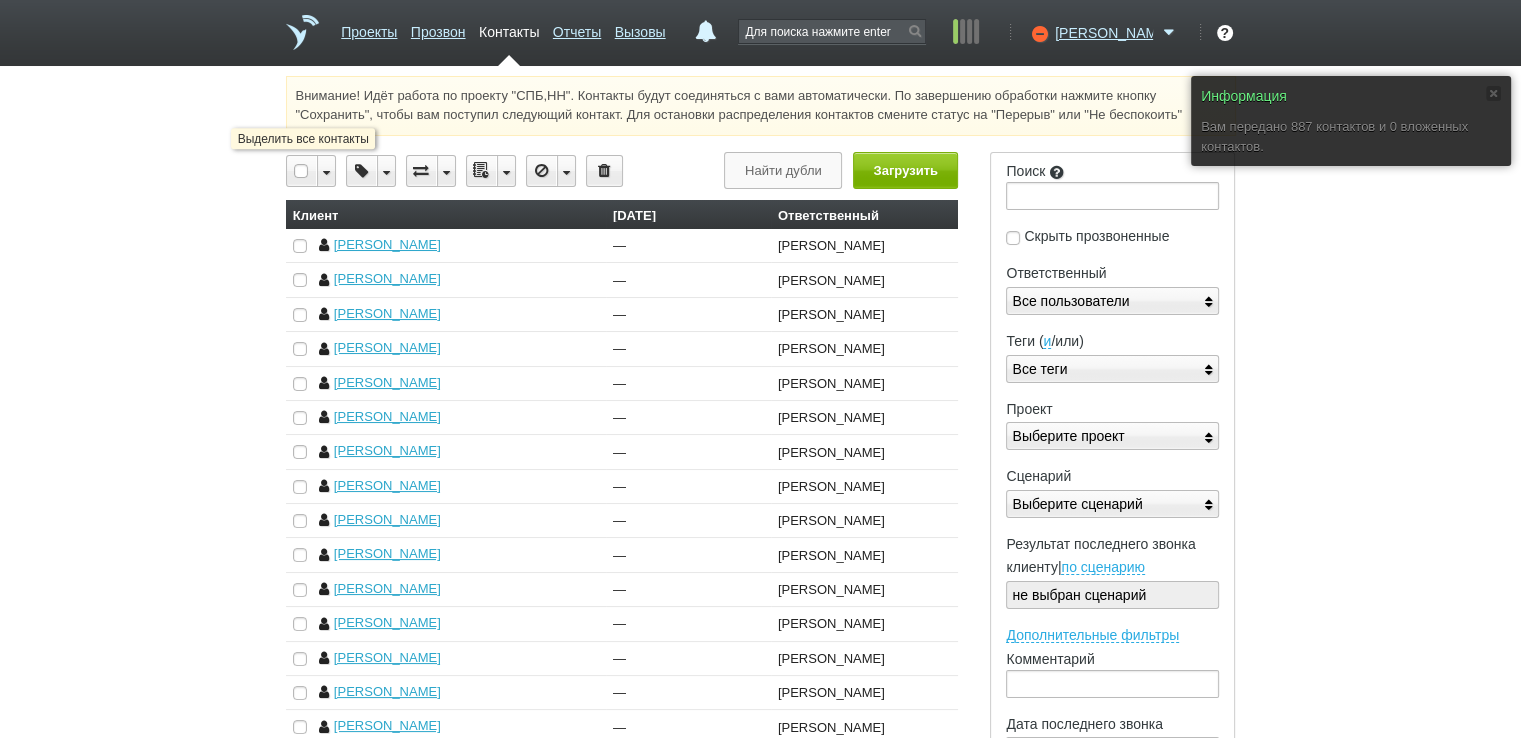 click at bounding box center [302, 171] 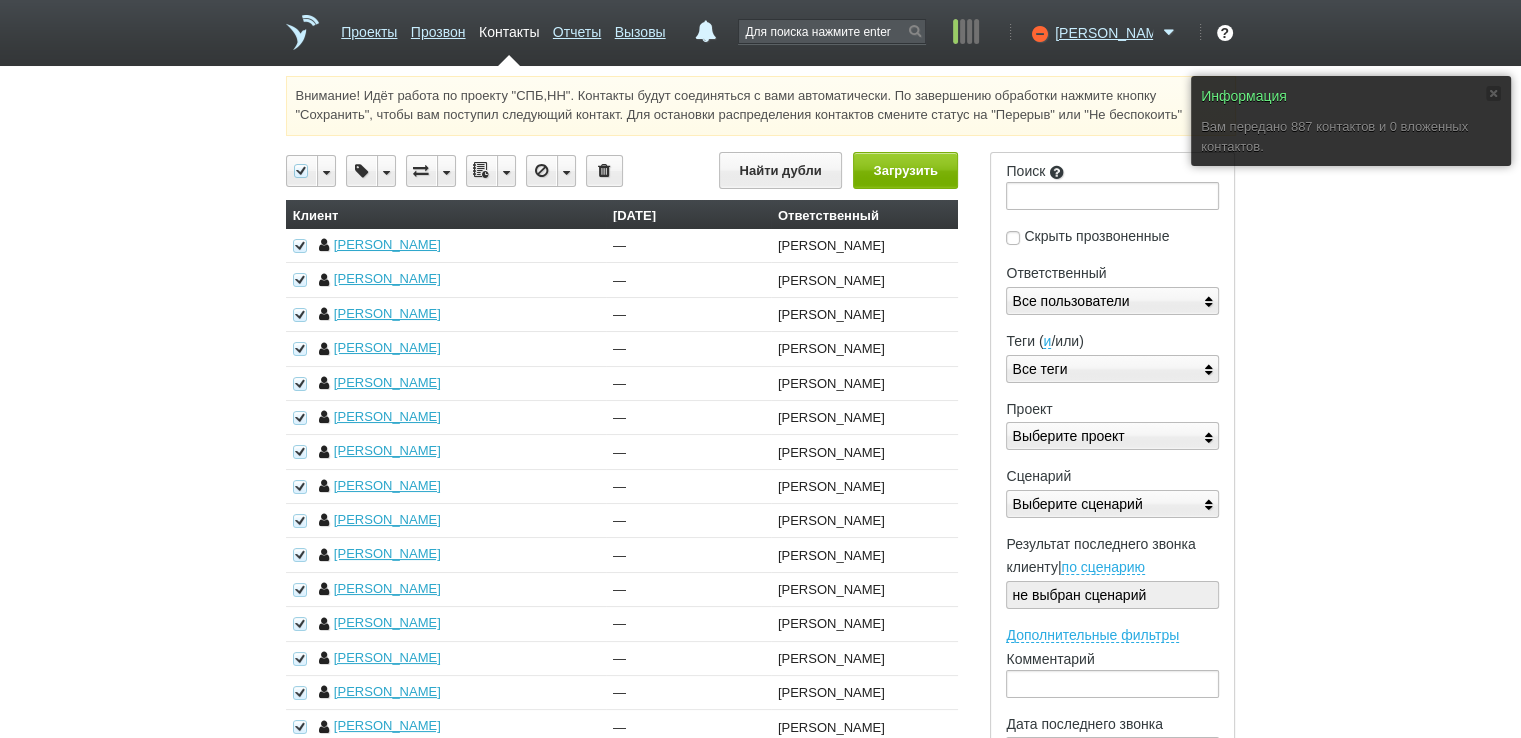 click at bounding box center (506, 171) 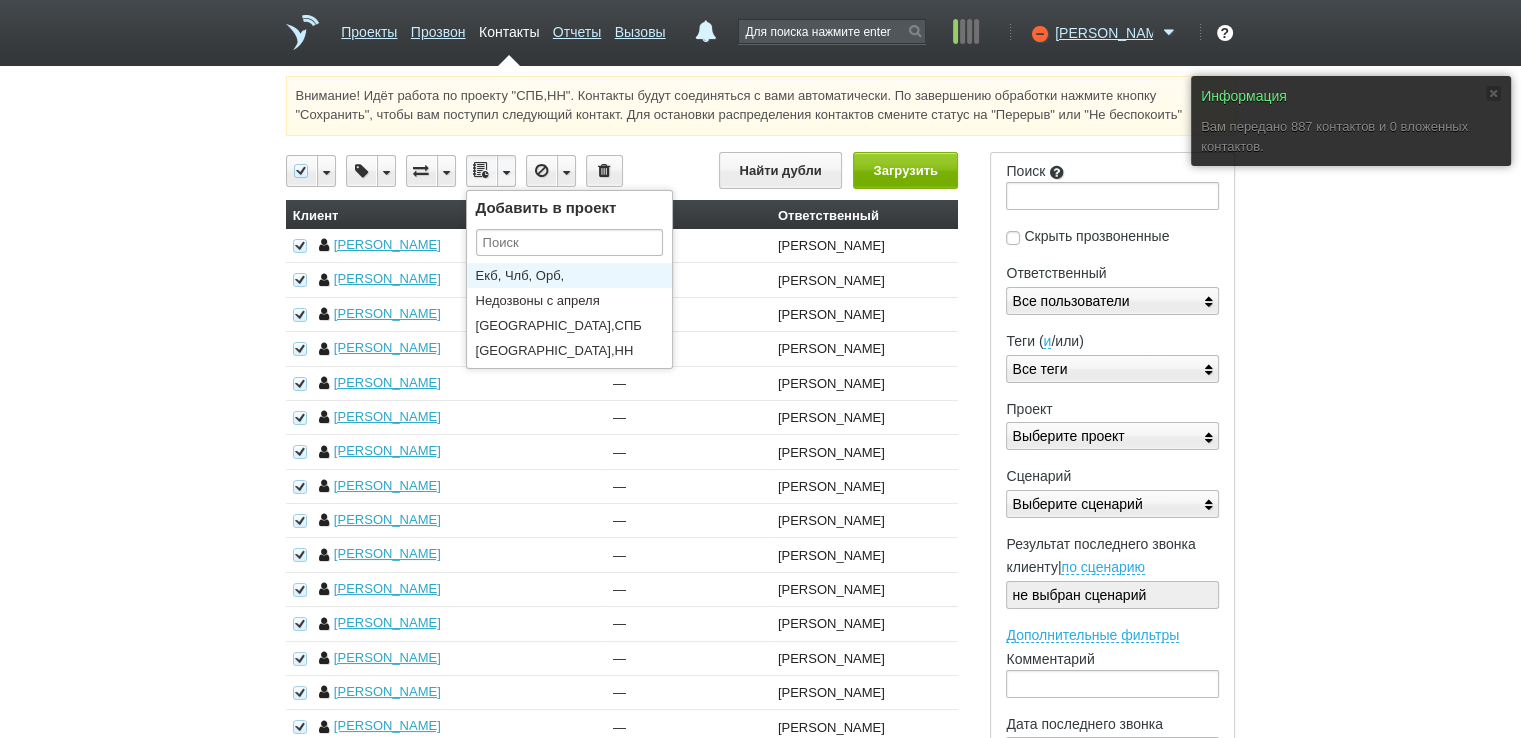 click on "Екб, Члб, Орб,[GEOGRAPHIC_DATA],[GEOGRAPHIC_DATA], [GEOGRAPHIC_DATA]," at bounding box center [574, 275] 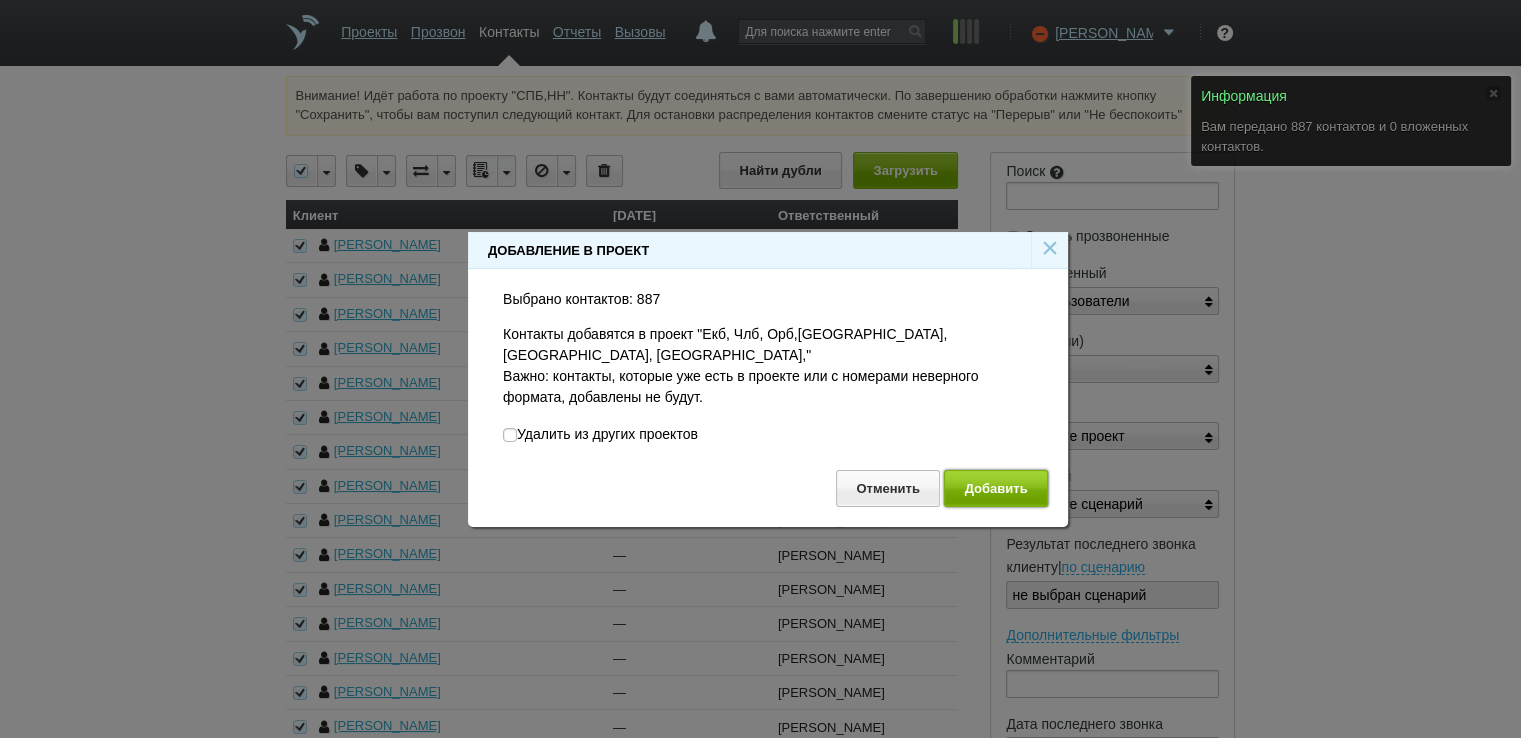 click on "Добавить" at bounding box center (996, 488) 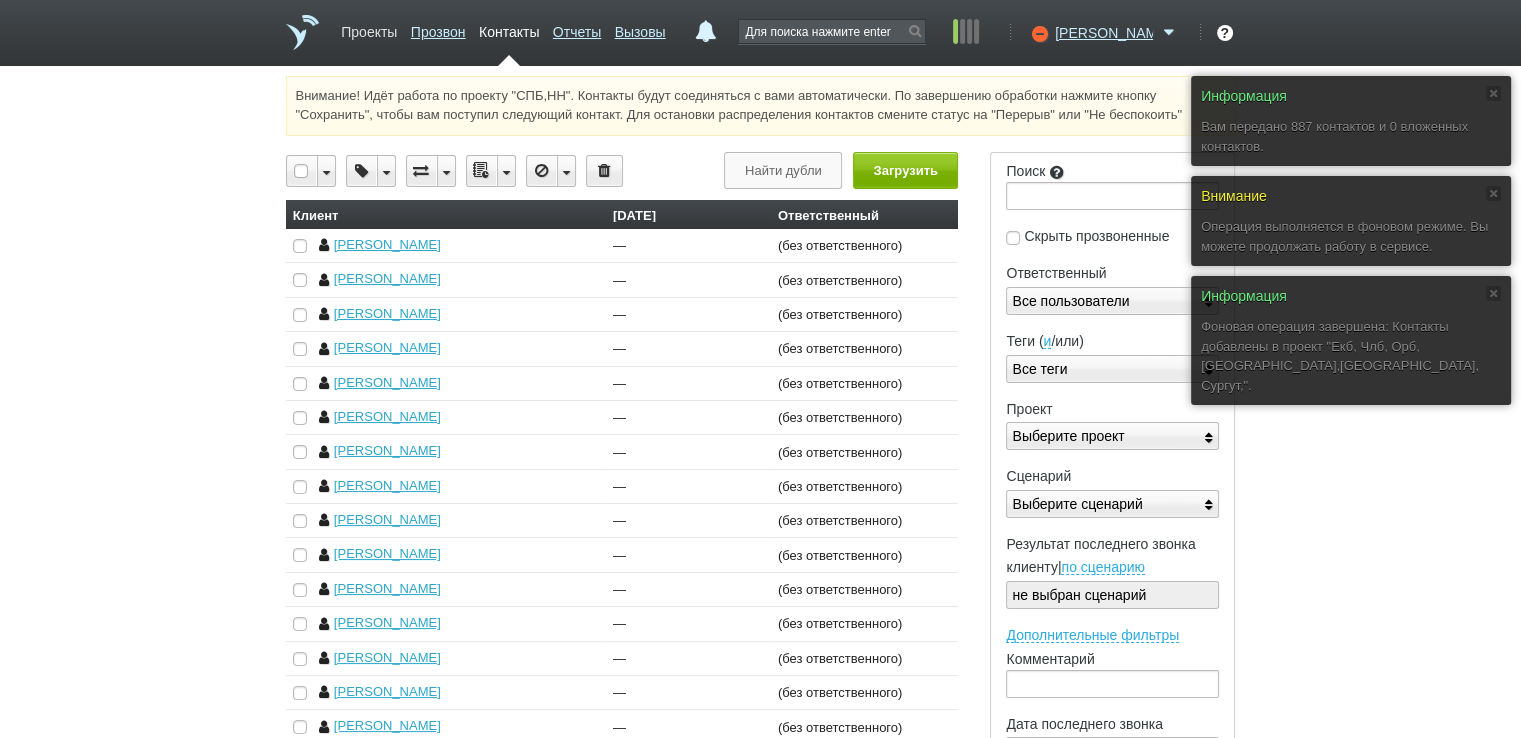 click on "Проекты" at bounding box center (369, 28) 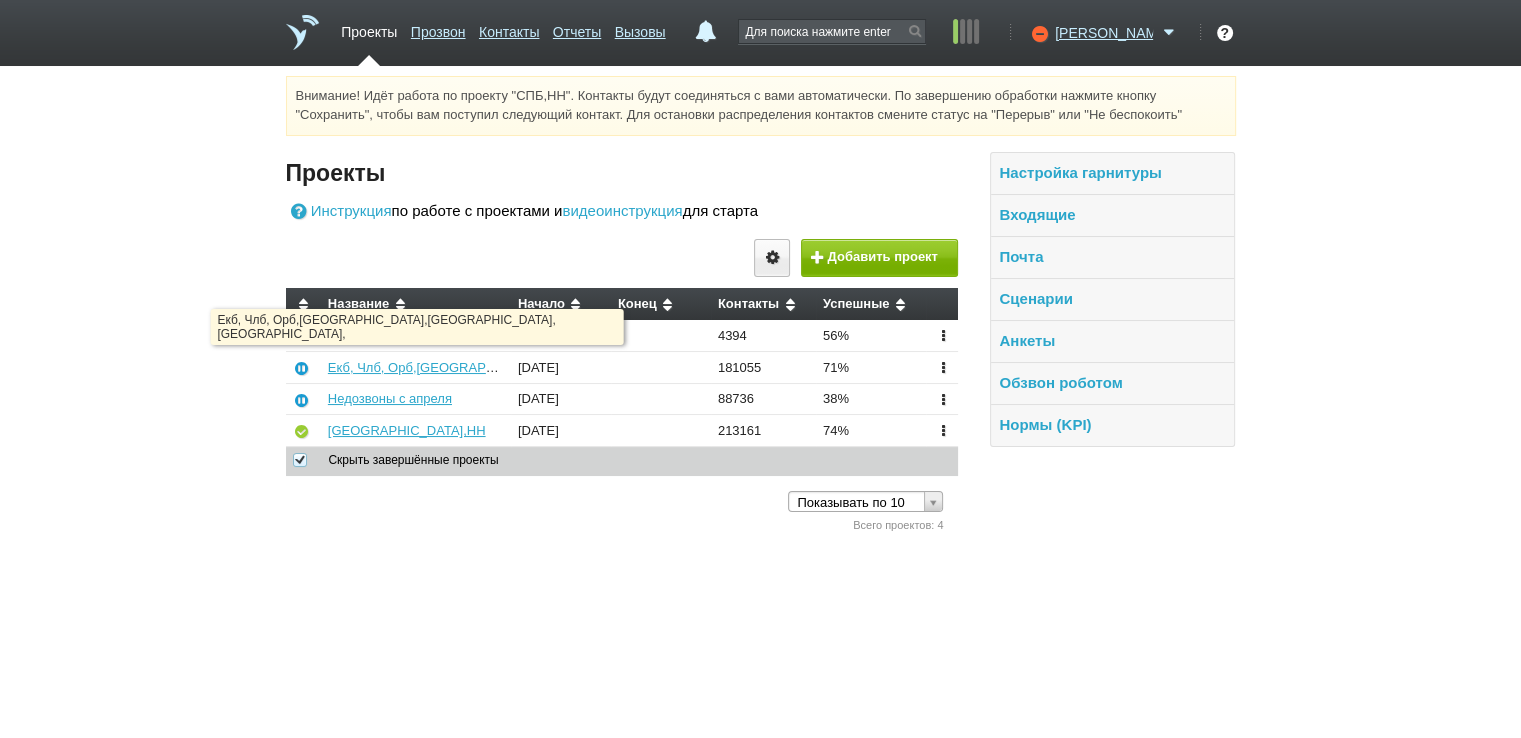 click on "Екб, Члб, Орб,[GEOGRAPHIC_DATA],[GEOGRAPHIC_DATA], [GEOGRAPHIC_DATA]," at bounding box center [416, 367] 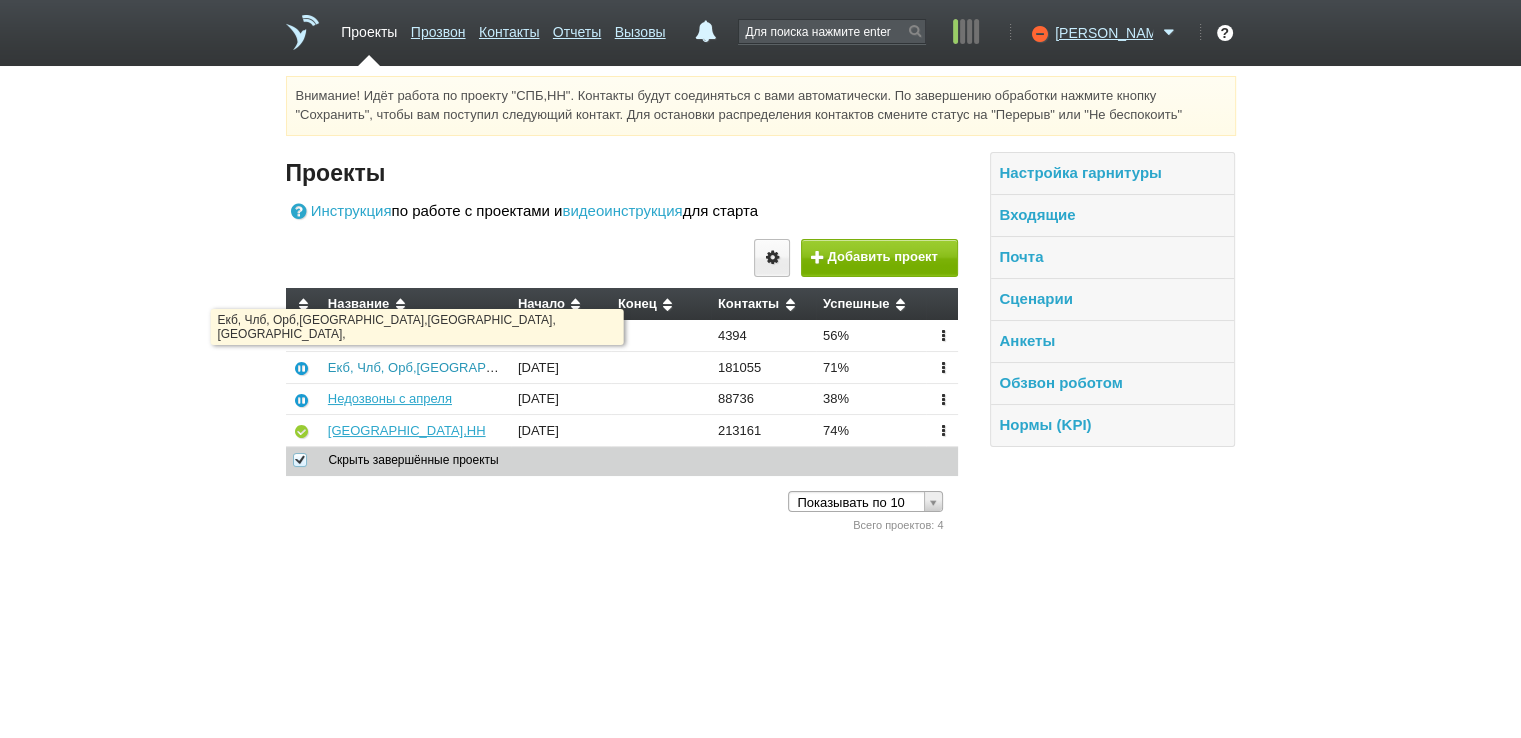 click on "Екб, Члб, Орб,[GEOGRAPHIC_DATA],[GEOGRAPHIC_DATA], [GEOGRAPHIC_DATA]," at bounding box center [582, 367] 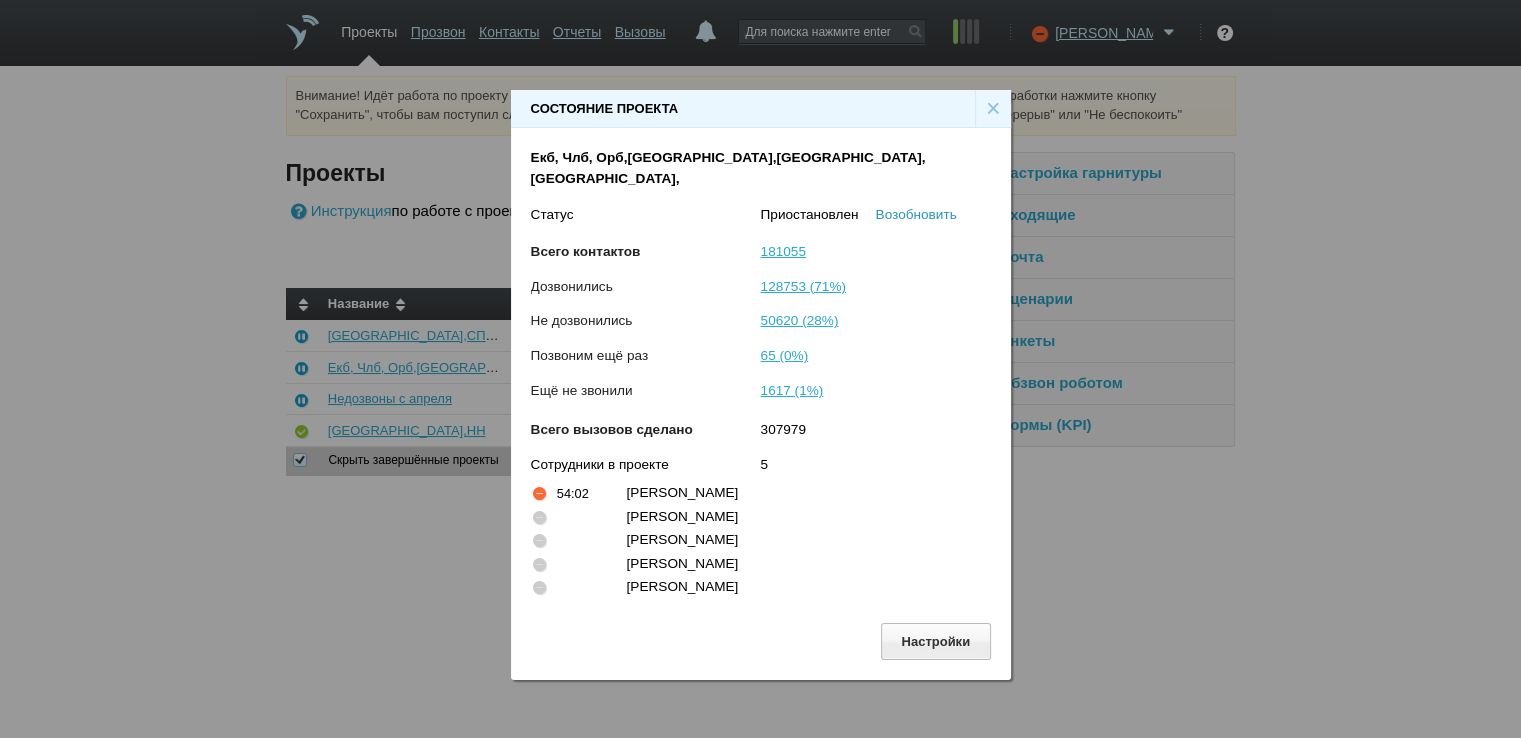 click on "Возобновить" at bounding box center (916, 214) 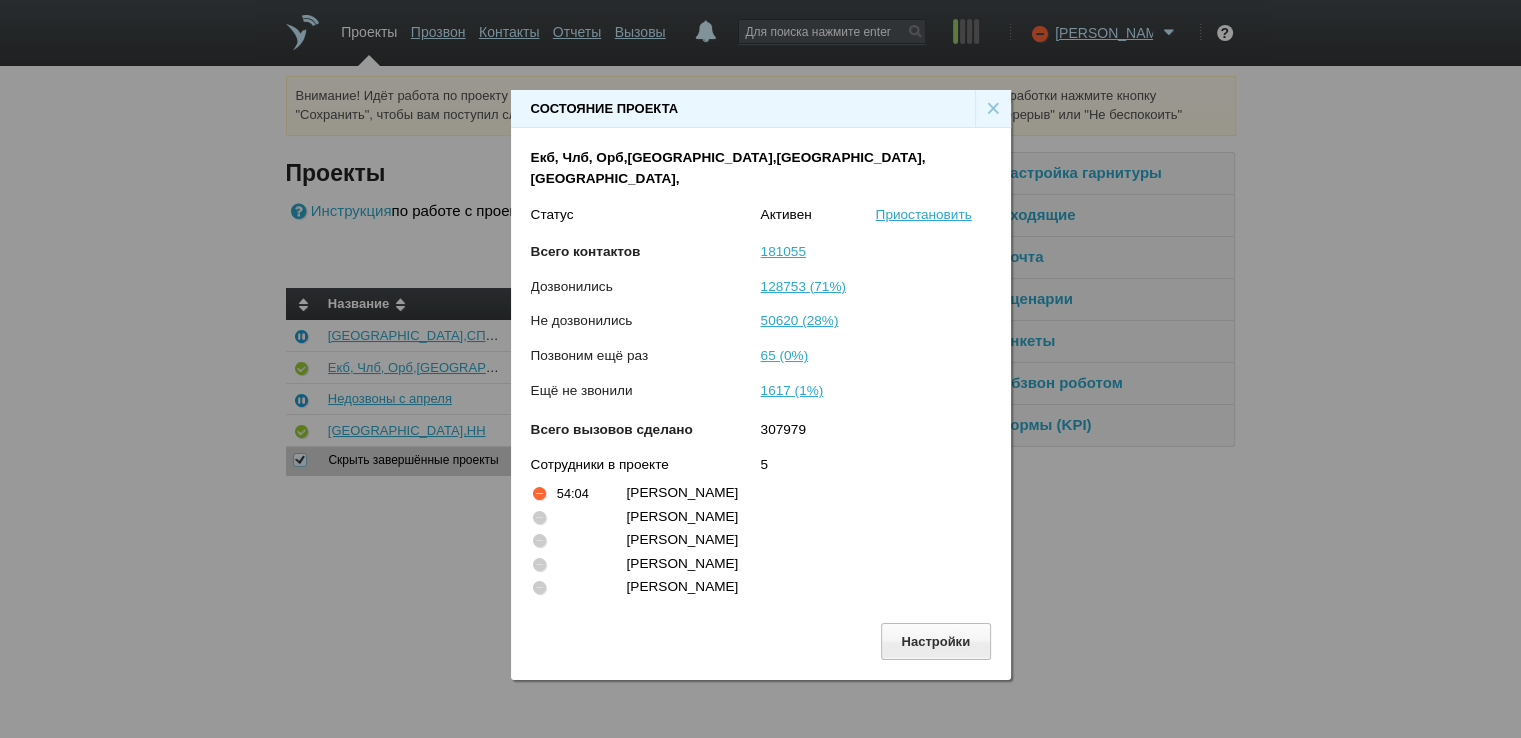 click on "×" at bounding box center [993, 109] 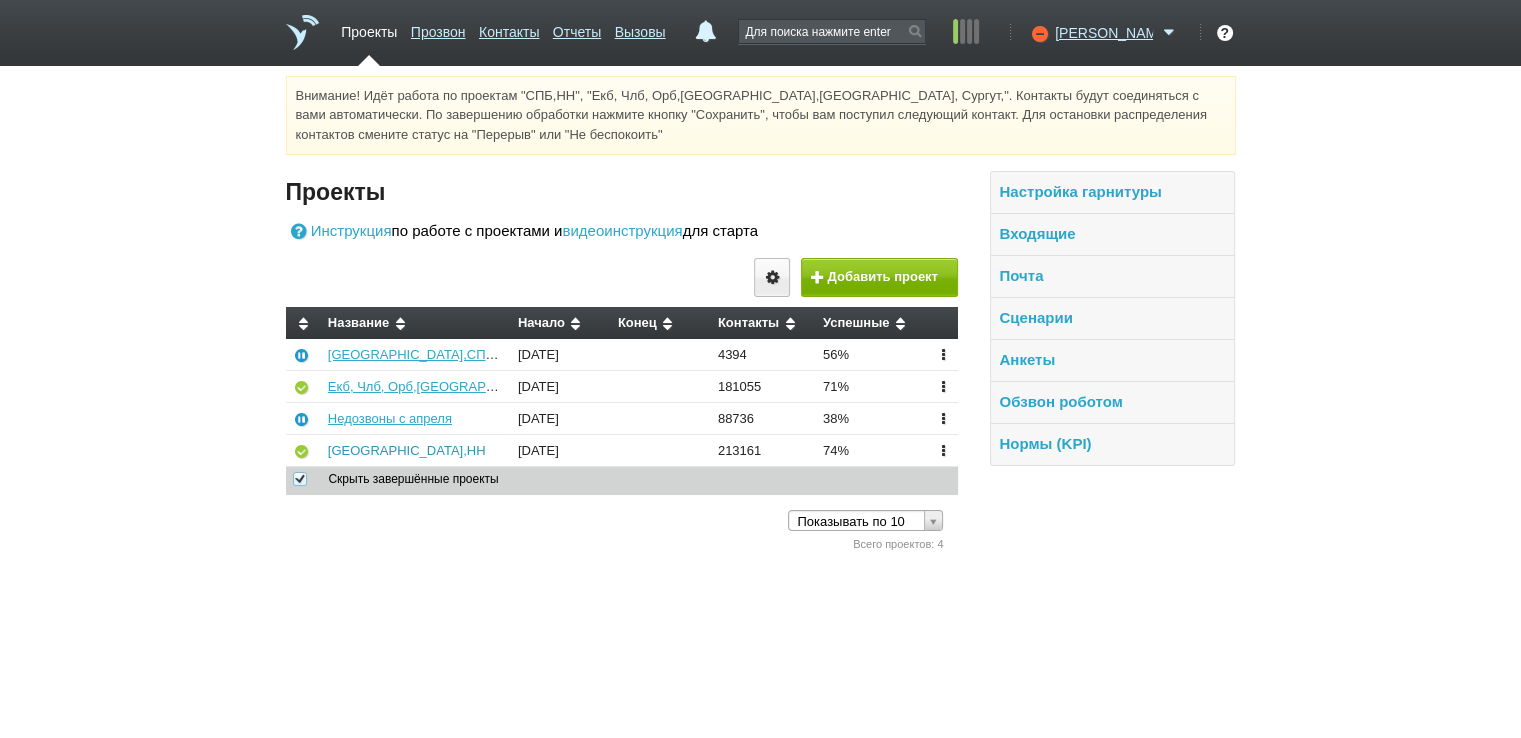 click on "[GEOGRAPHIC_DATA],НН" at bounding box center (407, 450) 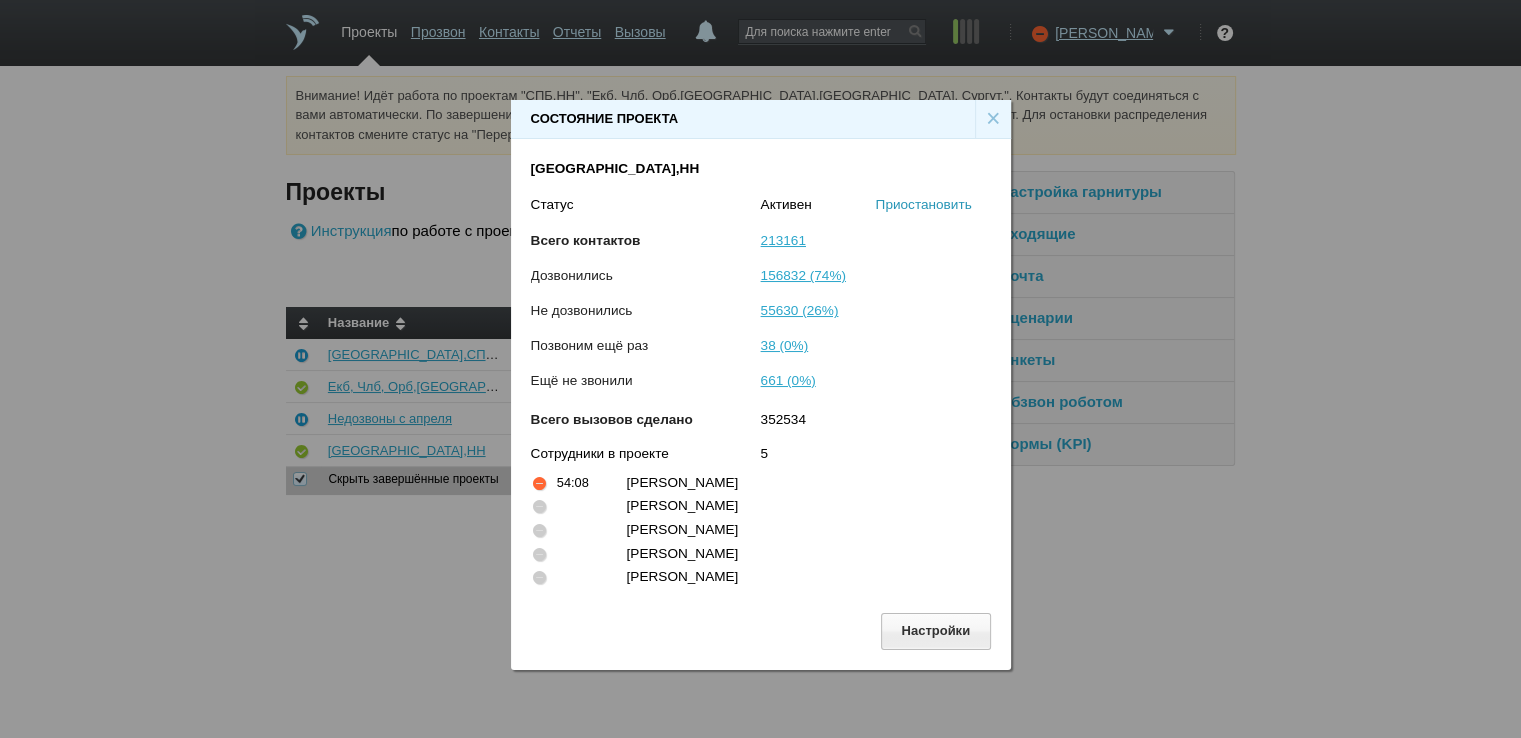 click on "Приостановить" at bounding box center [924, 204] 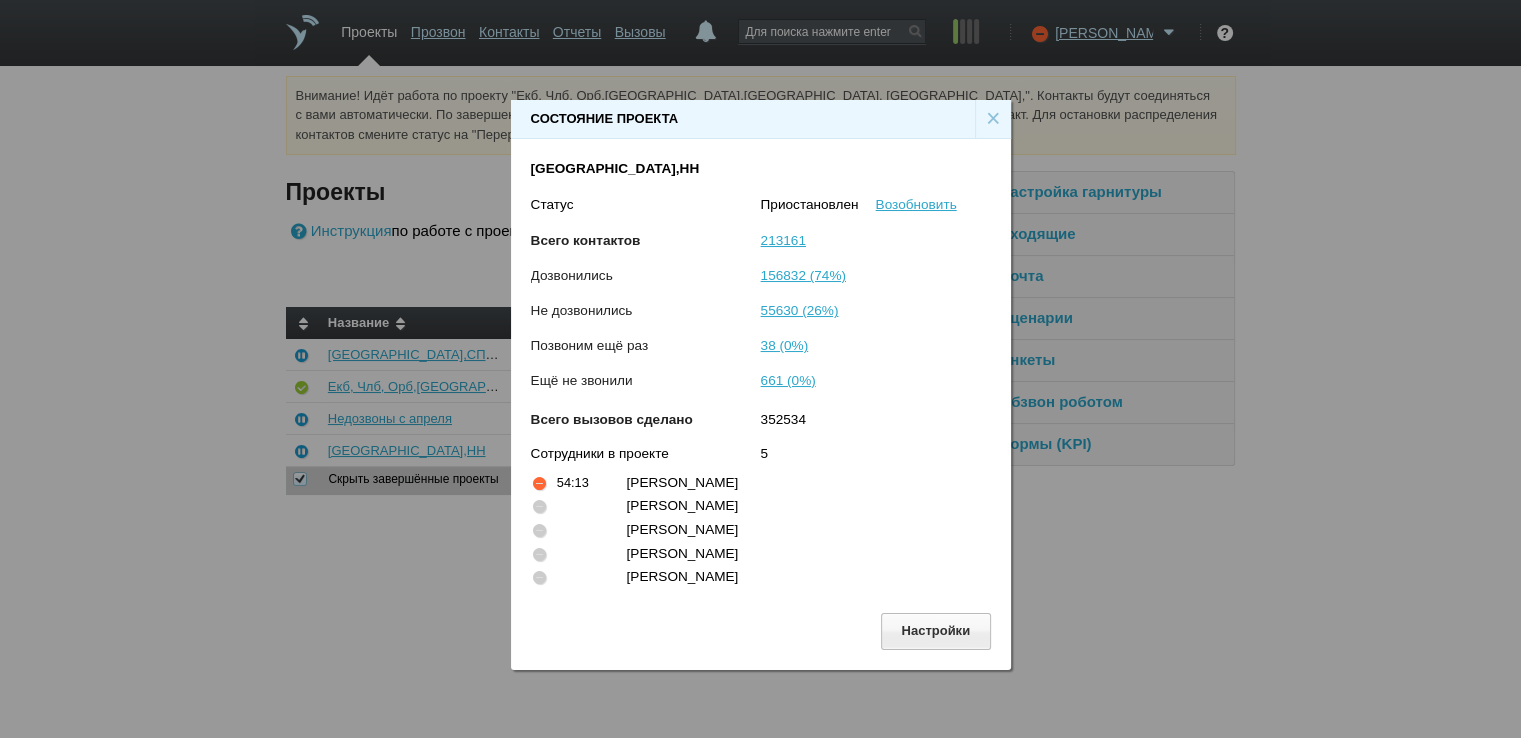 click on "×" at bounding box center [993, 119] 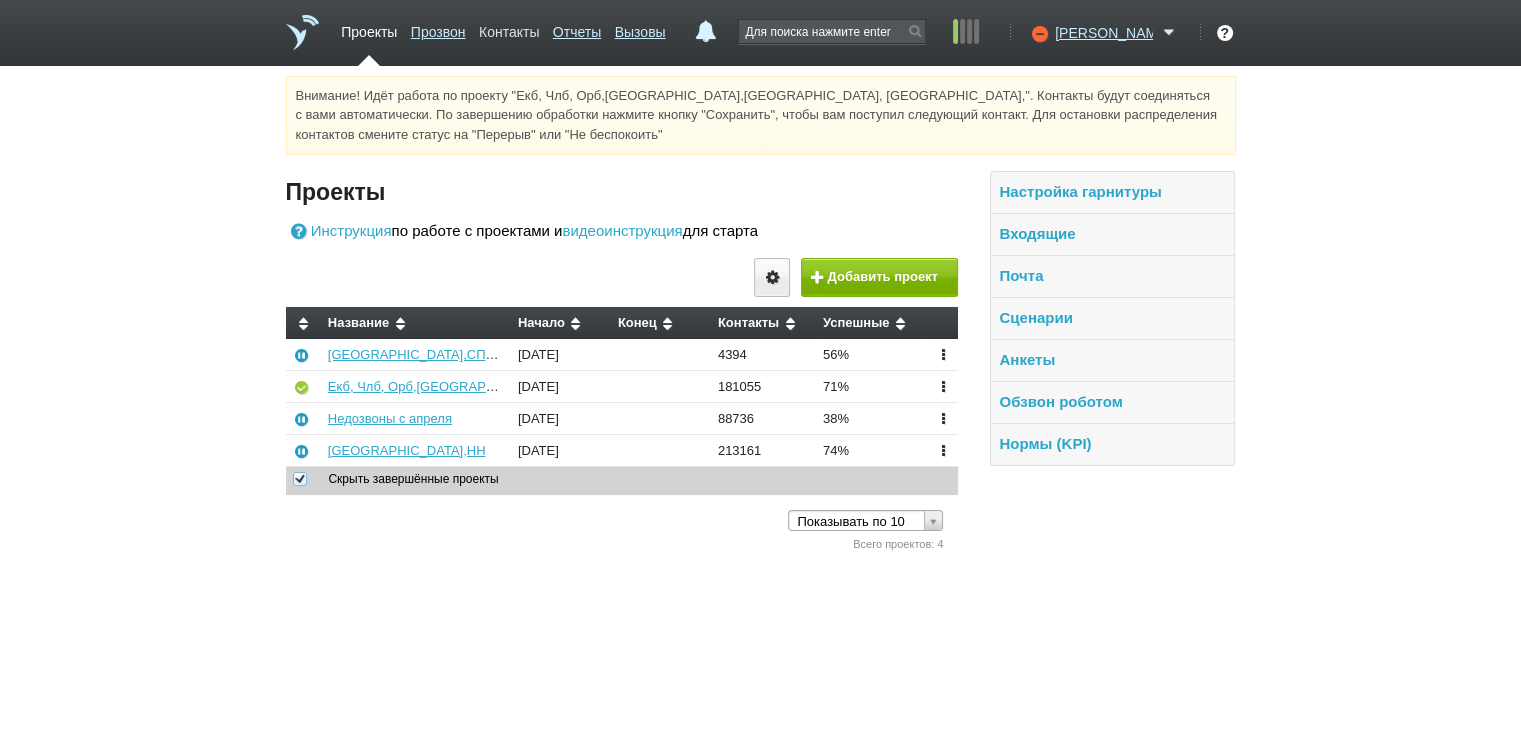 click on "Контакты" at bounding box center [509, 28] 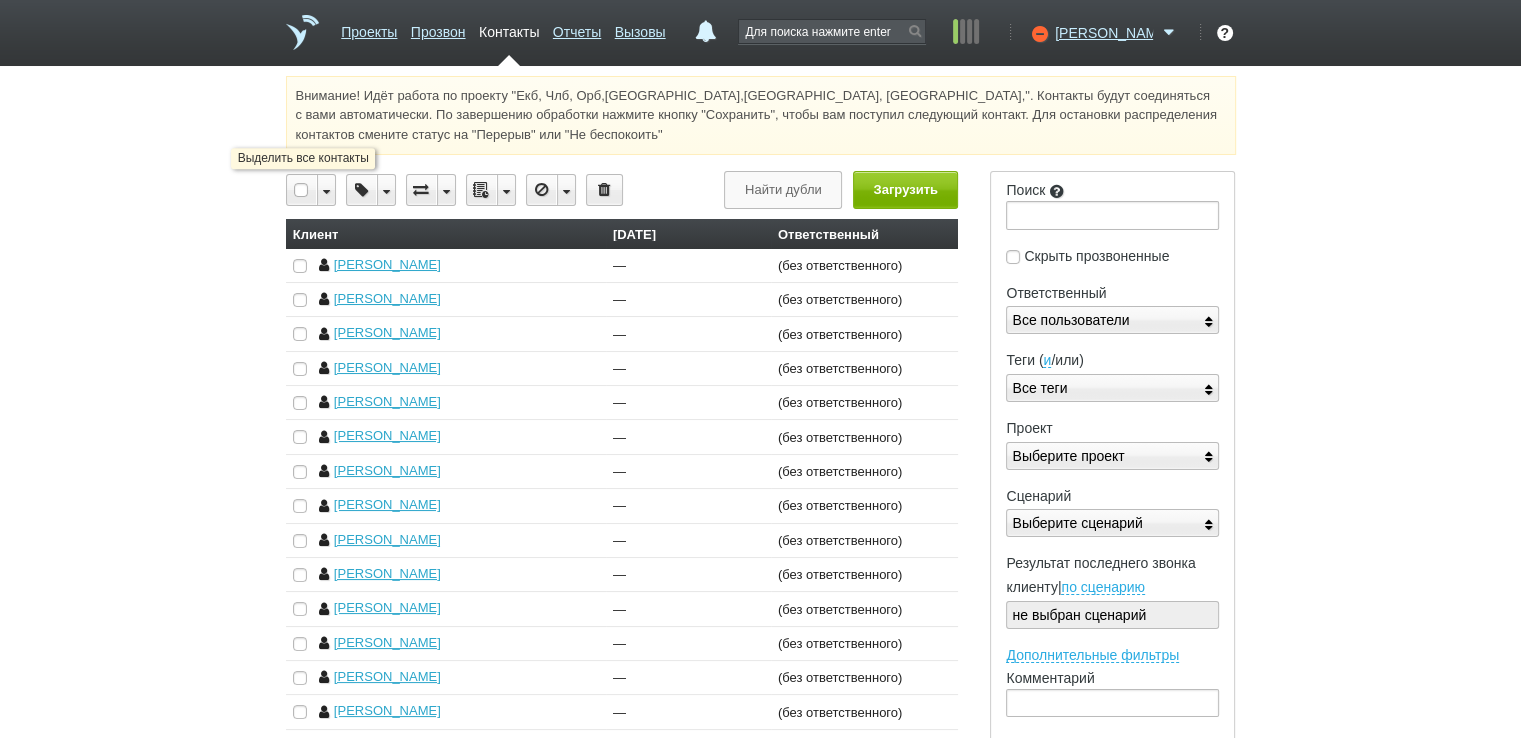 click at bounding box center (302, 190) 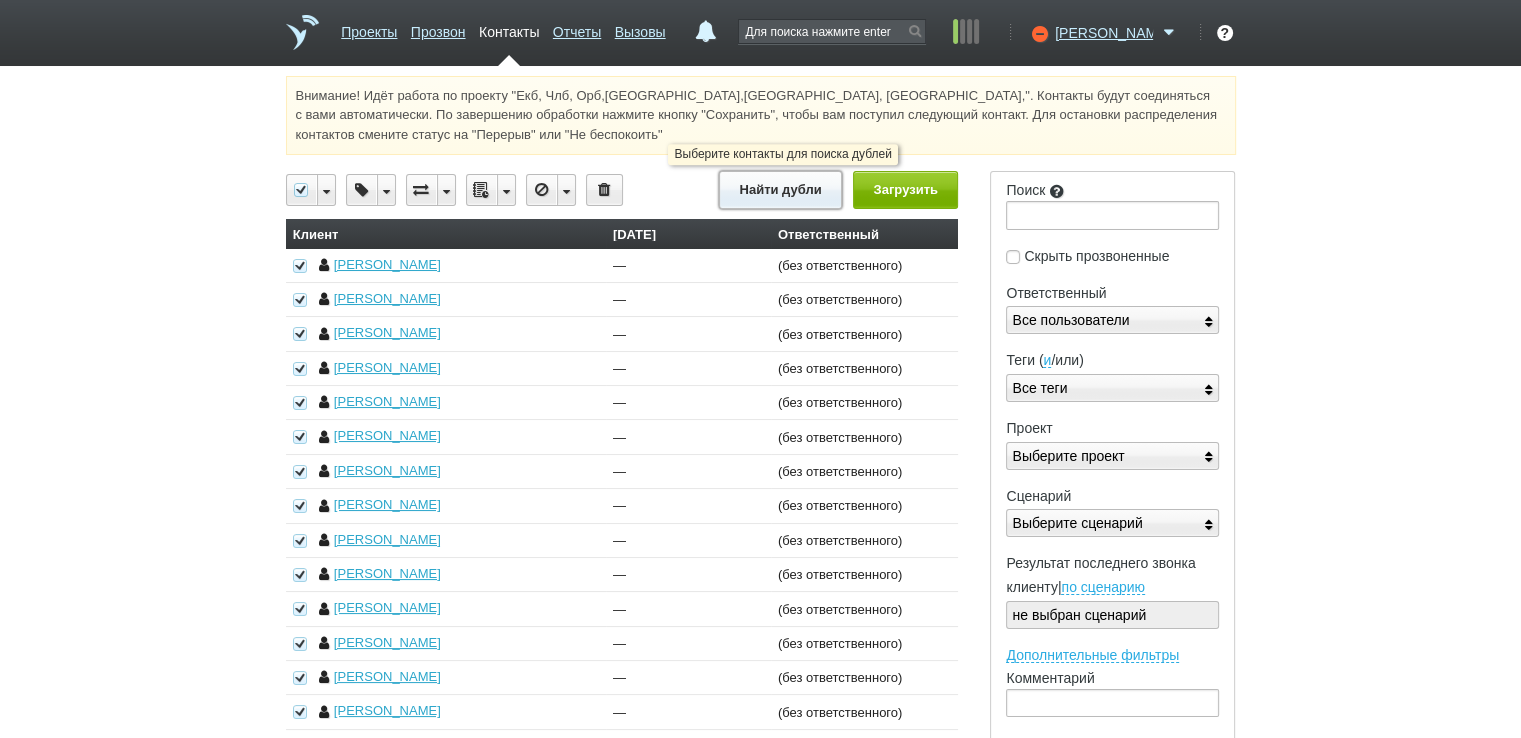 click on "Найти дубли" at bounding box center [780, 189] 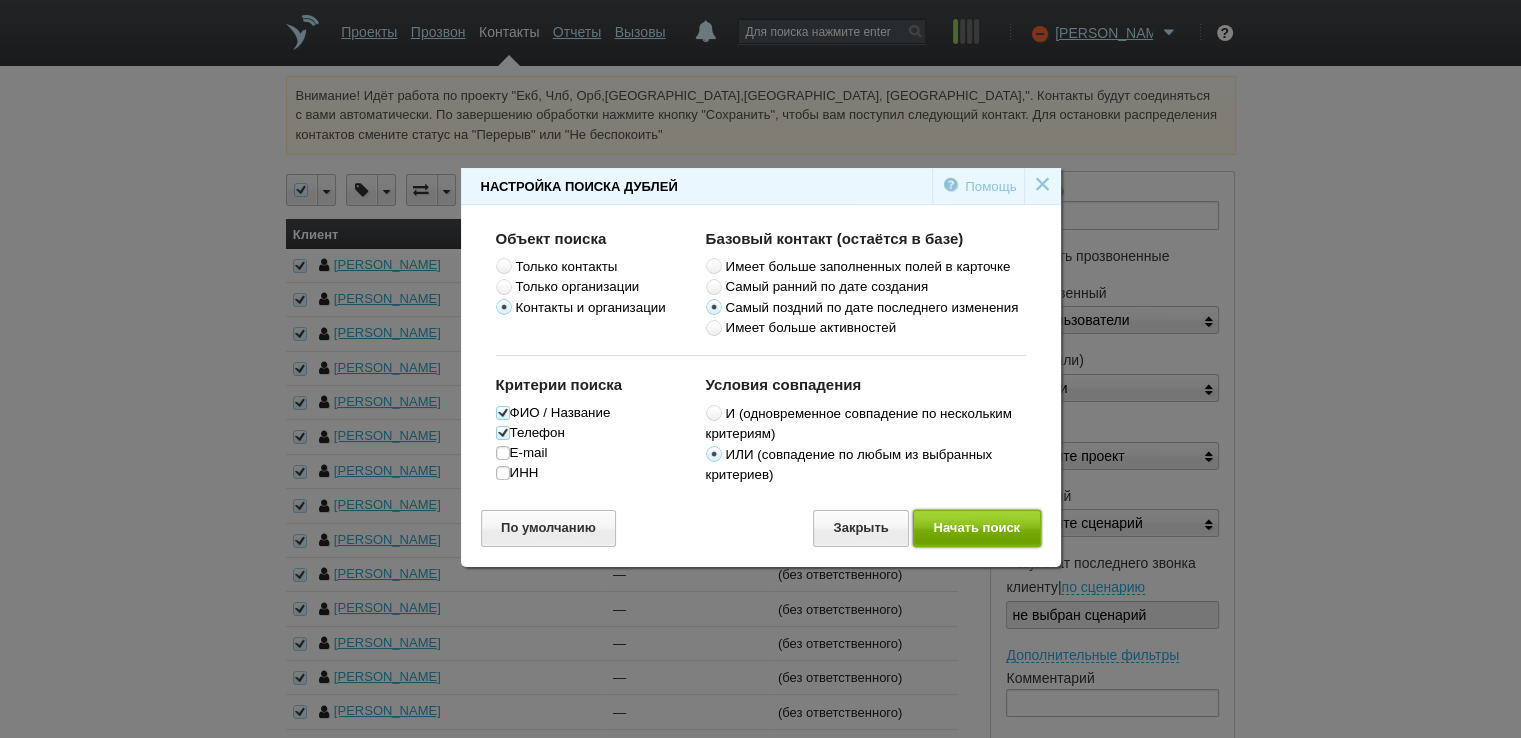 click on "Начать поиск" at bounding box center (977, 528) 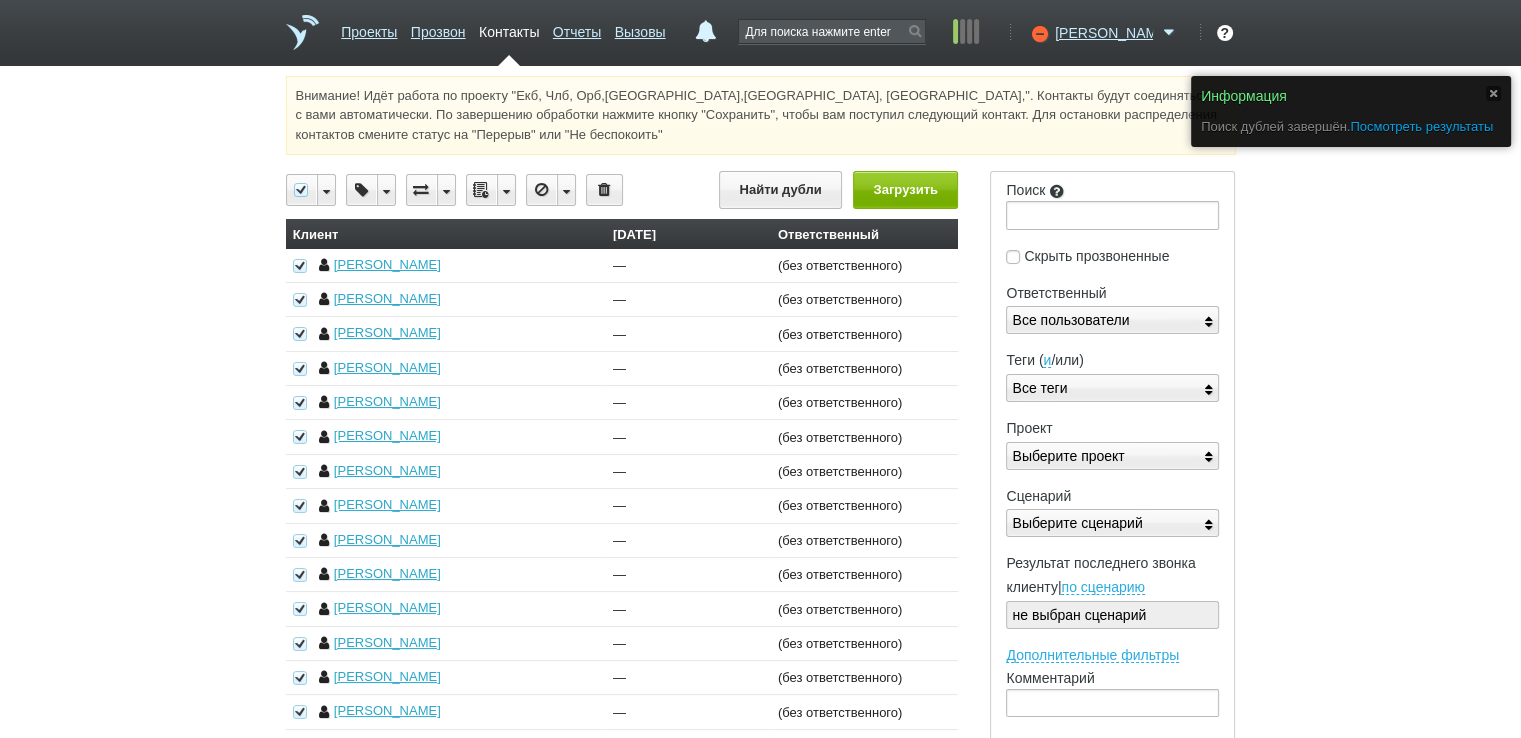 click on "Посмотреть результаты" at bounding box center (1421, 126) 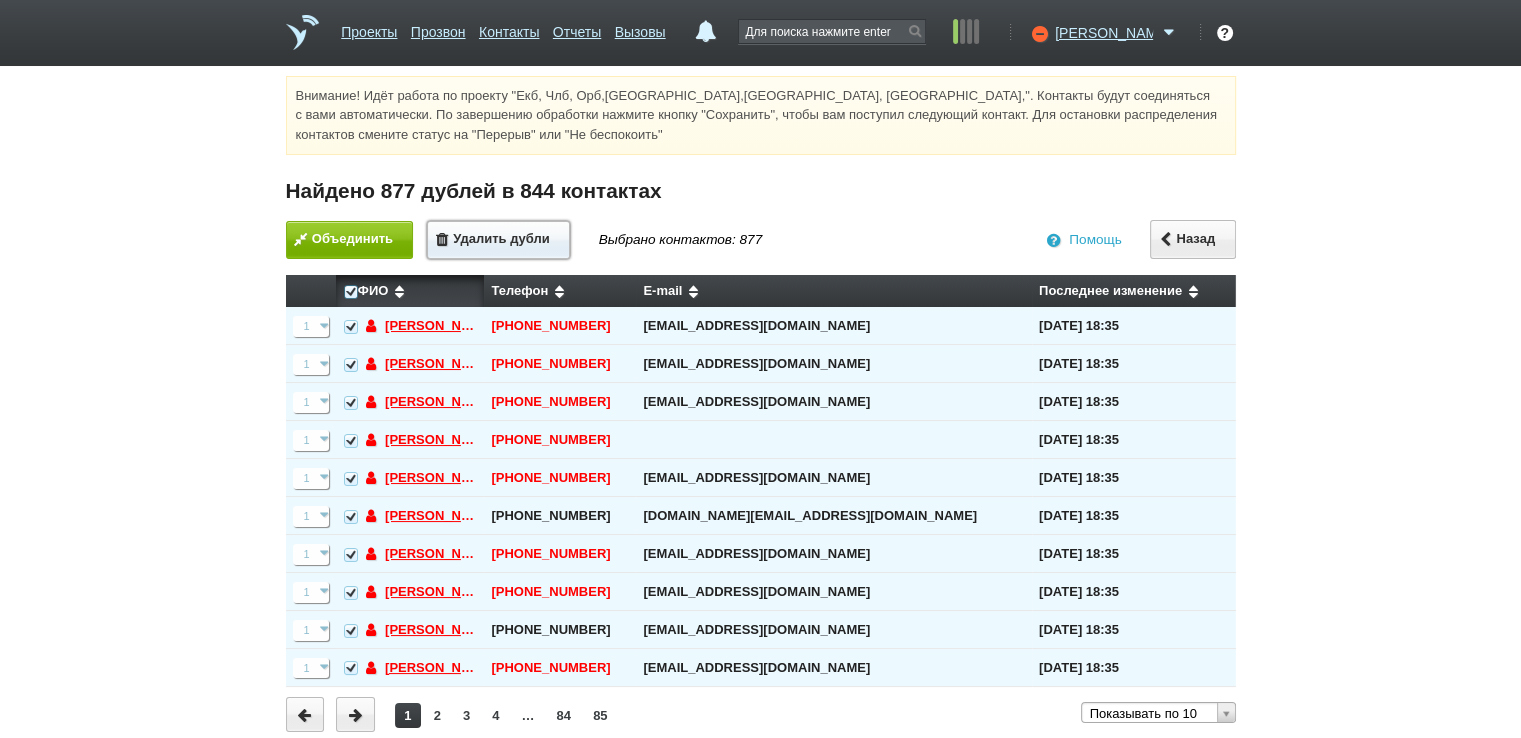 click on "Удалить дубли" at bounding box center (498, 240) 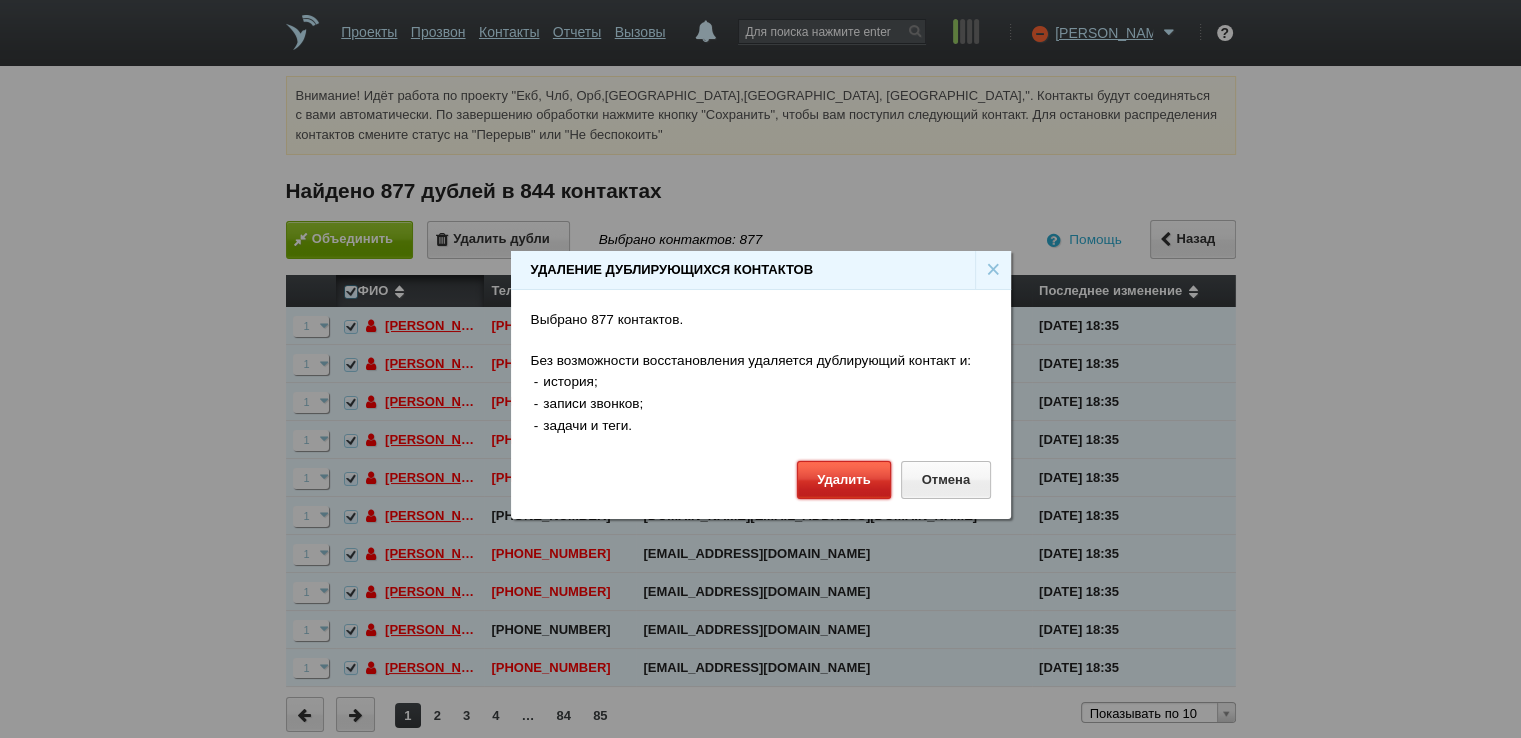 click on "Удалить" at bounding box center [844, 479] 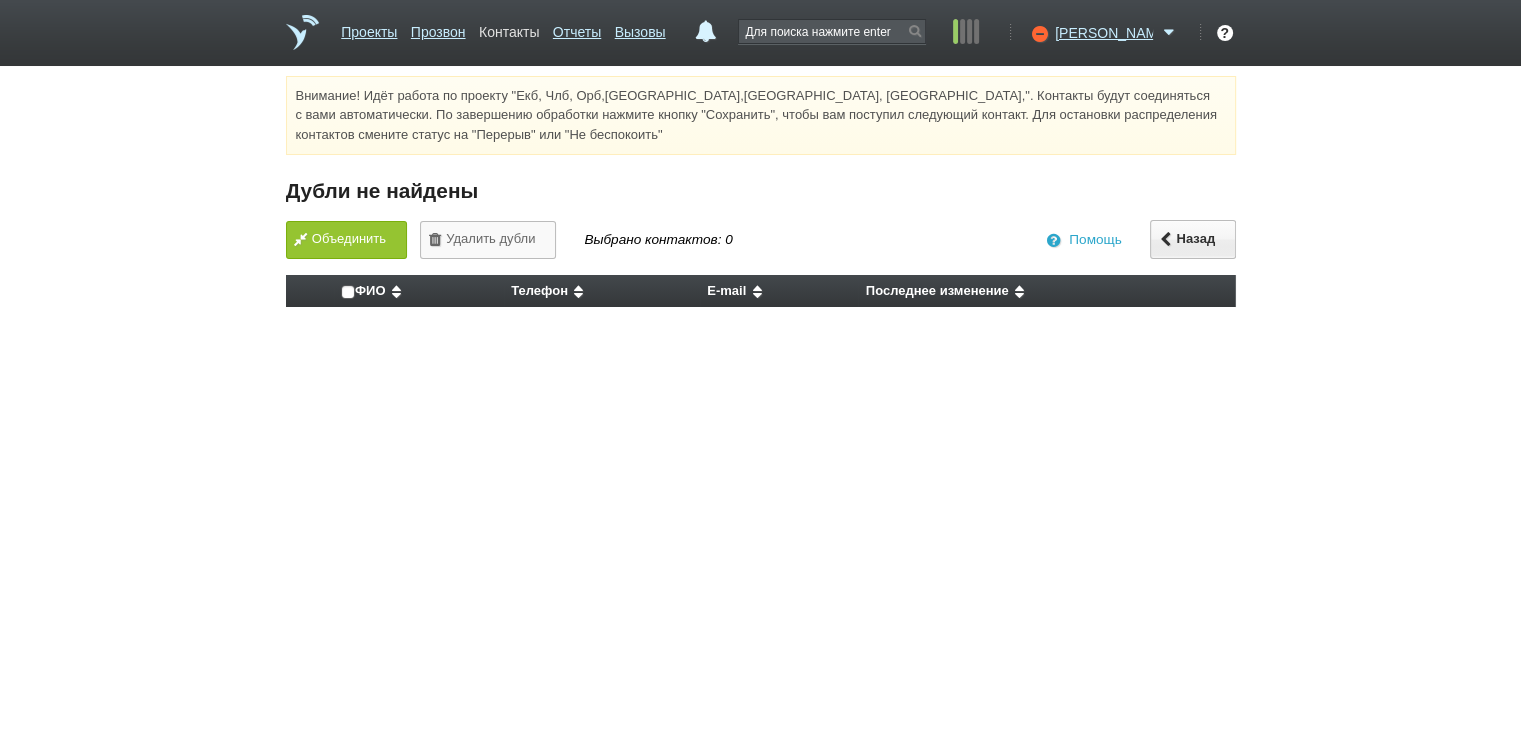 click on "Контакты" at bounding box center [509, 28] 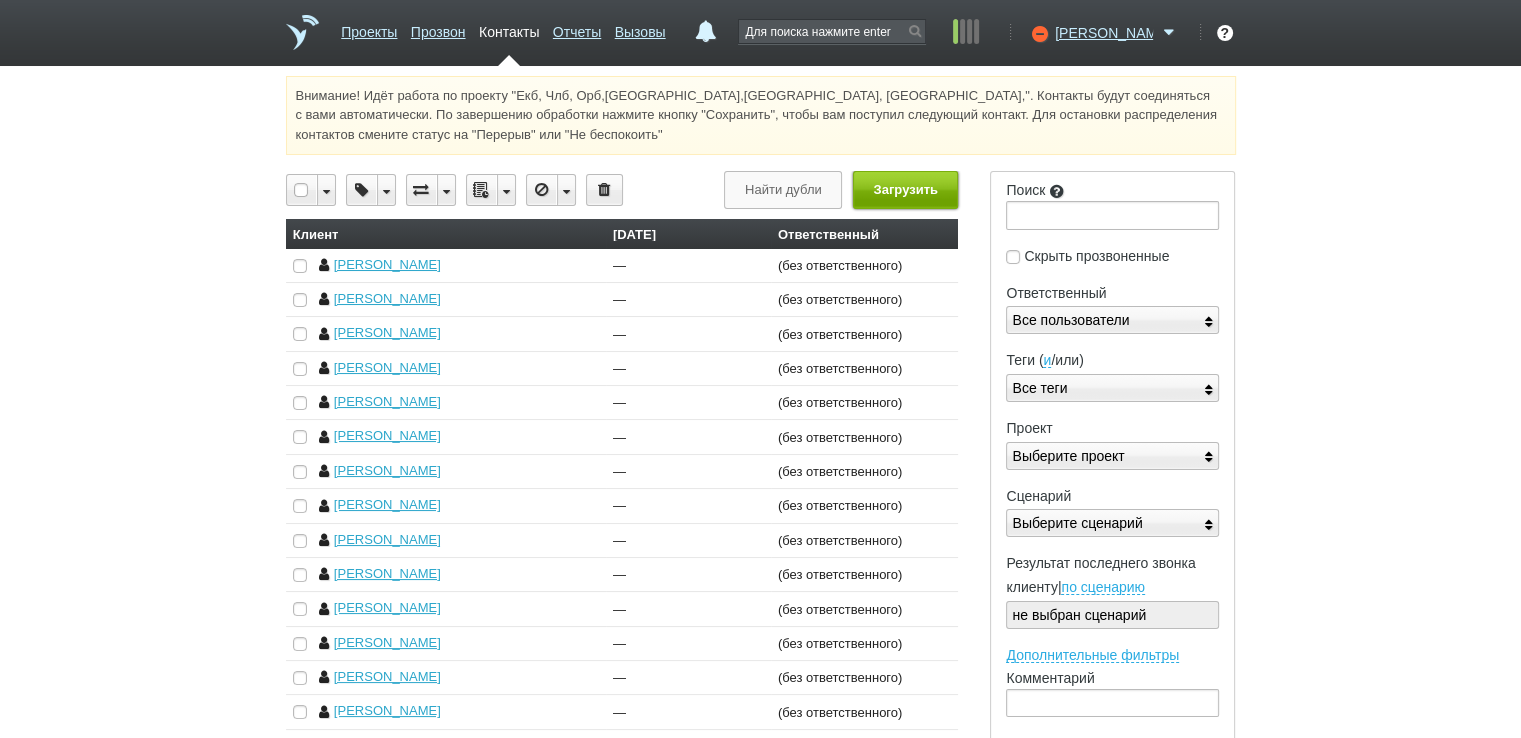 click on "Загрузить" at bounding box center [905, 189] 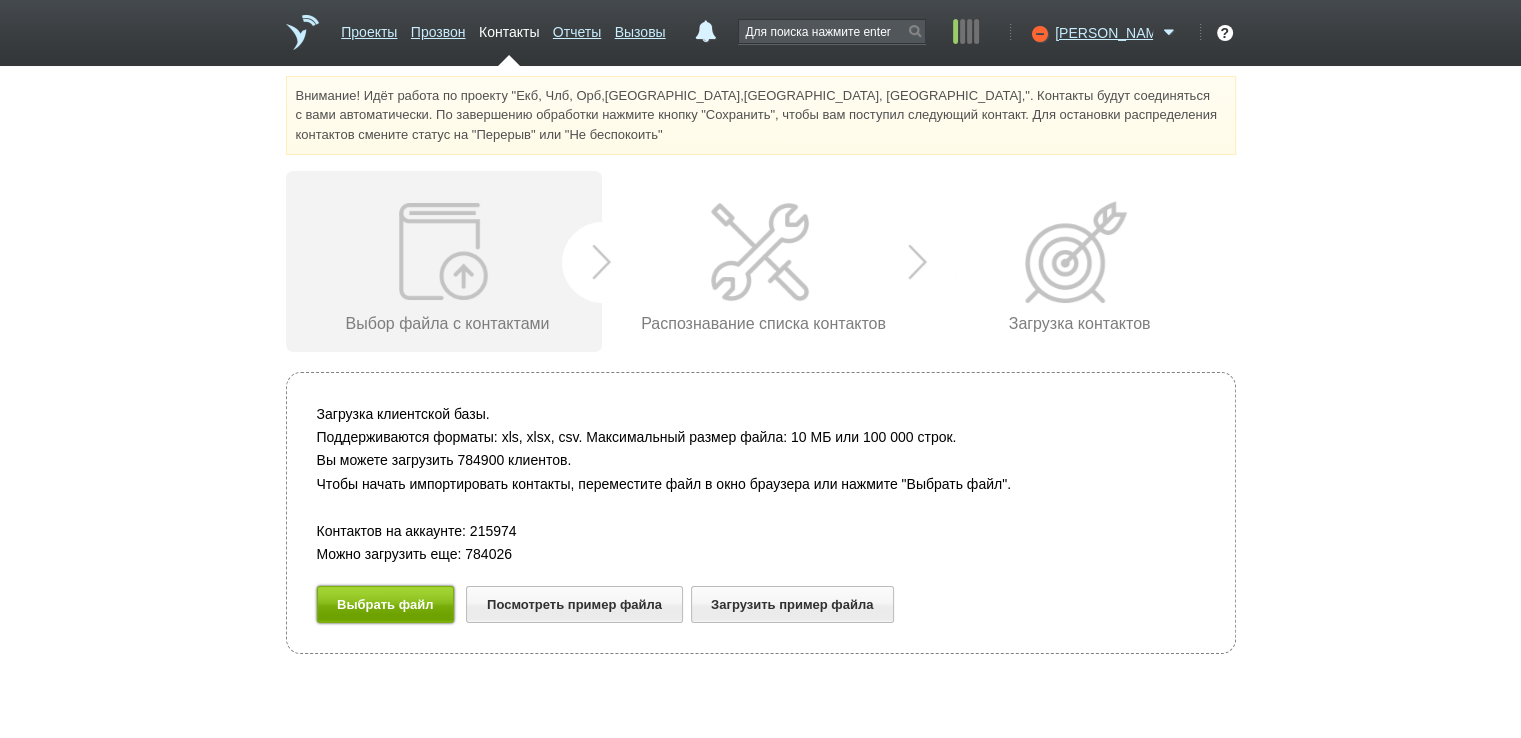 click on "Выбрать файл" at bounding box center [386, 604] 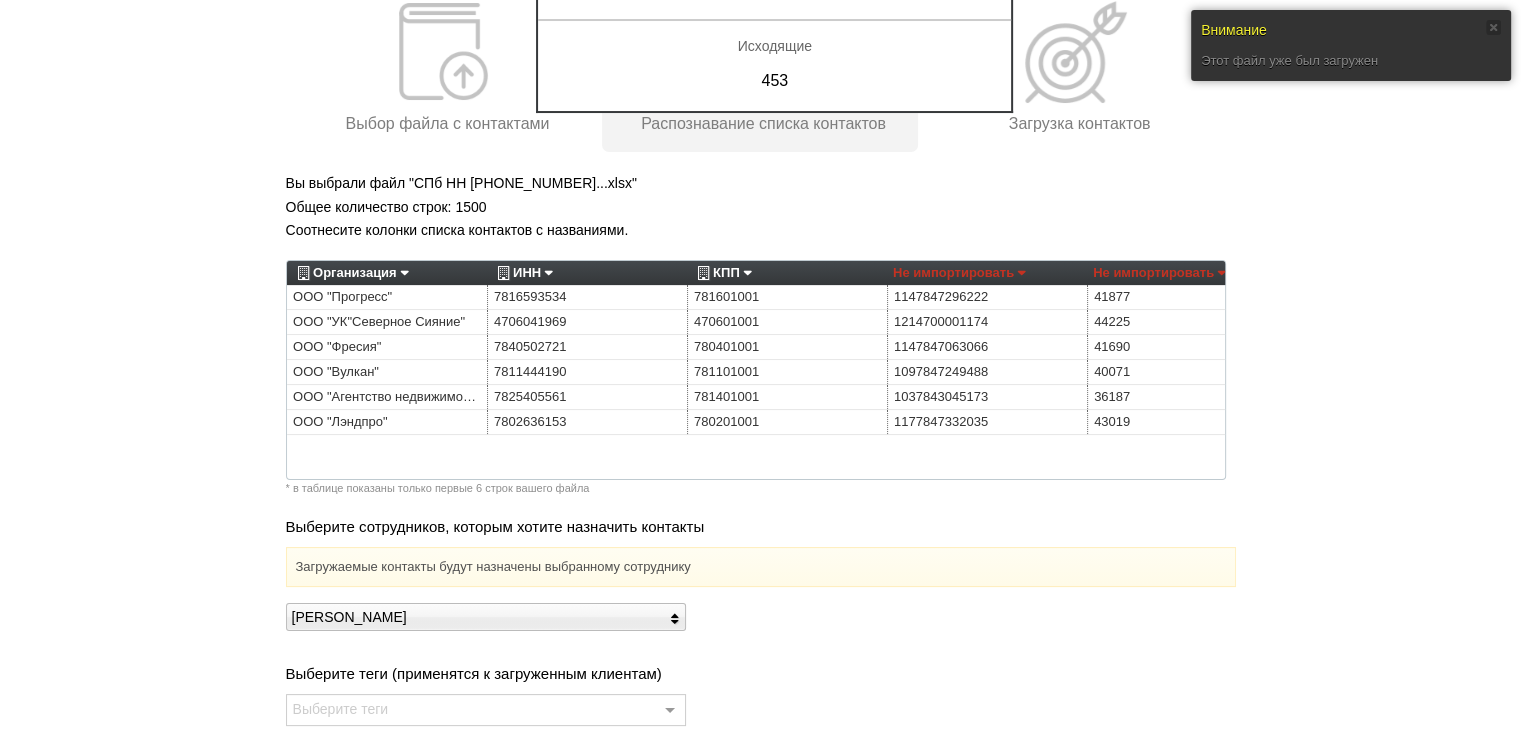 scroll, scrollTop: 300, scrollLeft: 0, axis: vertical 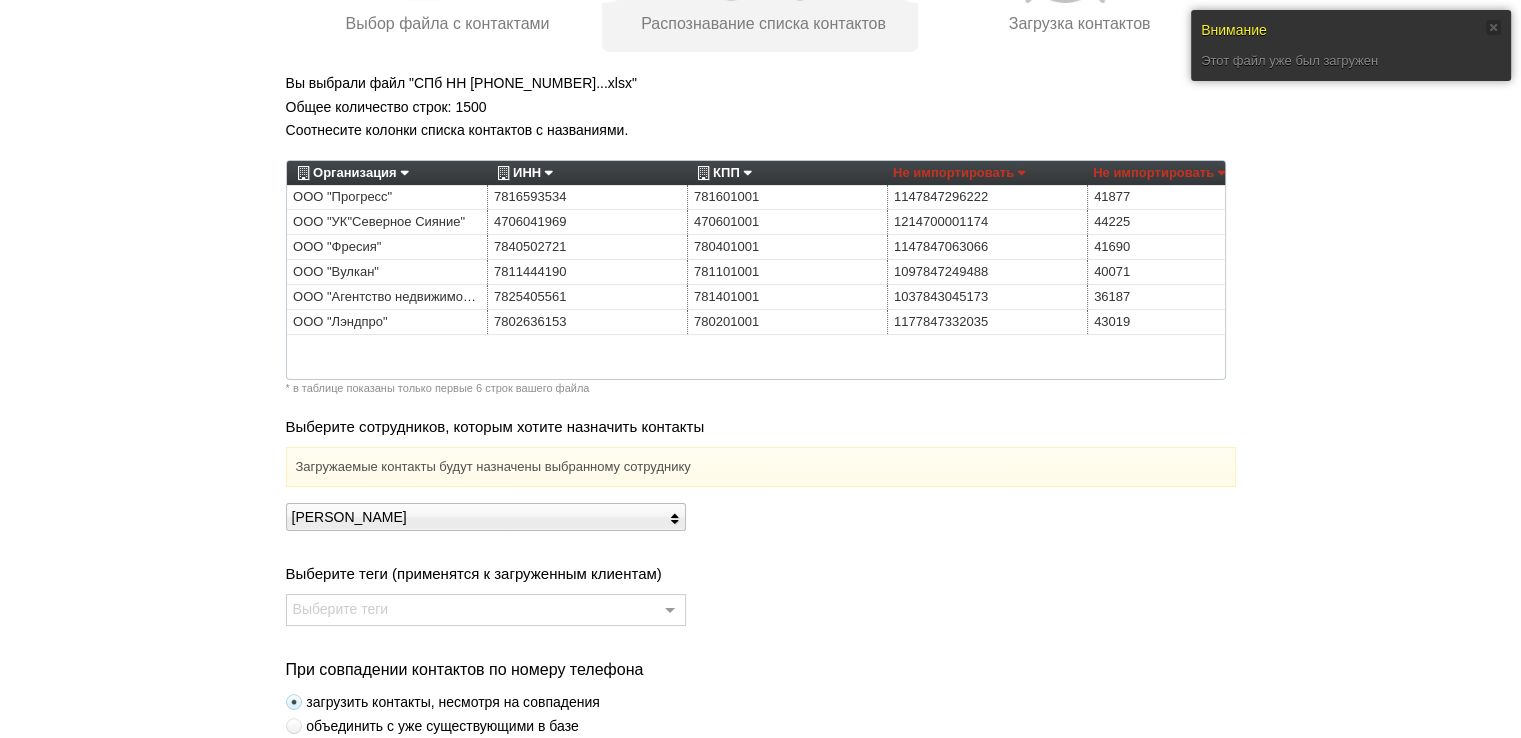 click on "Организация" at bounding box center (350, 173) 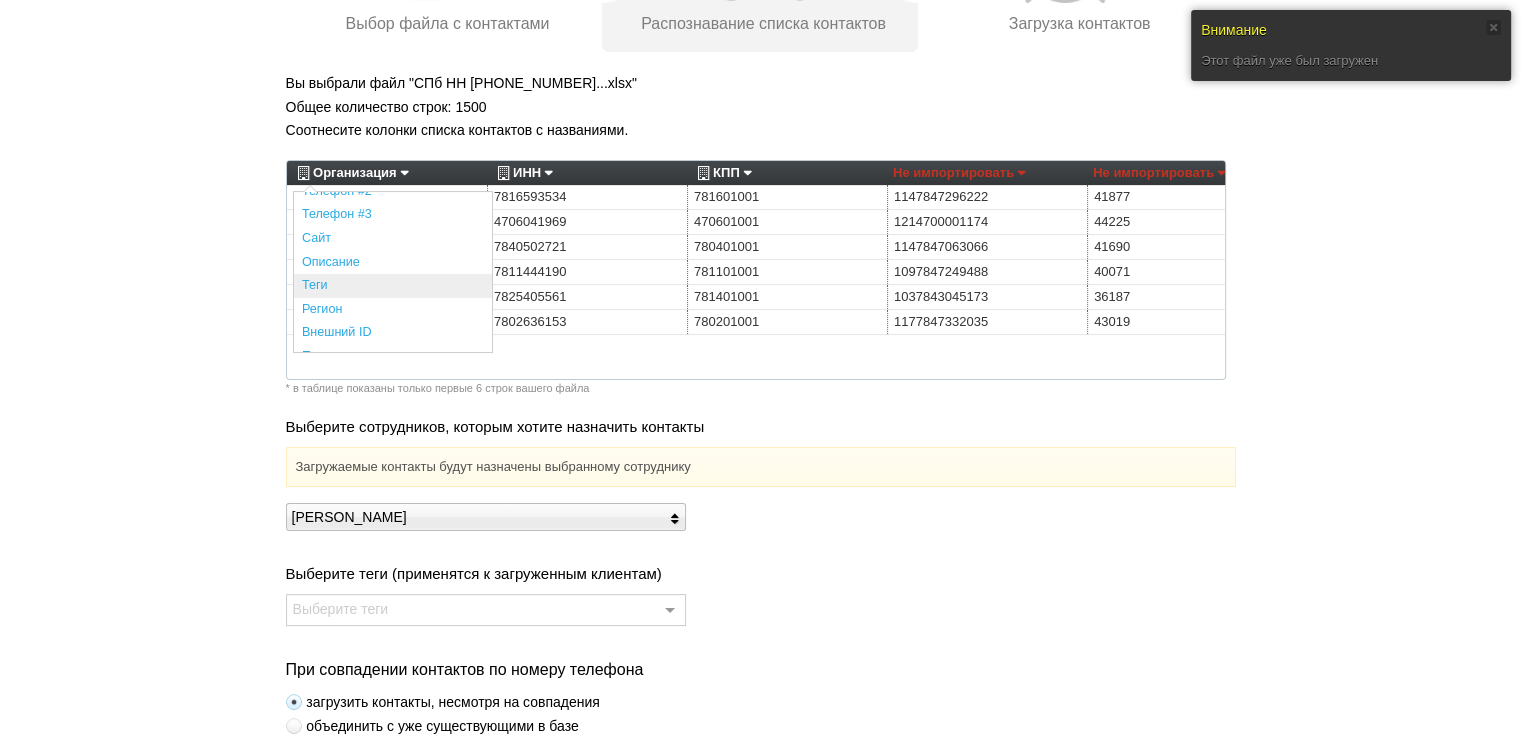 scroll, scrollTop: 440, scrollLeft: 0, axis: vertical 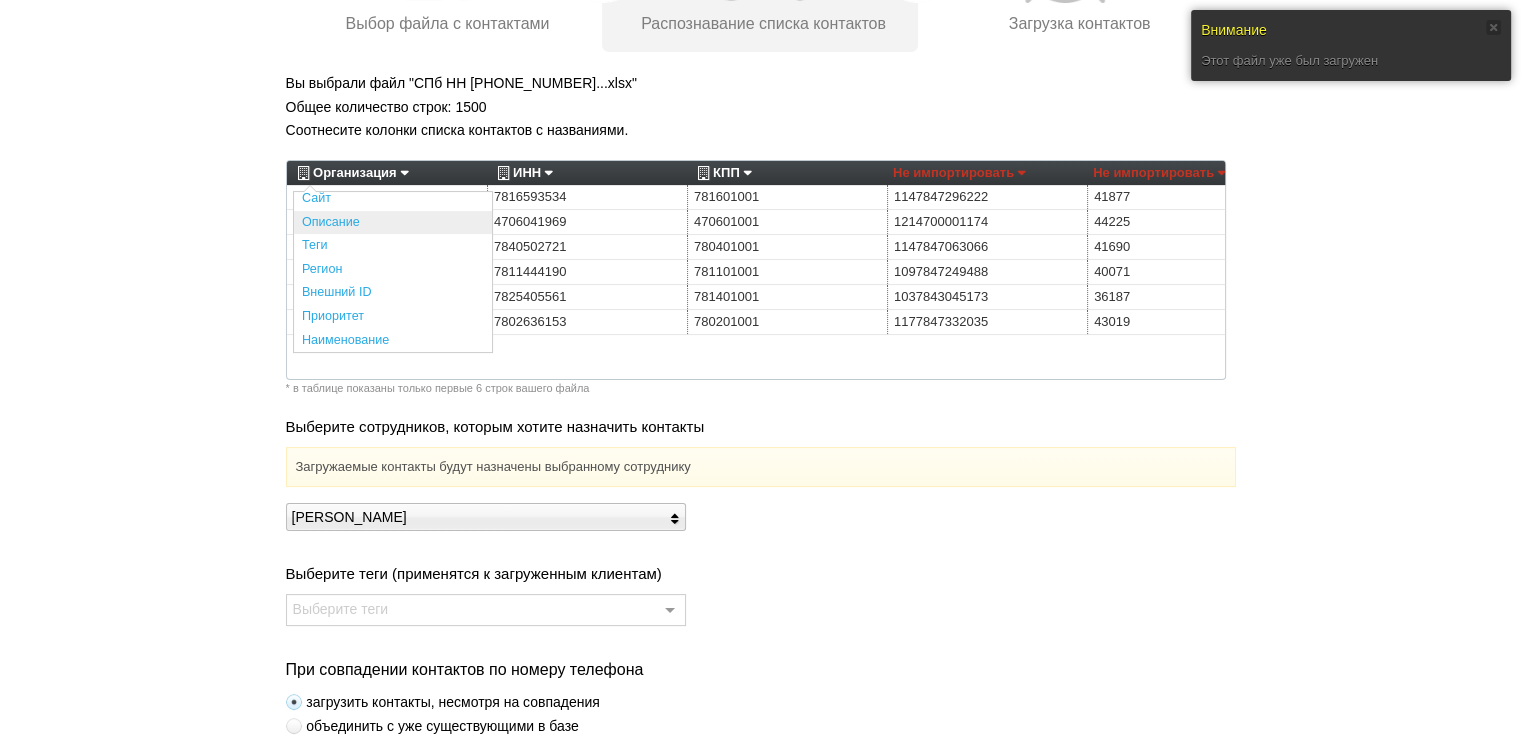 click on "Описание" at bounding box center (393, 223) 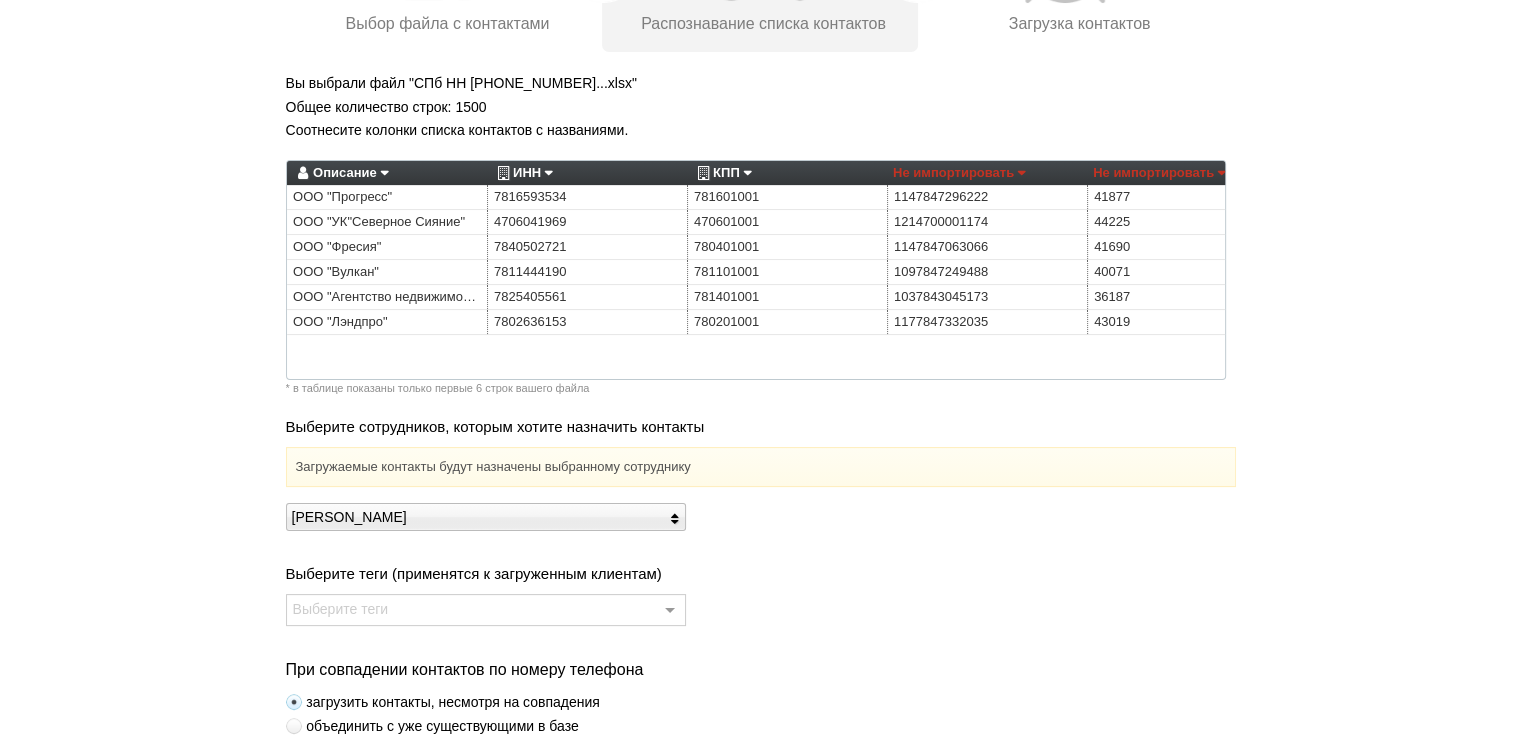 click on "ИНН" at bounding box center (522, 173) 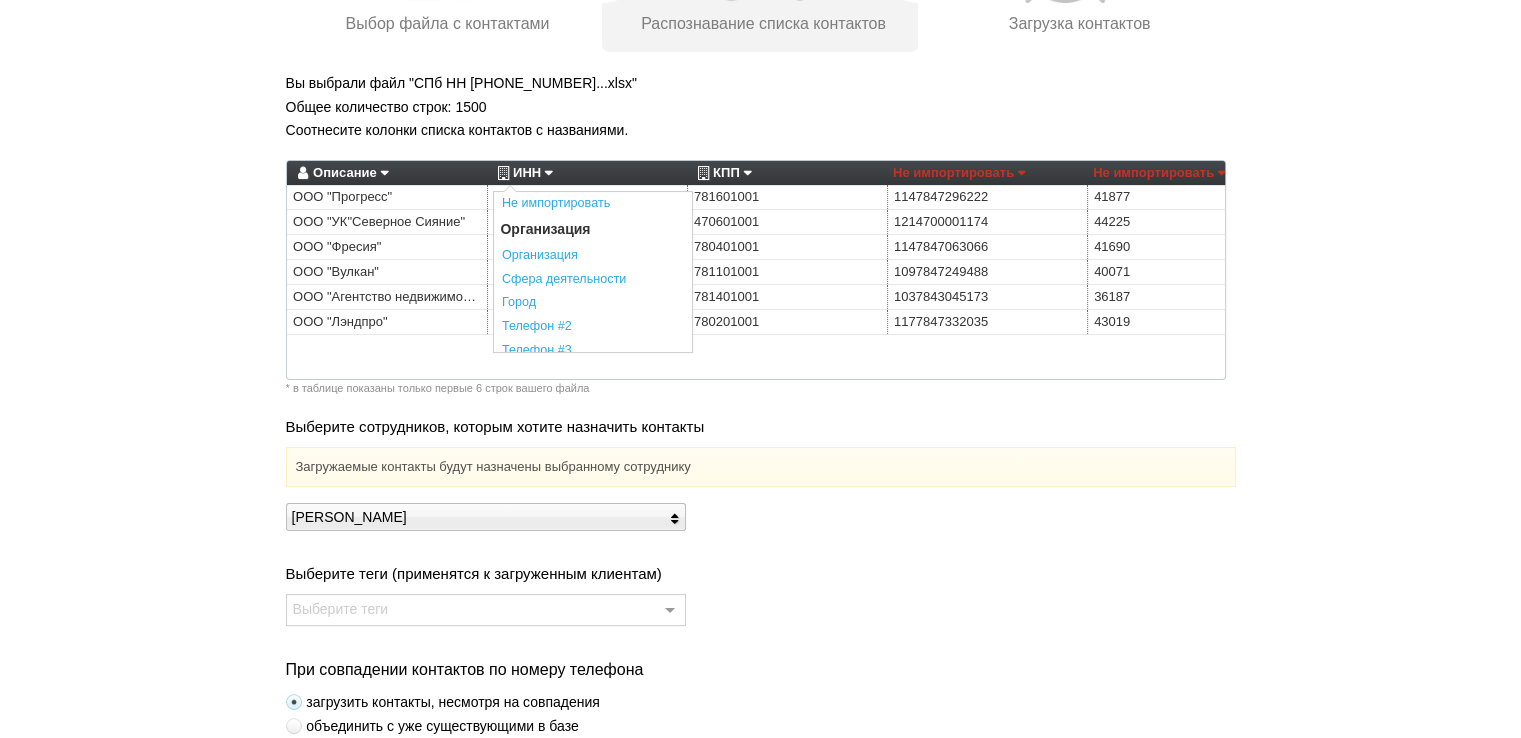 click on "Не импортировать" at bounding box center [593, 204] 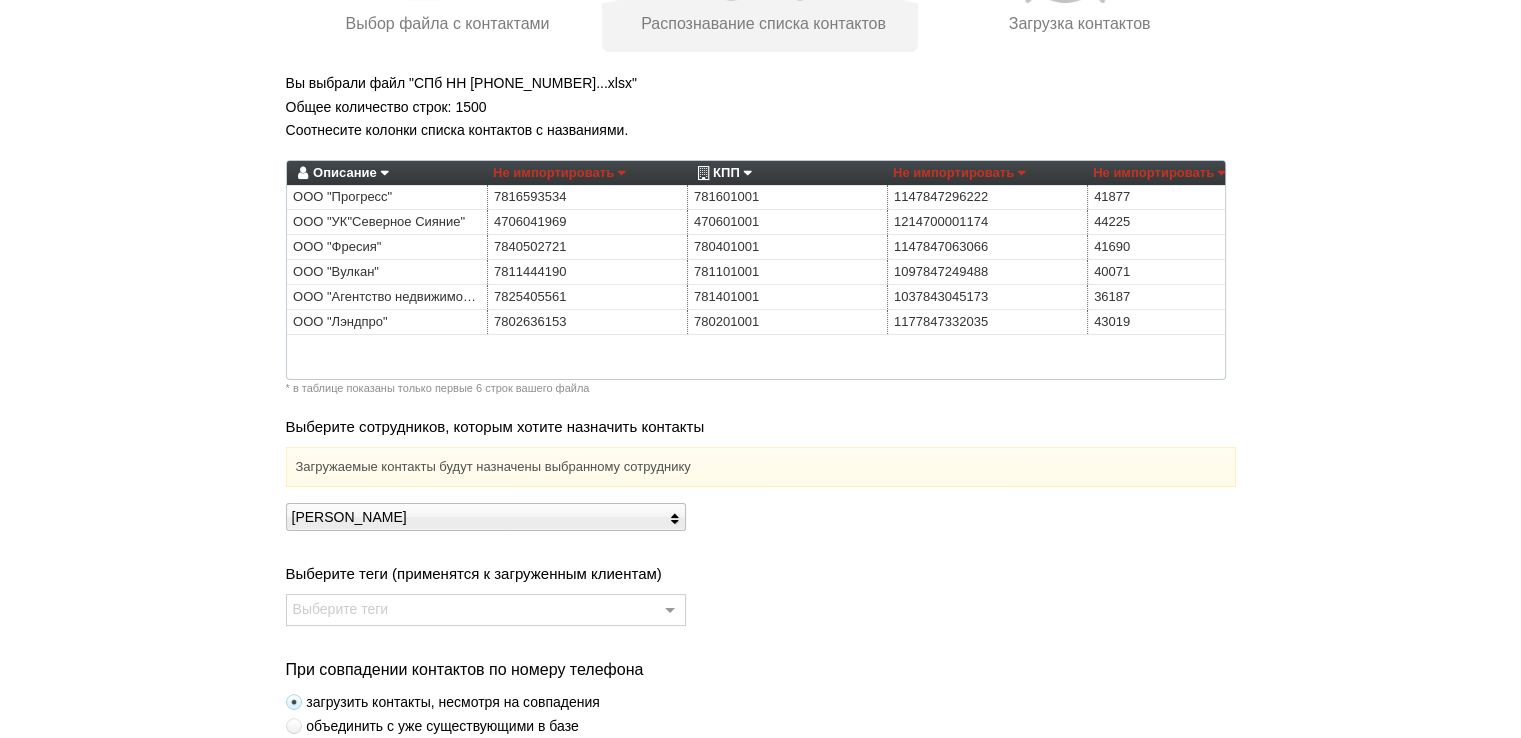 click on "КПП" at bounding box center [722, 173] 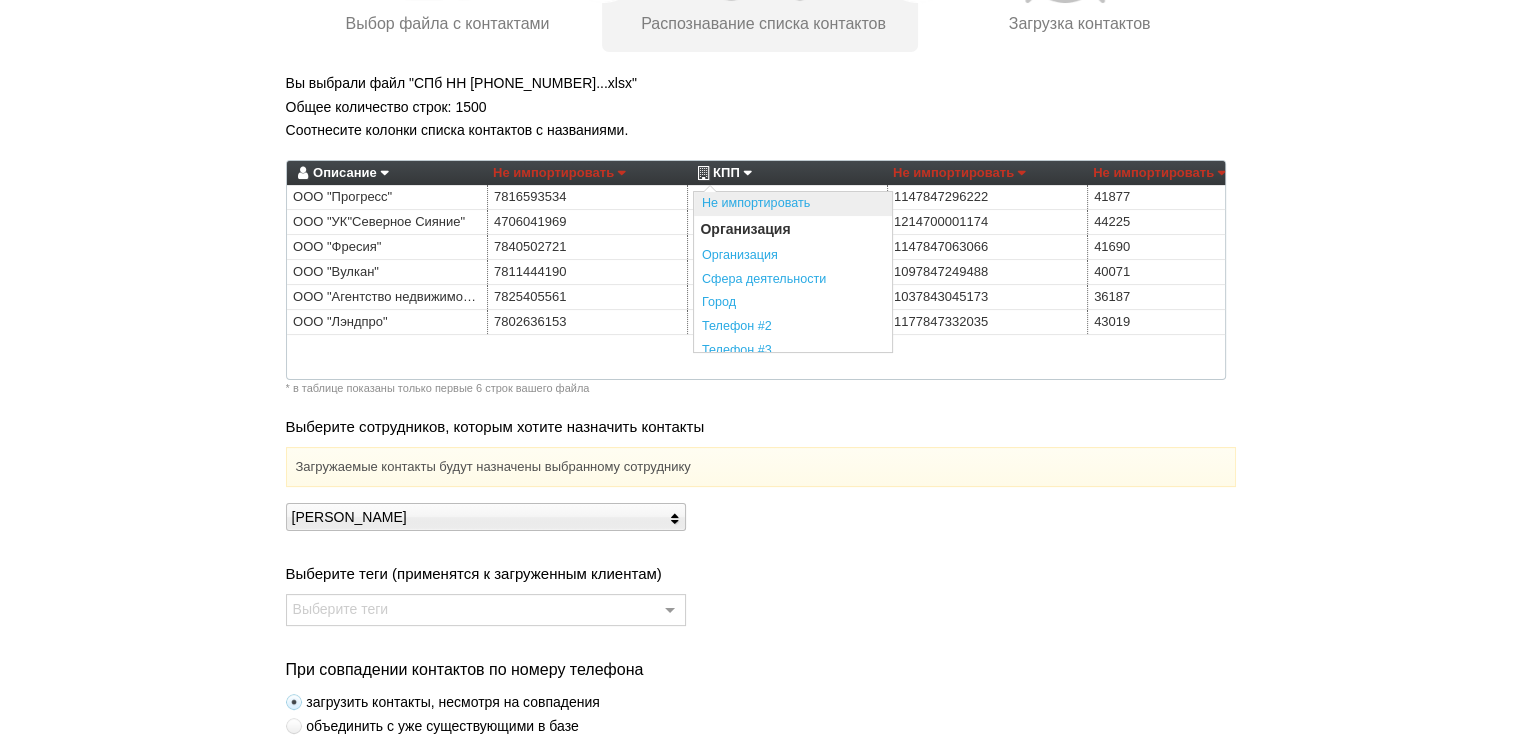 click on "Не импортировать" at bounding box center (793, 204) 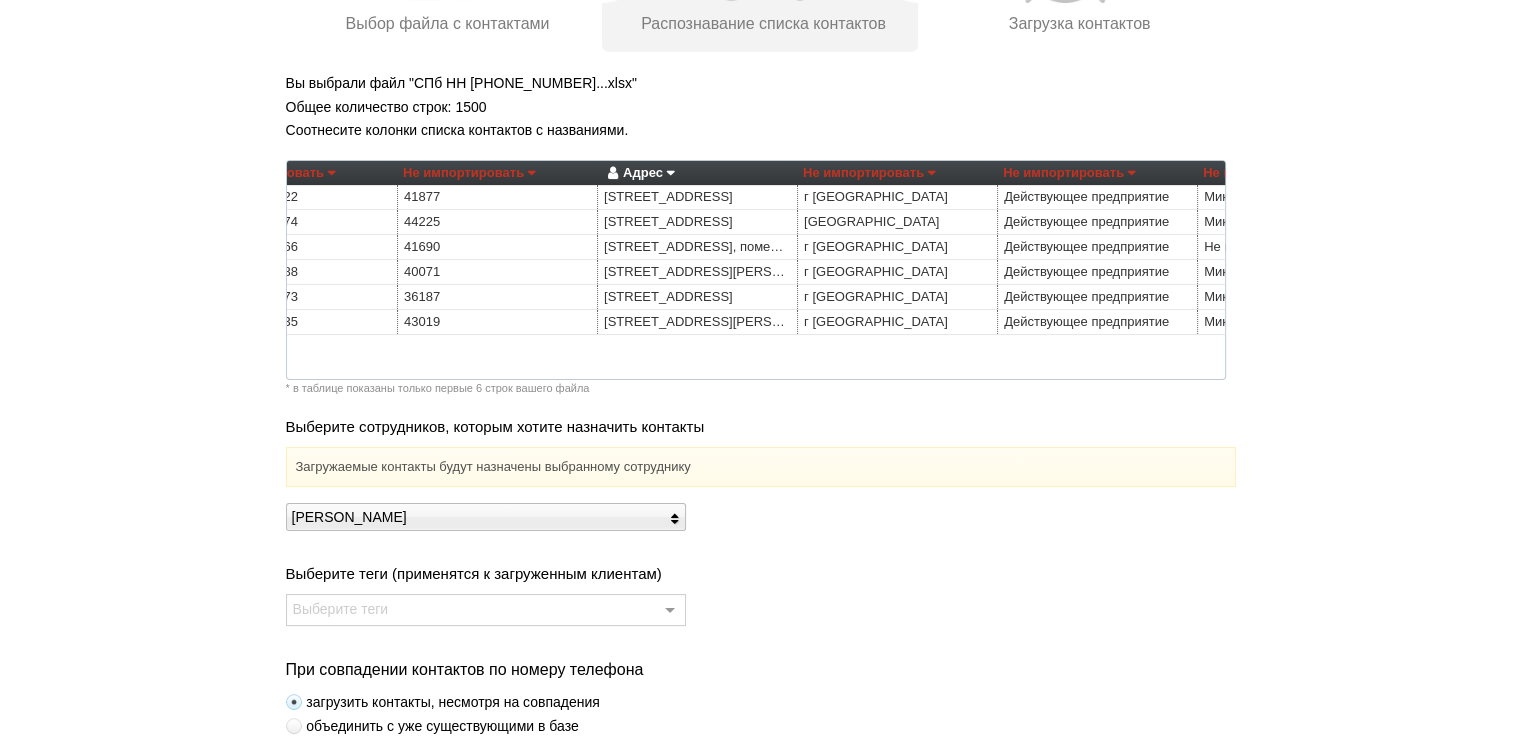 scroll, scrollTop: 0, scrollLeft: 705, axis: horizontal 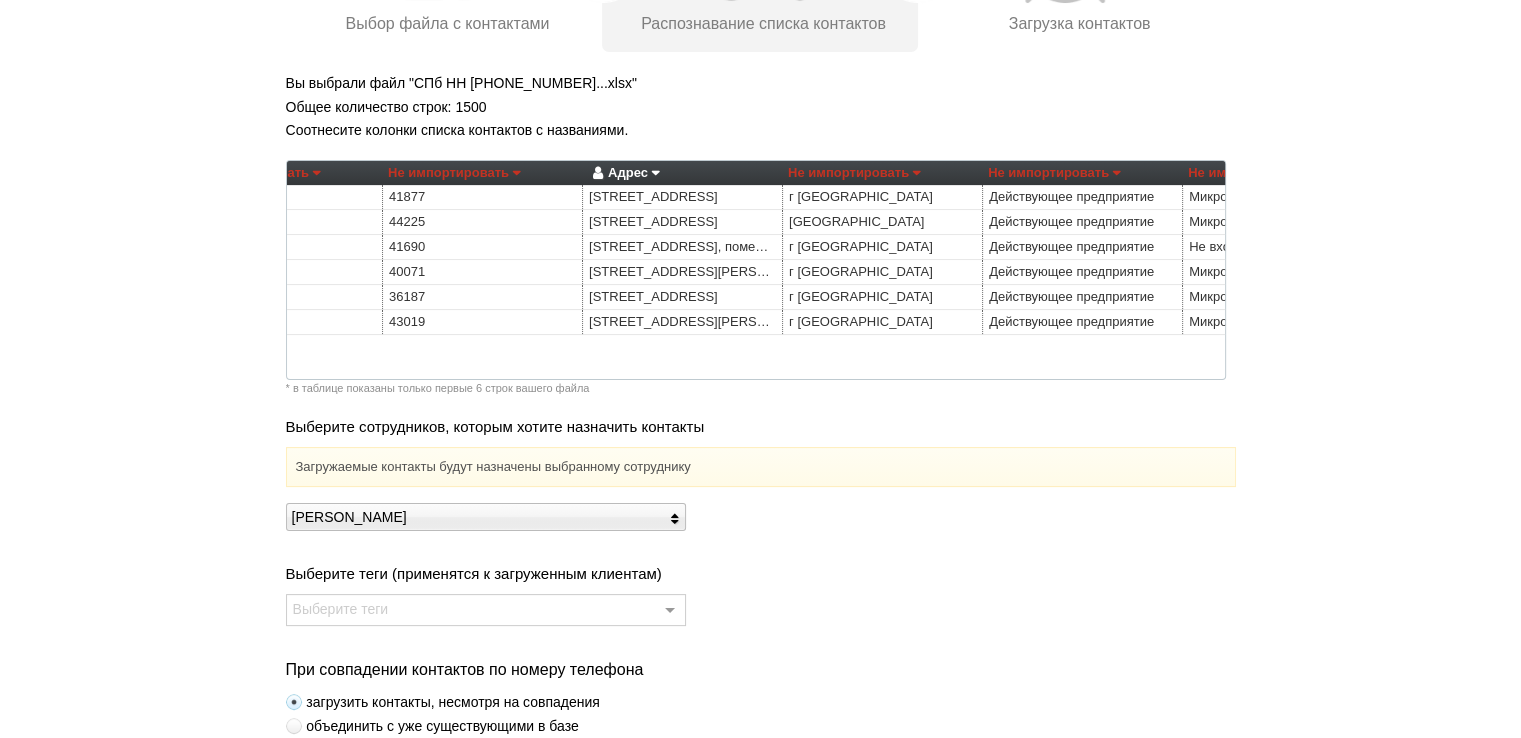 click on "Адрес" at bounding box center (623, 173) 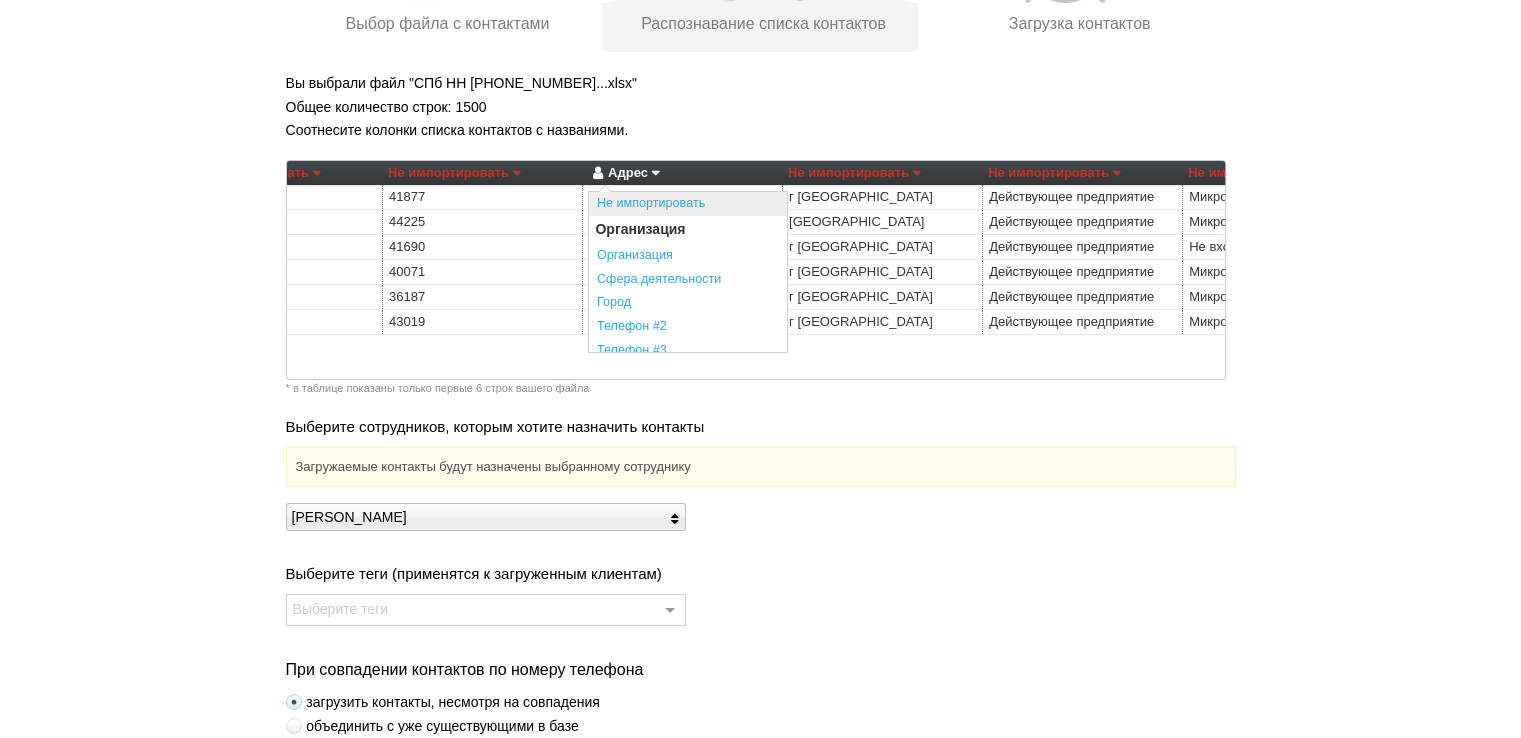 click on "Не импортировать" at bounding box center [688, 204] 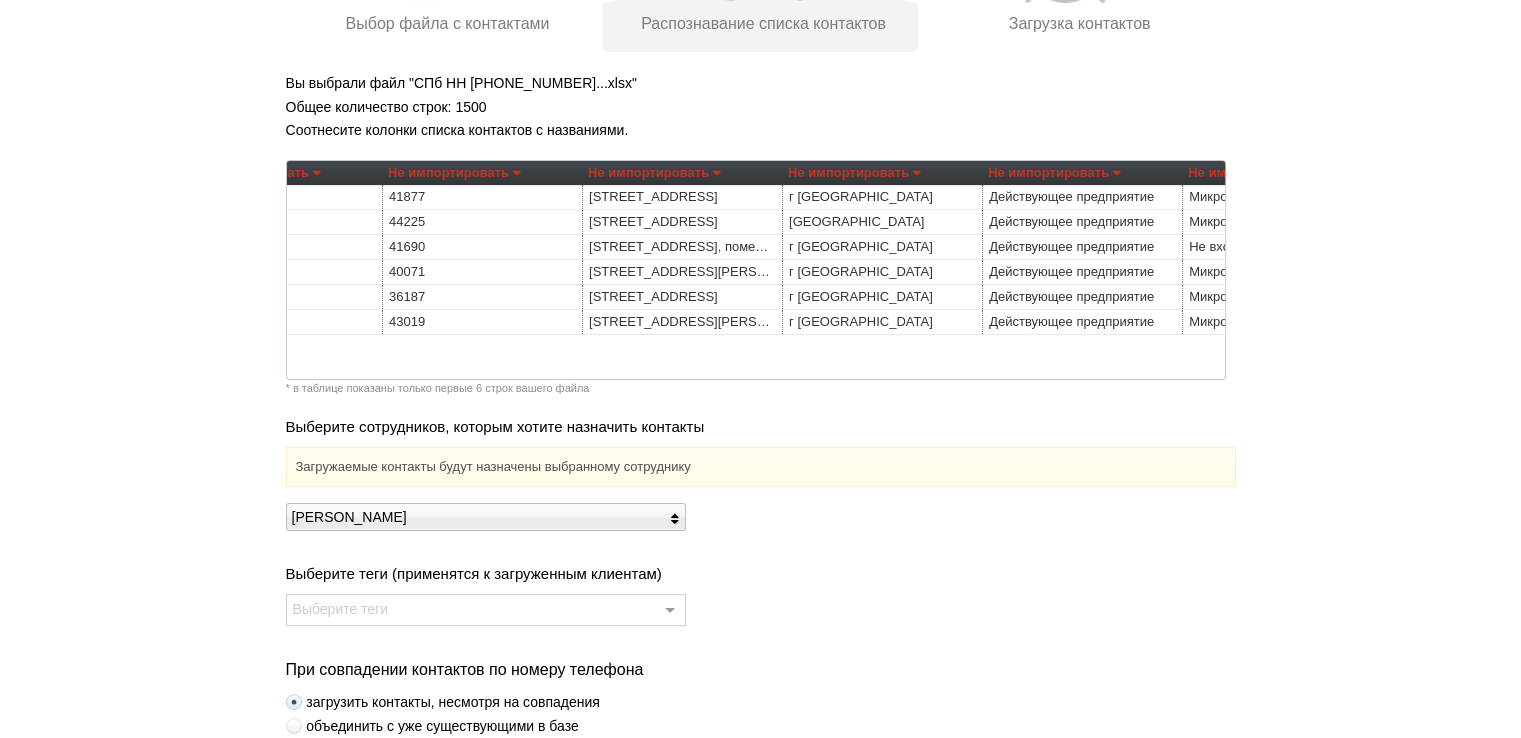 click on "Не импортировать" at bounding box center [854, 173] 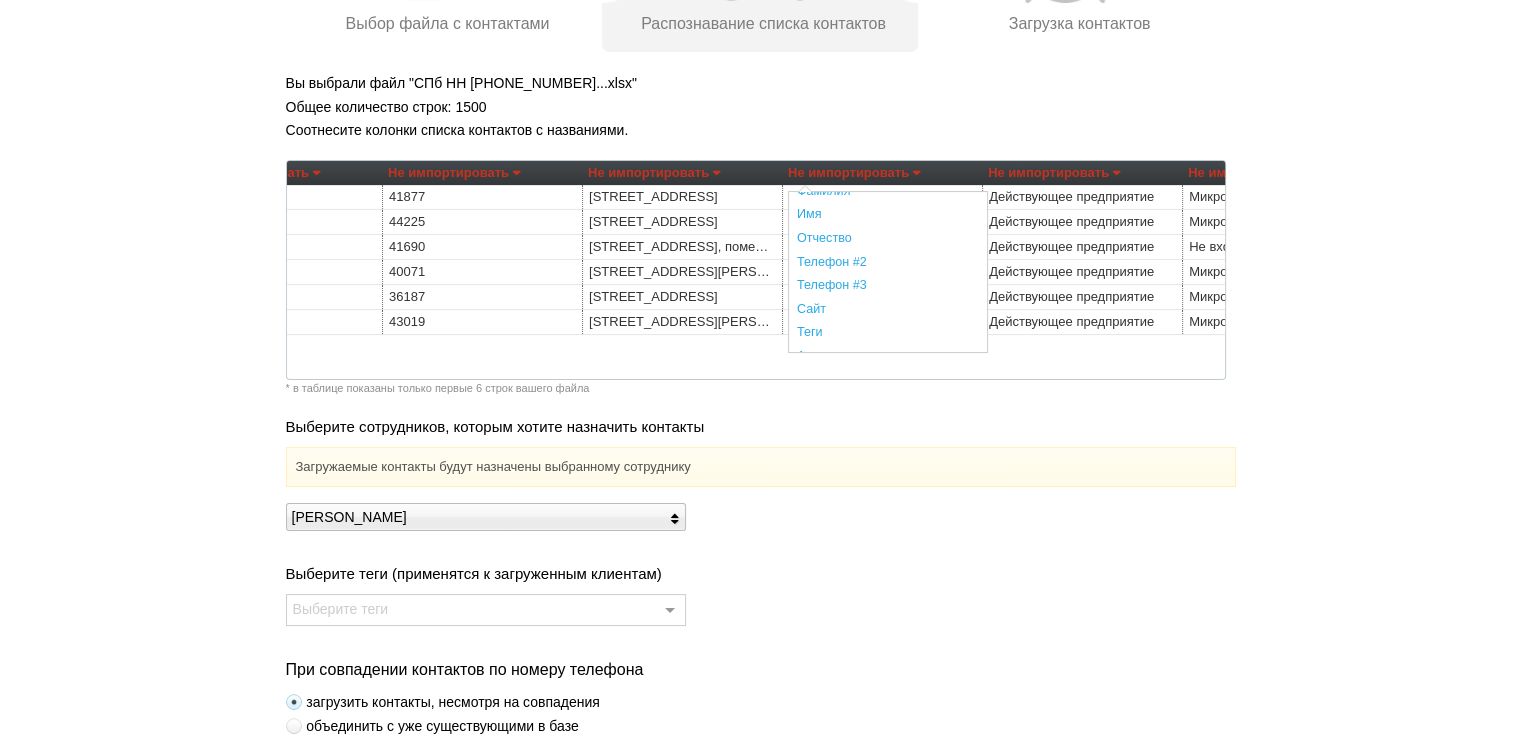 scroll, scrollTop: 500, scrollLeft: 0, axis: vertical 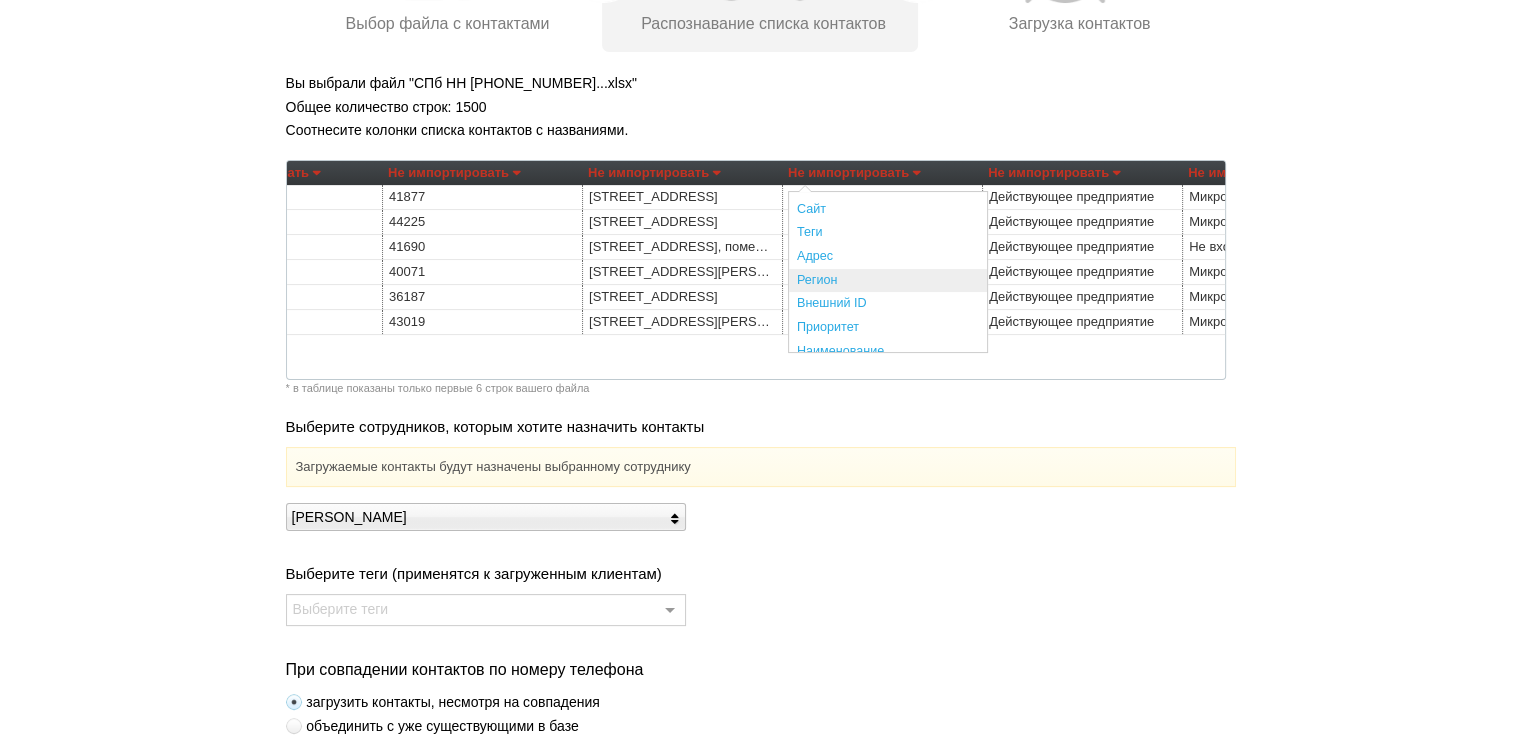 drag, startPoint x: 840, startPoint y: 272, endPoint x: 800, endPoint y: 303, distance: 50.606323 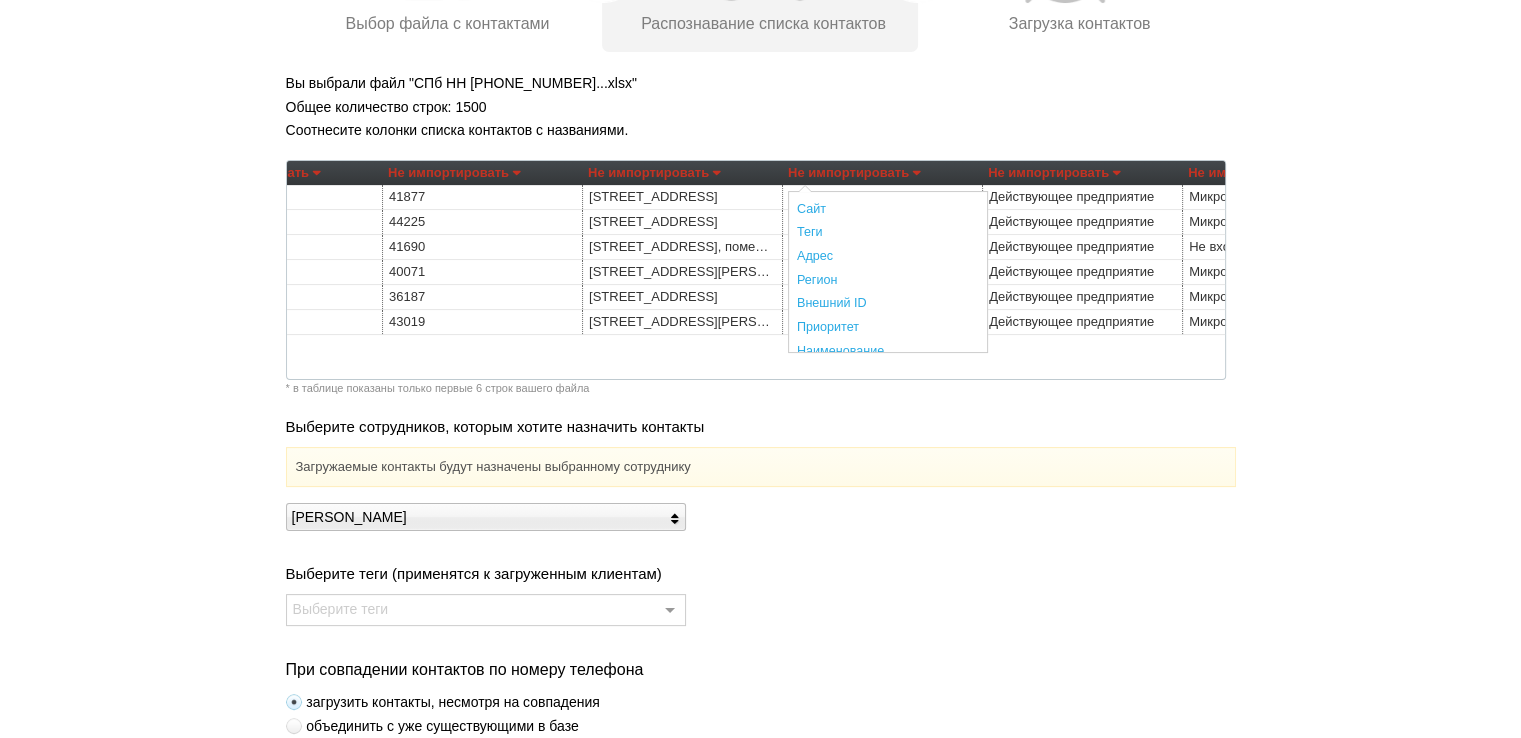 click on "Регион" at bounding box center (888, 281) 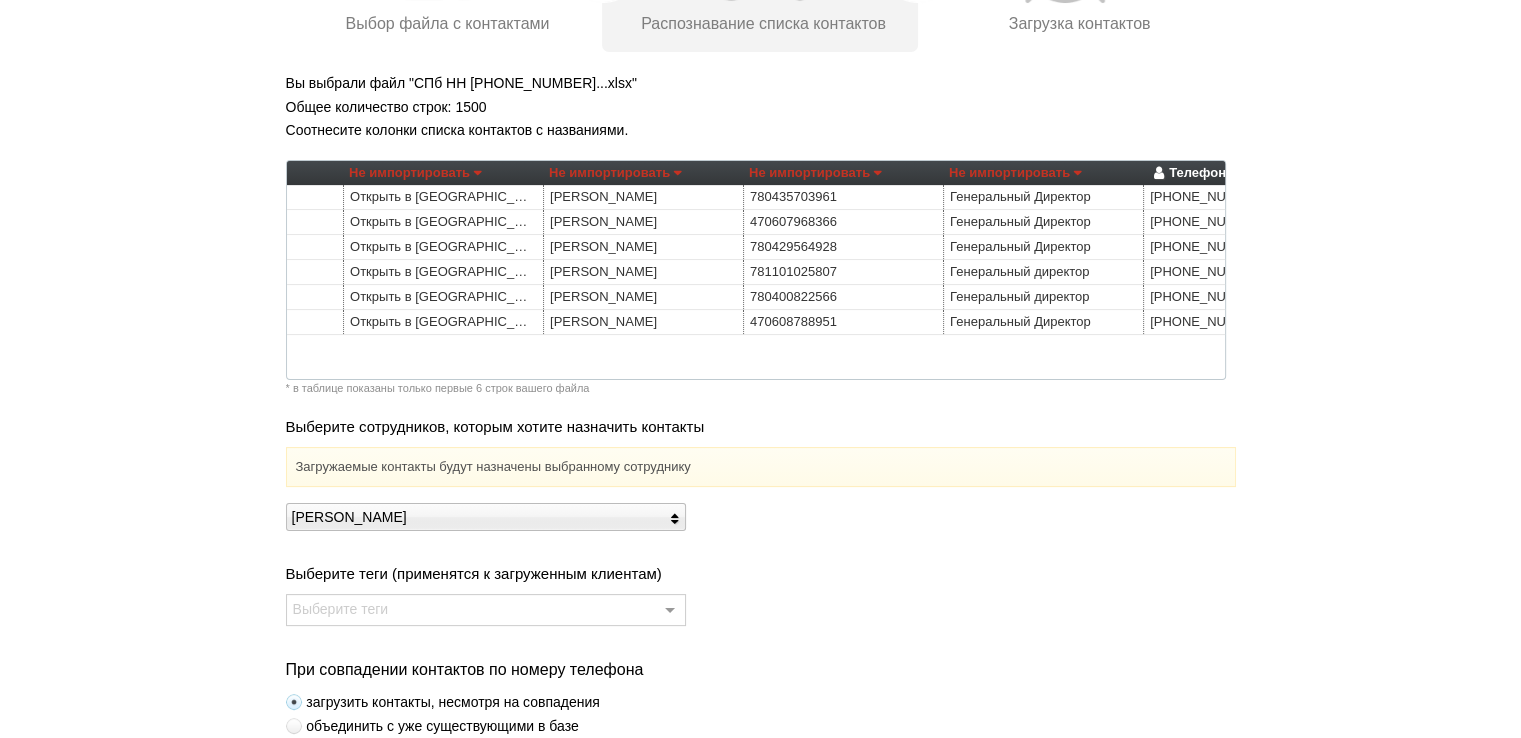 scroll, scrollTop: 0, scrollLeft: 1759, axis: horizontal 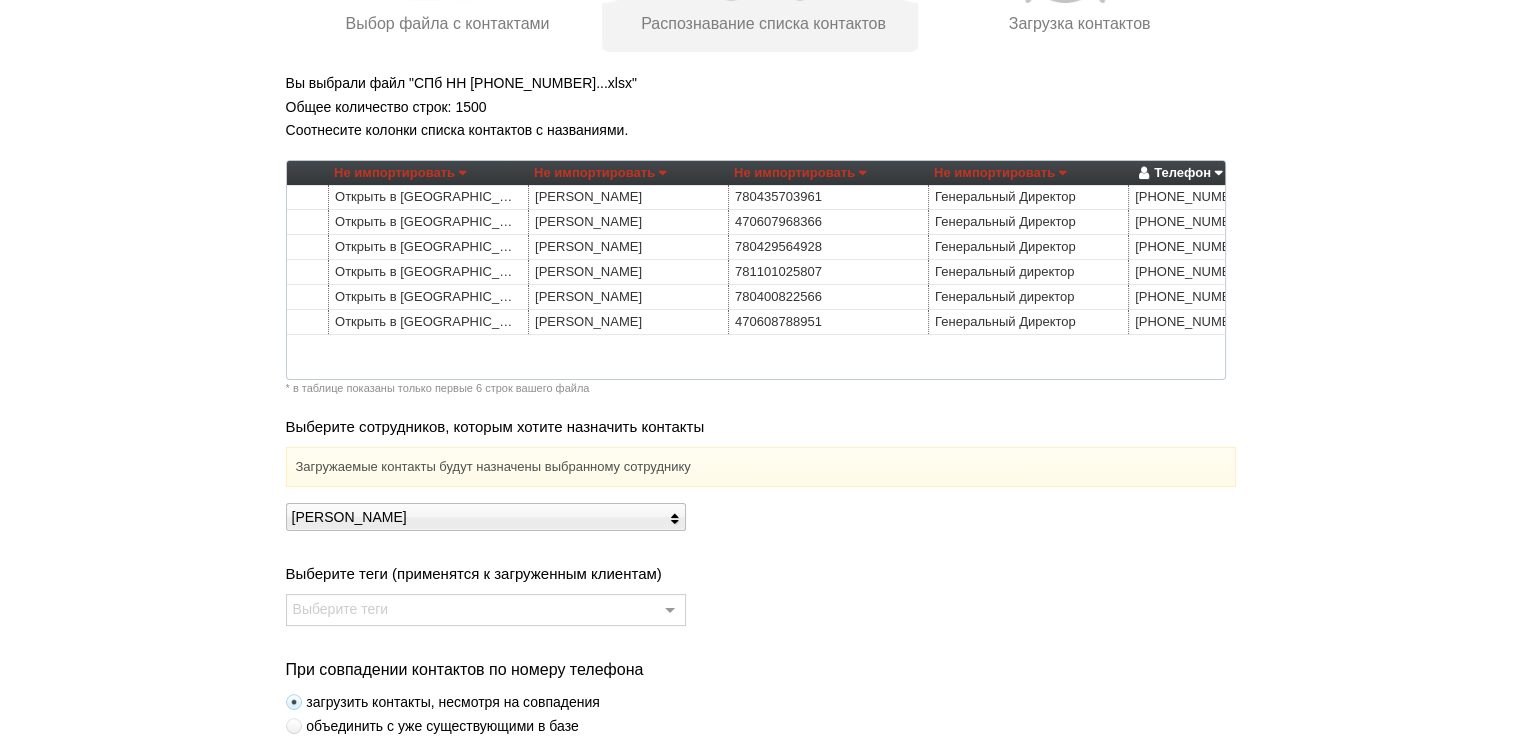 click on "Не импортировать" at bounding box center (600, 173) 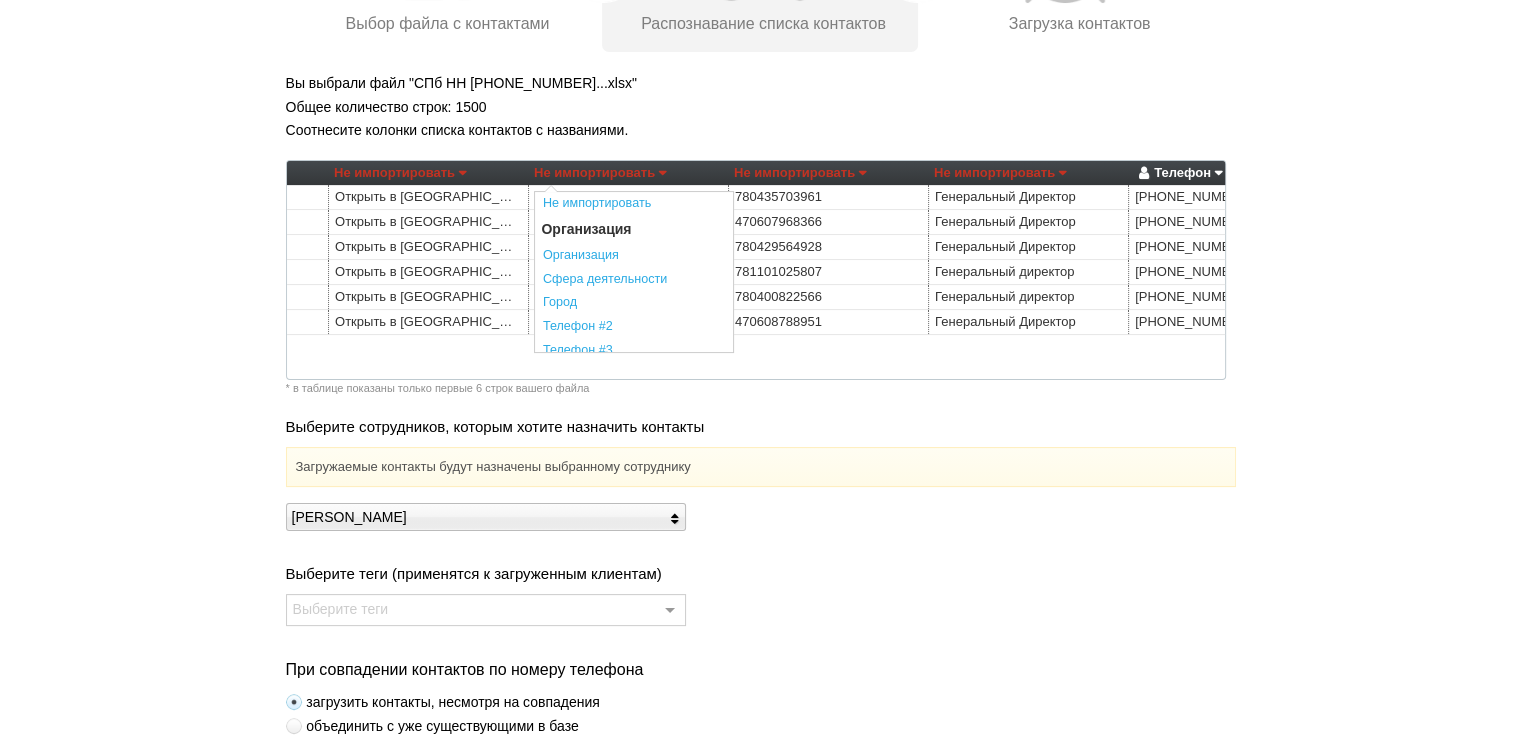 scroll, scrollTop: 300, scrollLeft: 0, axis: vertical 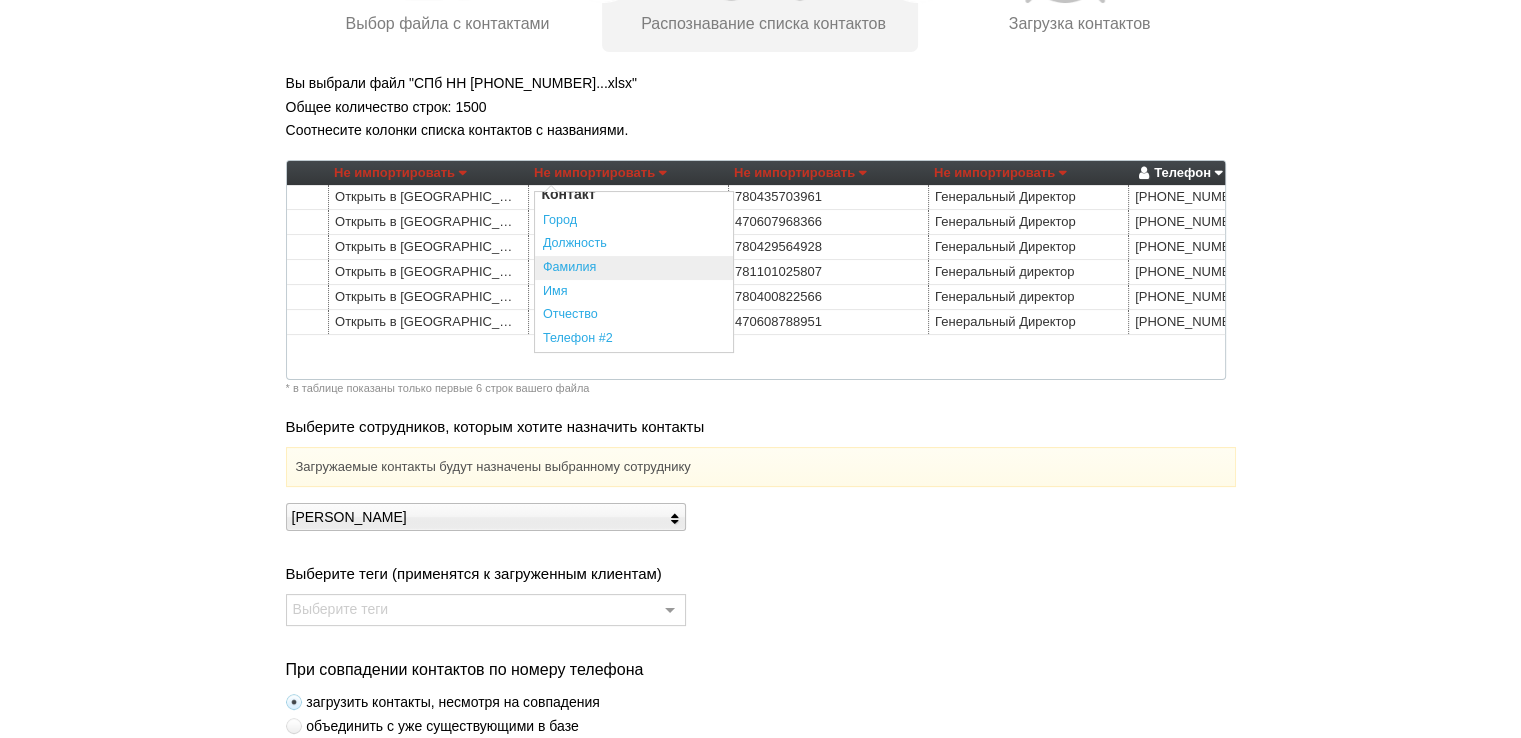 click on "Фамилия" at bounding box center (634, 268) 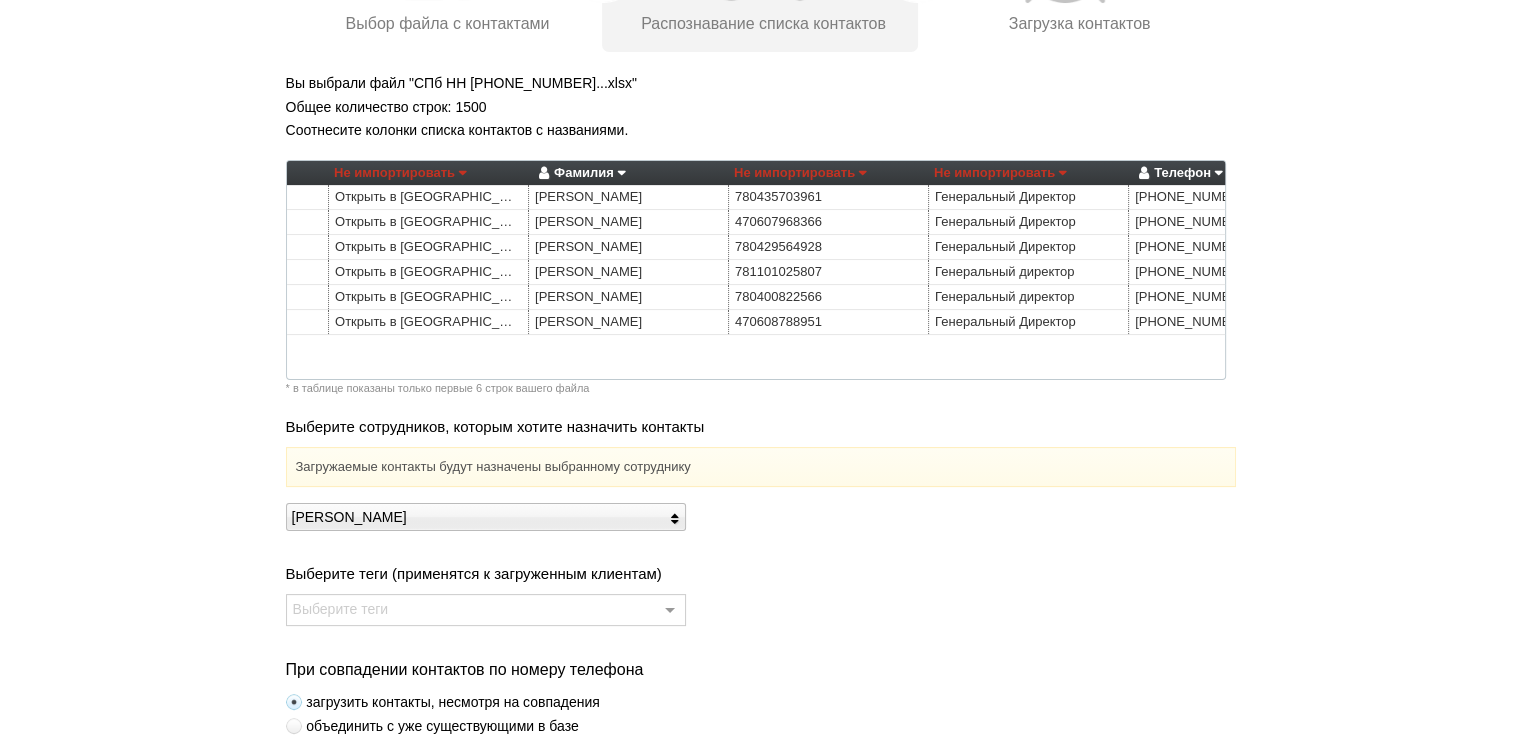 click on "Не импортировать" at bounding box center [1000, 173] 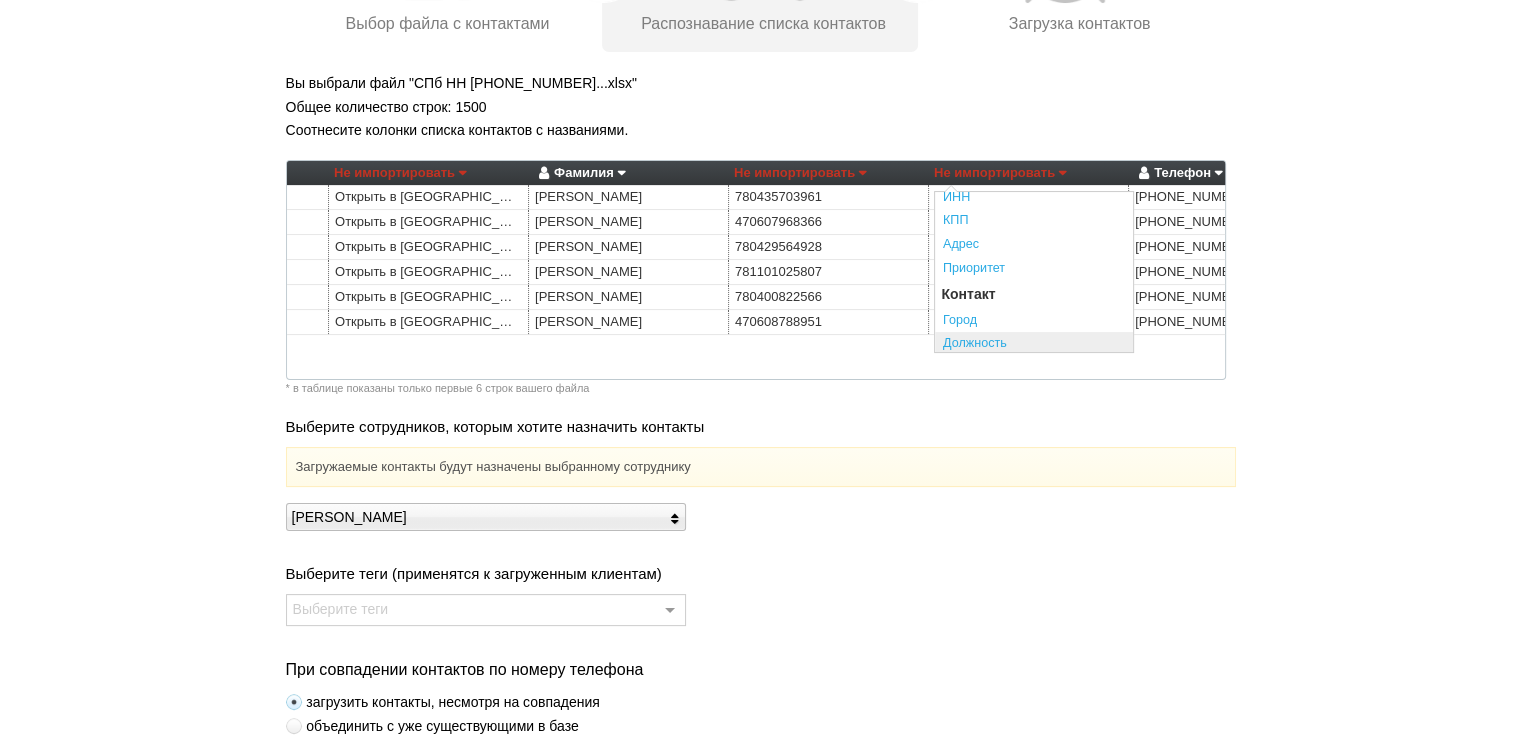 scroll, scrollTop: 300, scrollLeft: 0, axis: vertical 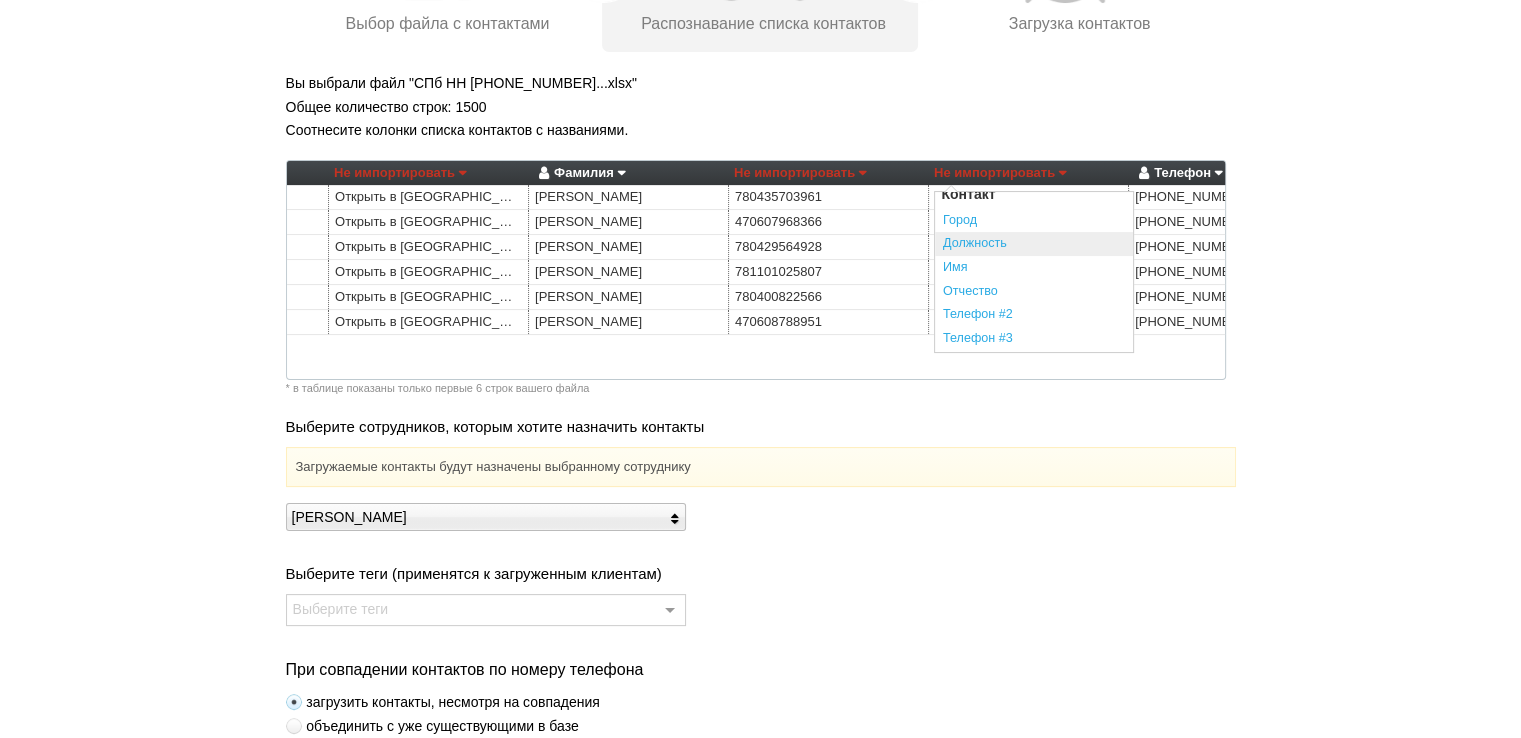 click on "Должность" at bounding box center (1034, 244) 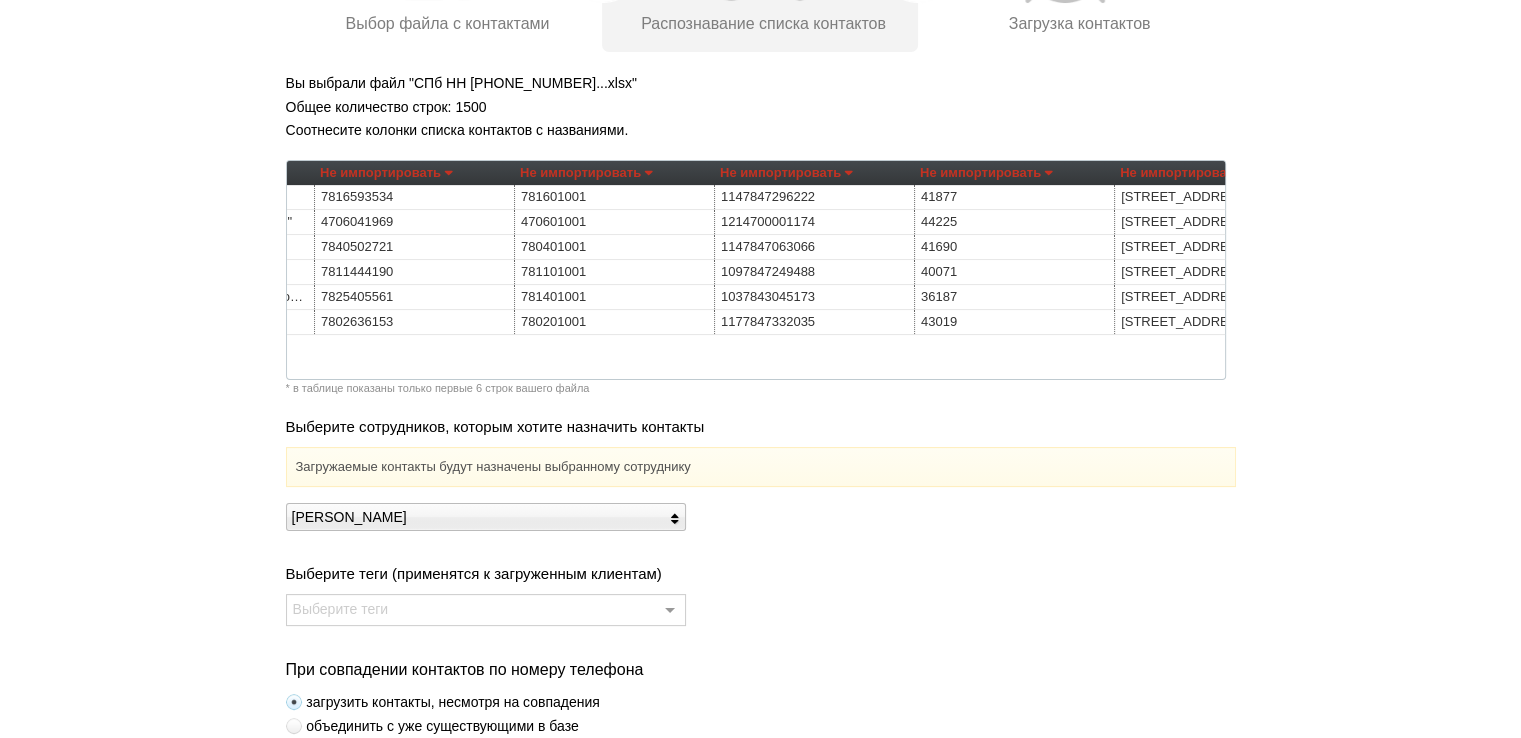 scroll, scrollTop: 0, scrollLeft: 0, axis: both 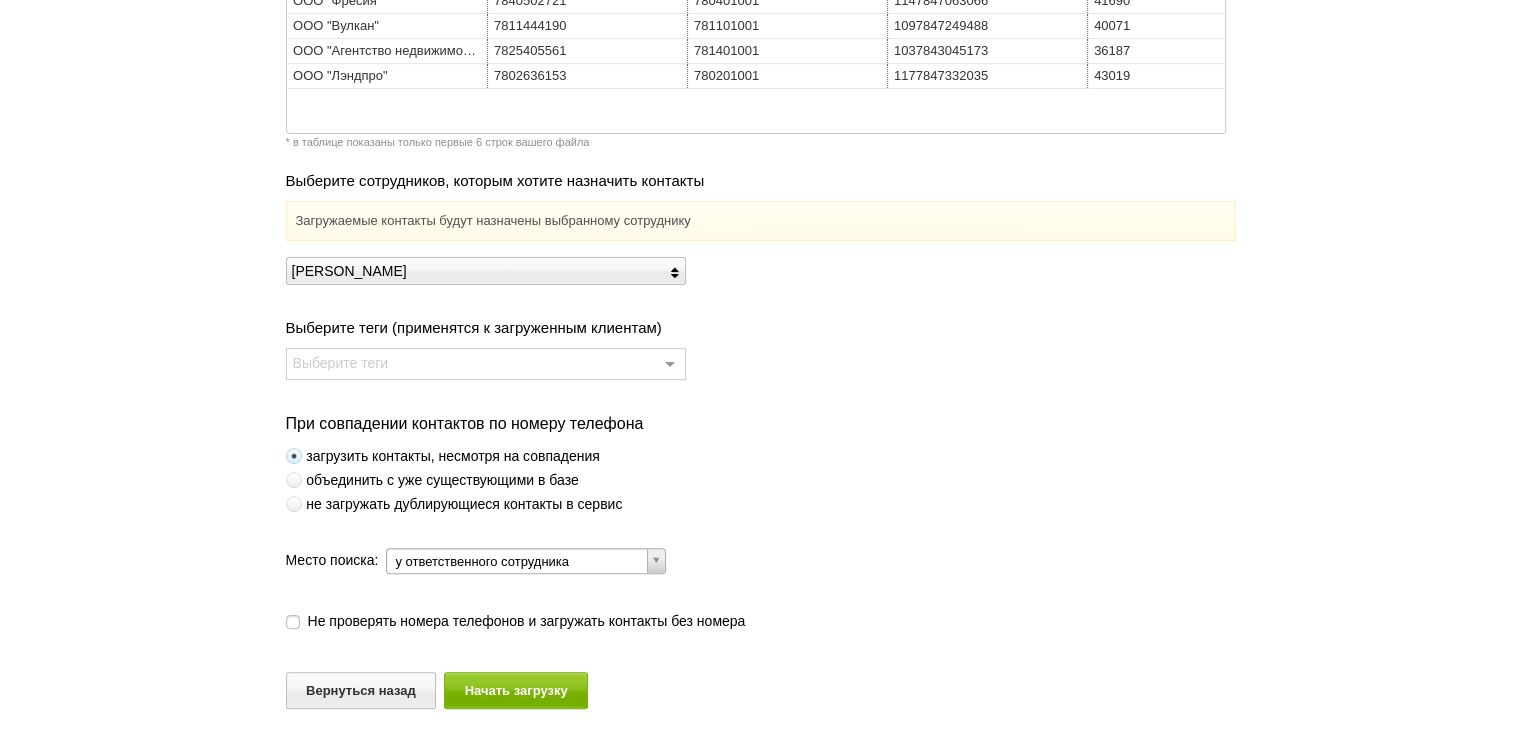 click on "Выберите сотрудников, которым хотите назначить контакты Загружаемые контакты будут назначены выбранному сотруднику
[PERSON_NAME]
Выберите теги (применятся к загруженным клиентам) Выберите теги выгрузить тест Ничего не найдено Список пуст В этом файле больше  200  уникальных тегов. Проверьте, правильно ли вы соотнесли колонки списка с названием  Тег , и корректность значений в столбце.
При совпадении контактов по номеру телефона загрузить контакты, несмотря на совпадения объединить с уже существующими в базе Место поиска:" at bounding box center (761, 401) 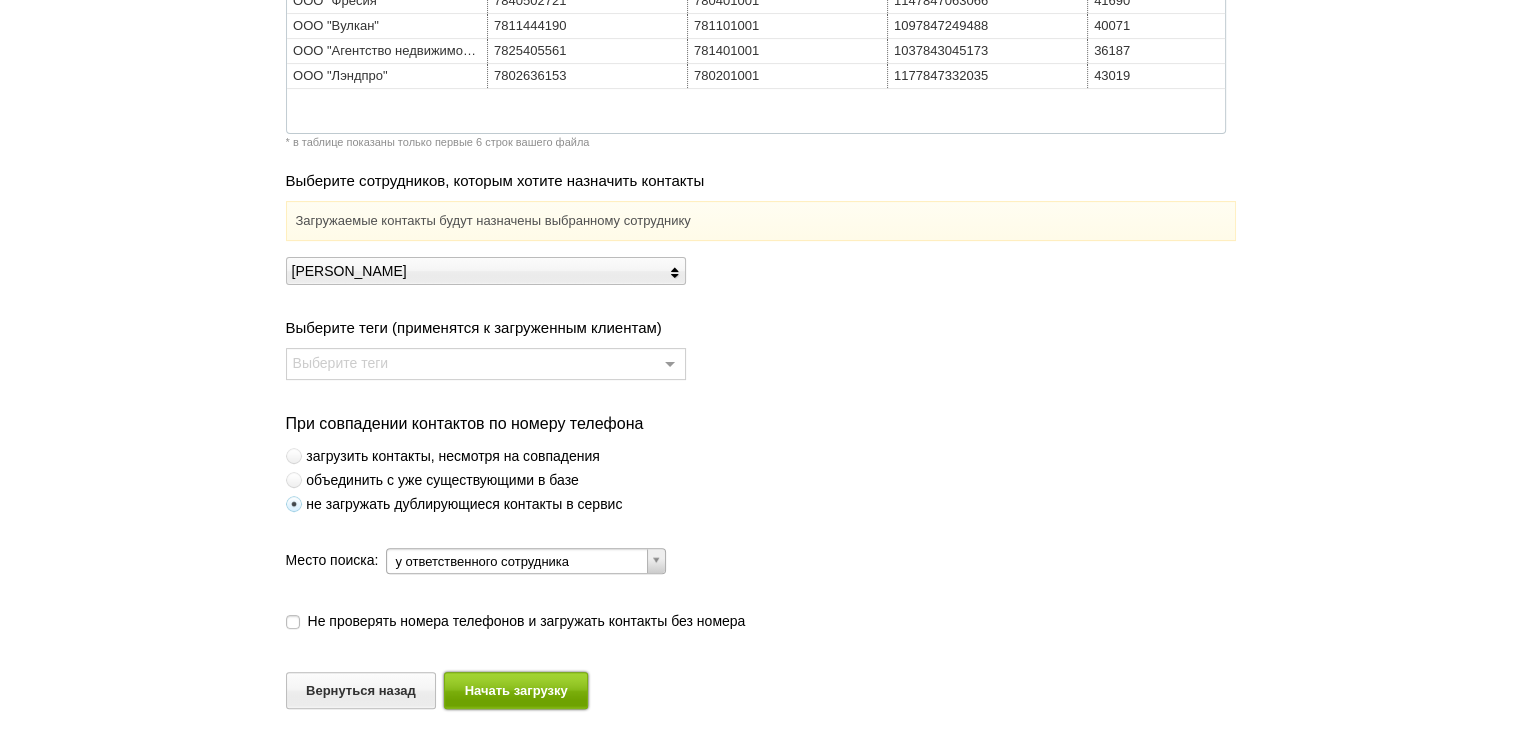 click on "Начать загрузку" at bounding box center [516, 690] 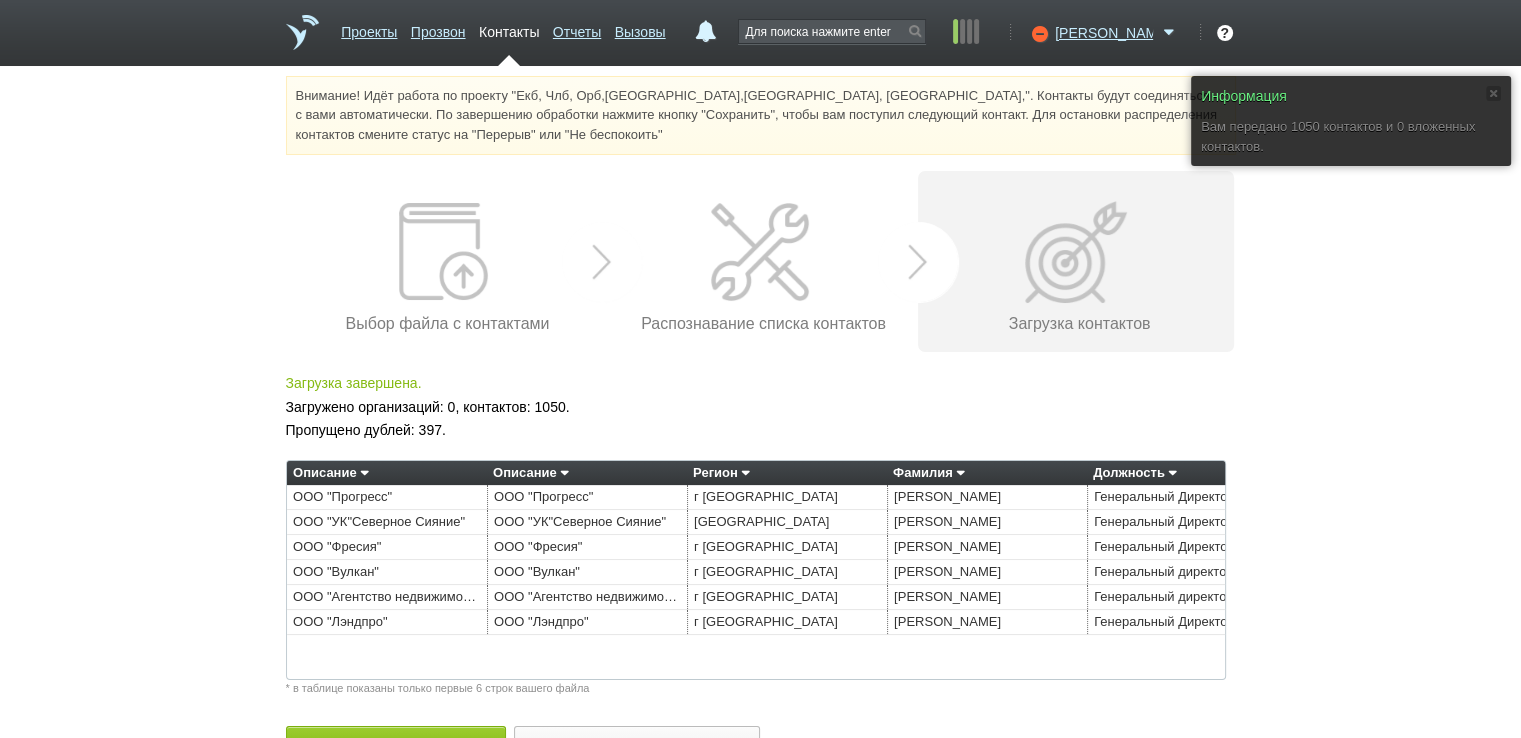 scroll, scrollTop: 55, scrollLeft: 0, axis: vertical 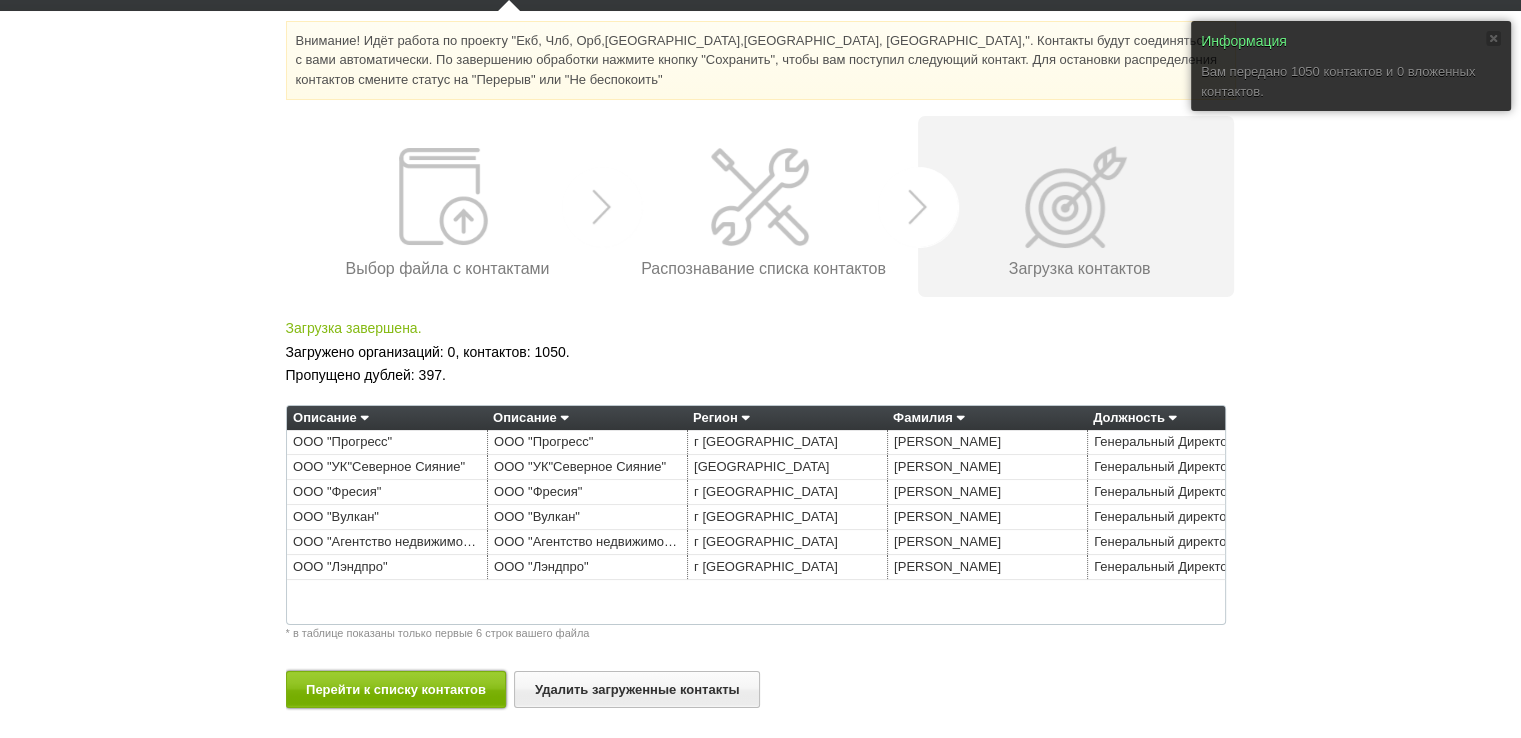 drag, startPoint x: 357, startPoint y: 686, endPoint x: 371, endPoint y: 699, distance: 19.104973 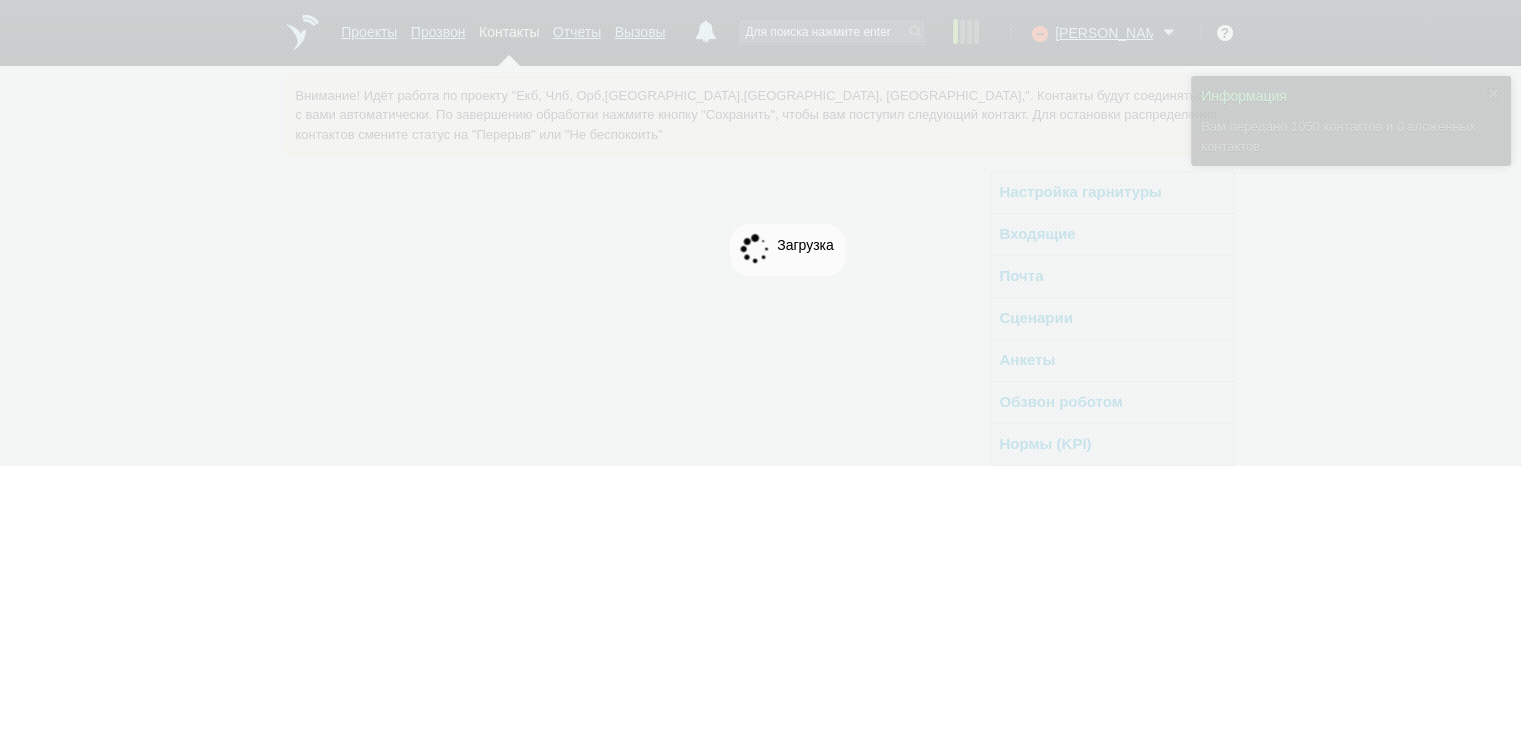 scroll, scrollTop: 0, scrollLeft: 0, axis: both 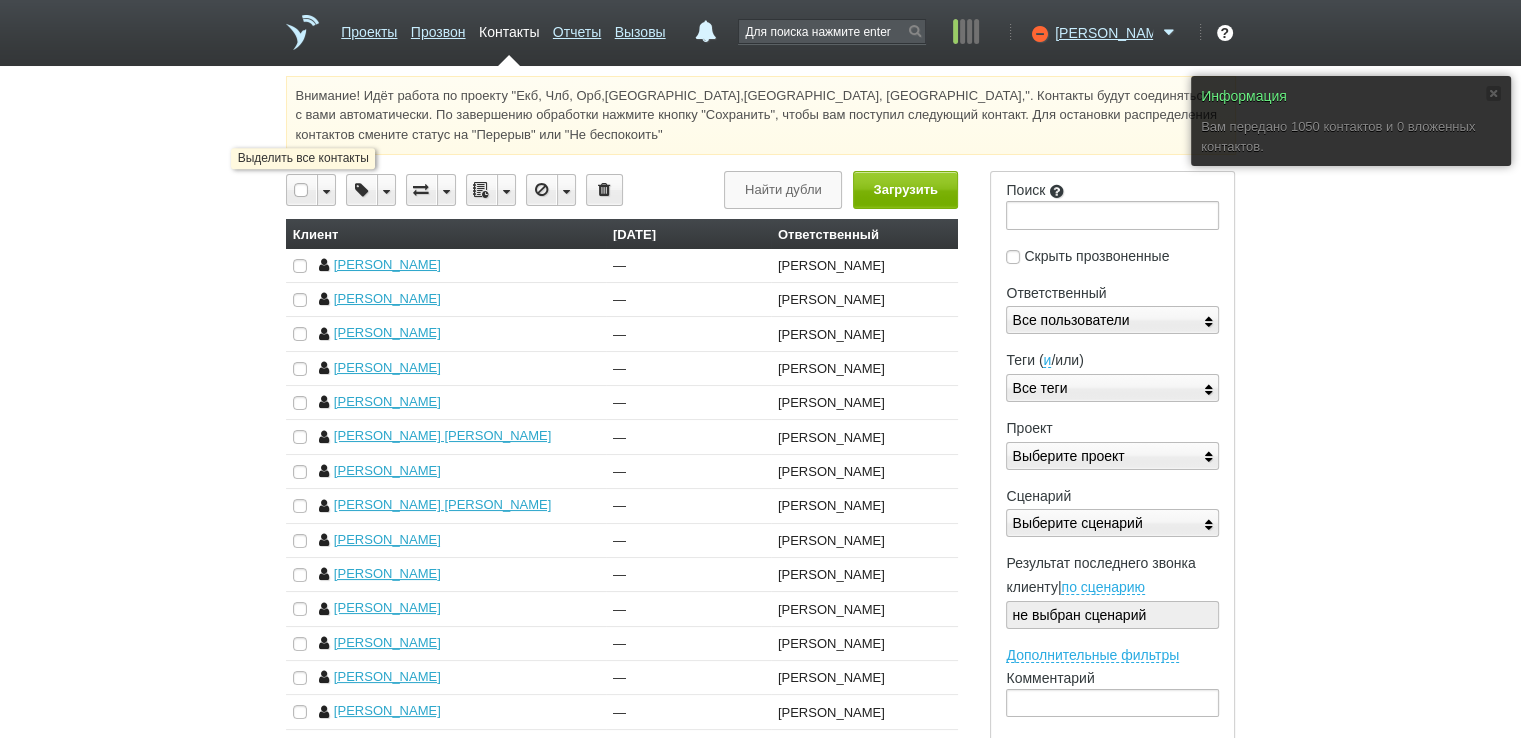 click at bounding box center [302, 190] 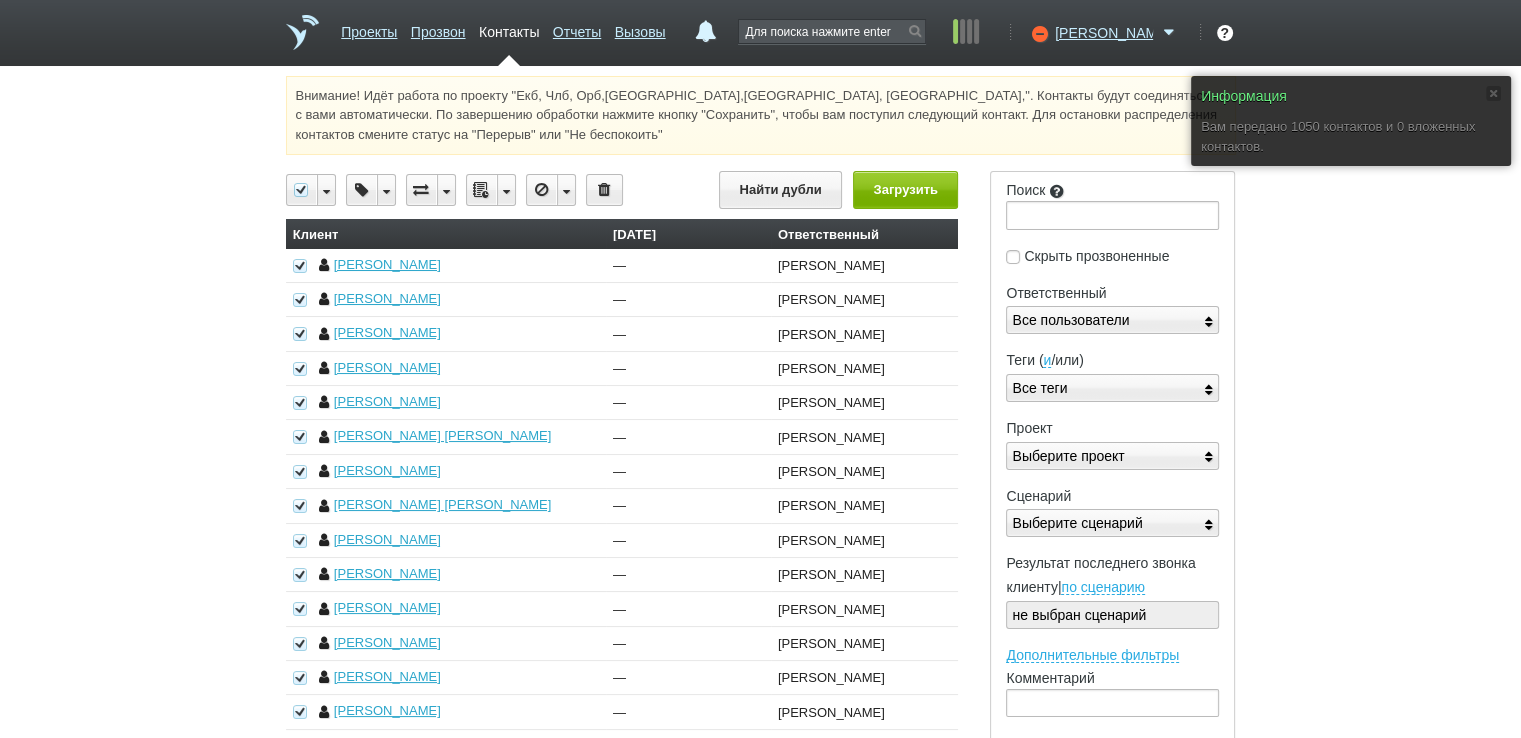 click at bounding box center [506, 190] 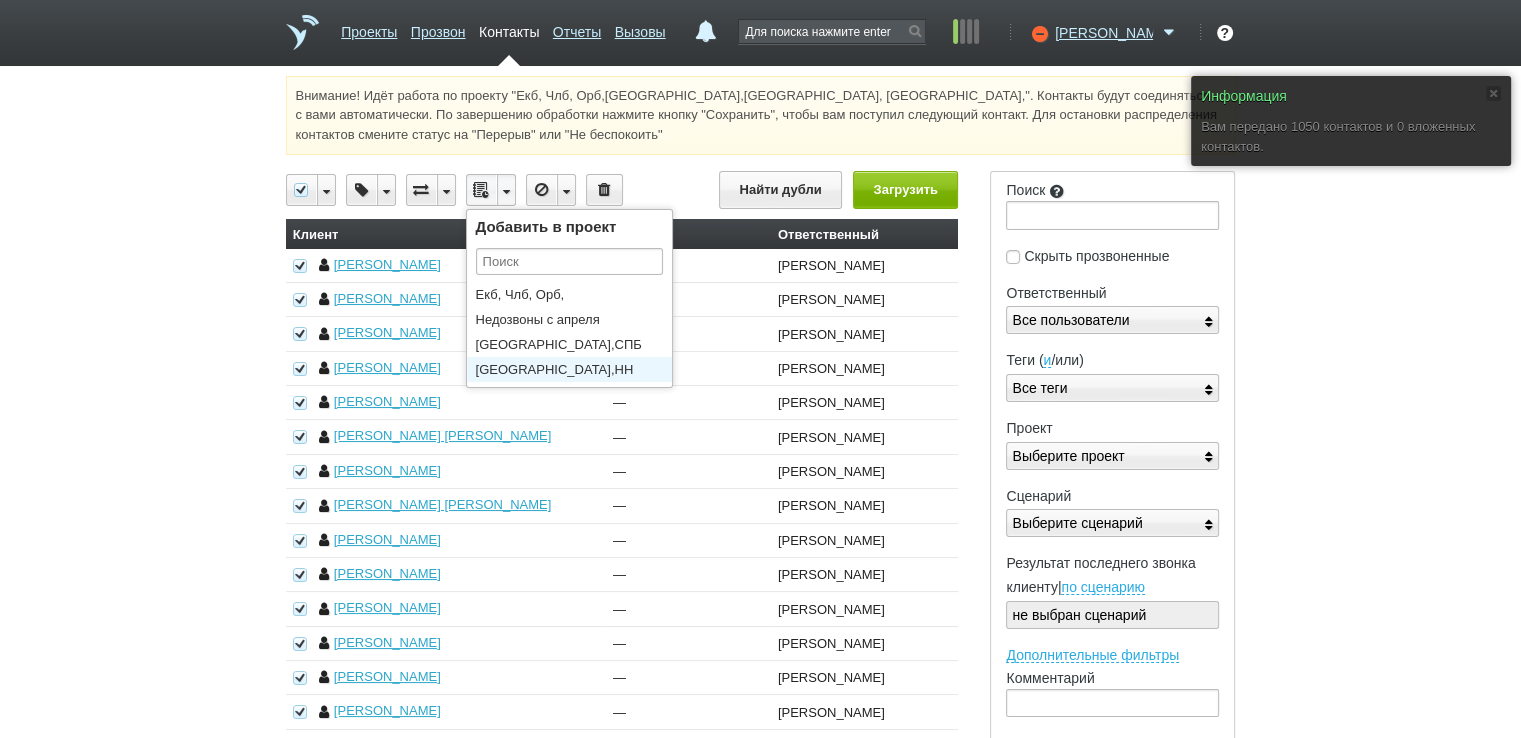 click on "[GEOGRAPHIC_DATA],НН" at bounding box center (574, 369) 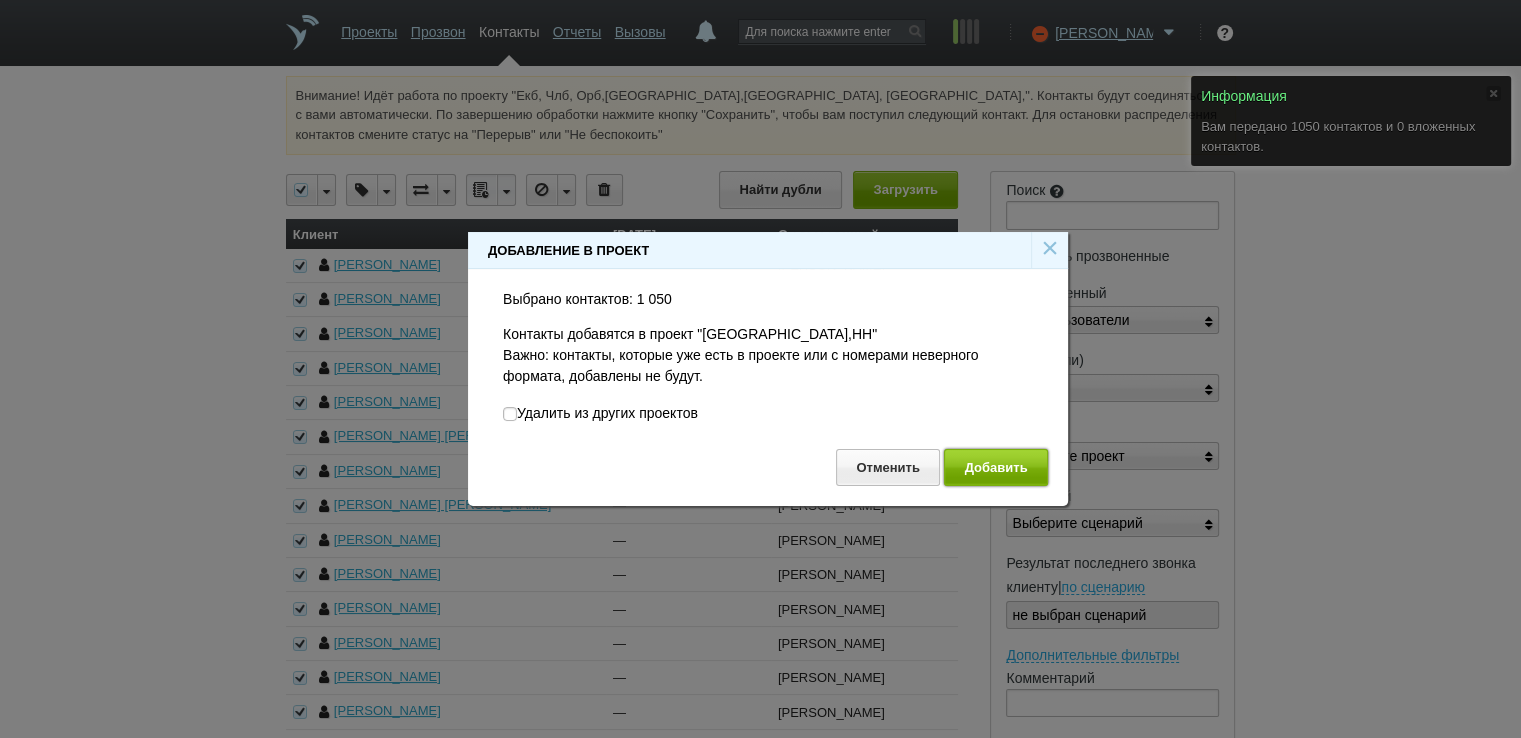 click on "Добавить" at bounding box center [996, 467] 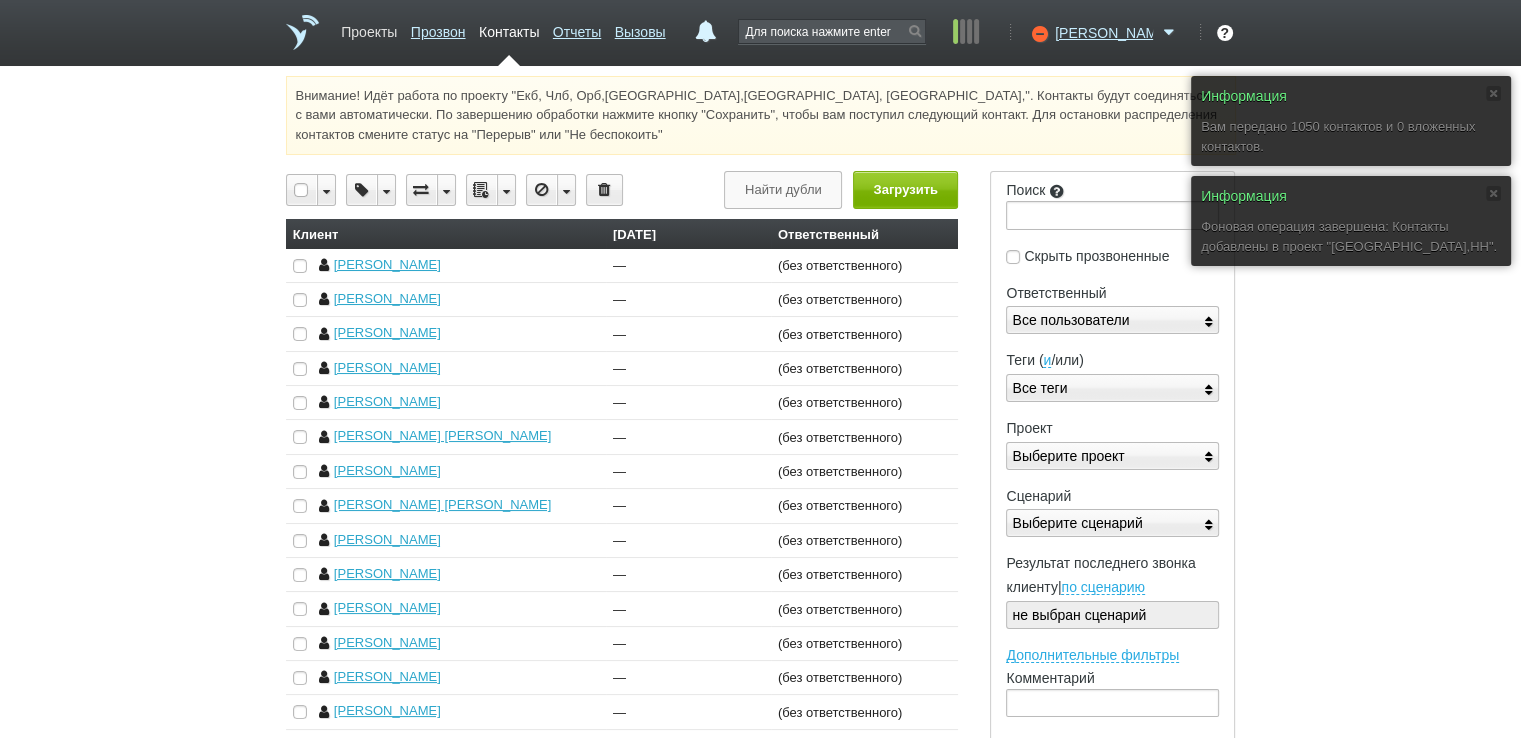 click on "Проекты" at bounding box center [369, 28] 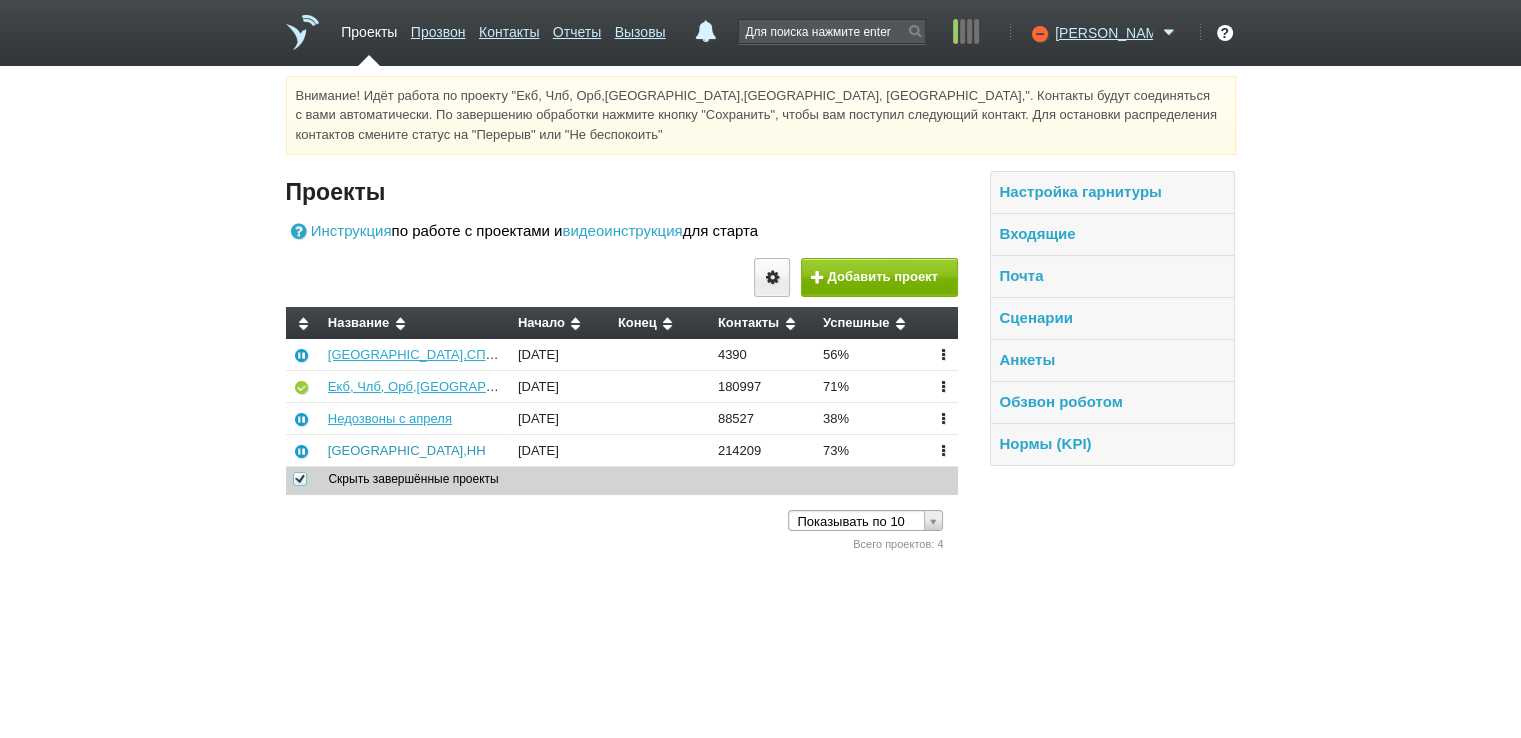click on "[GEOGRAPHIC_DATA],НН" at bounding box center [407, 450] 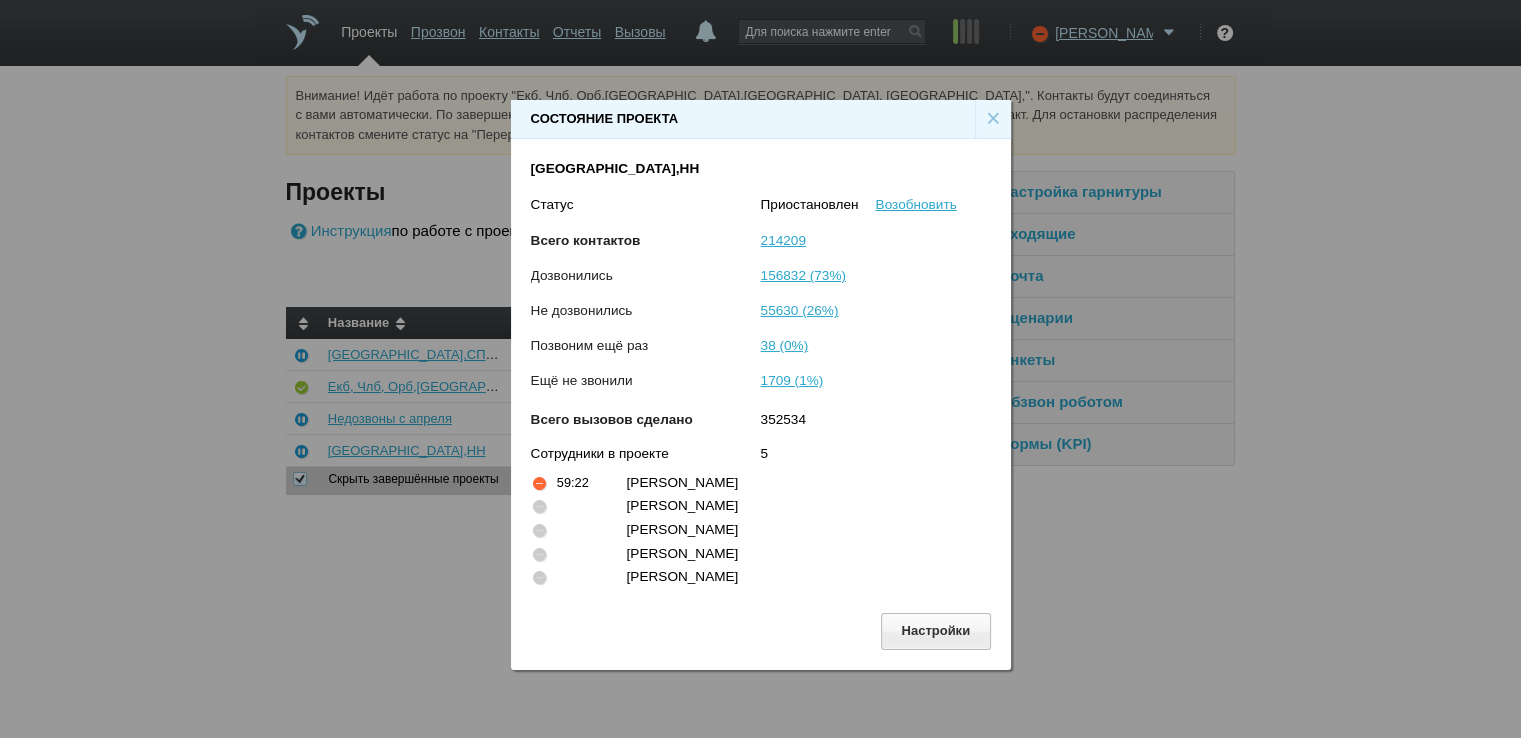 click on "×" at bounding box center [993, 119] 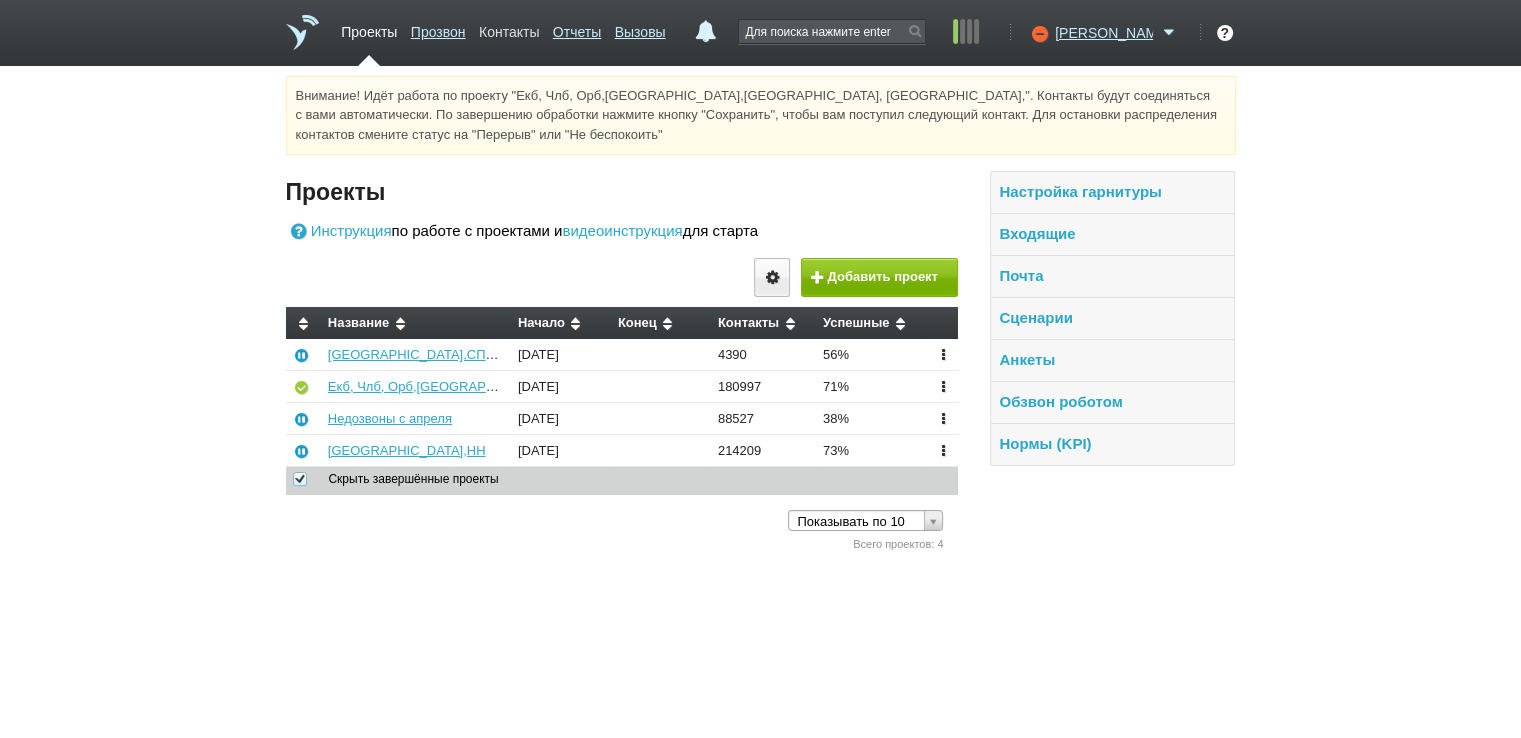 click on "Контакты" at bounding box center [509, 28] 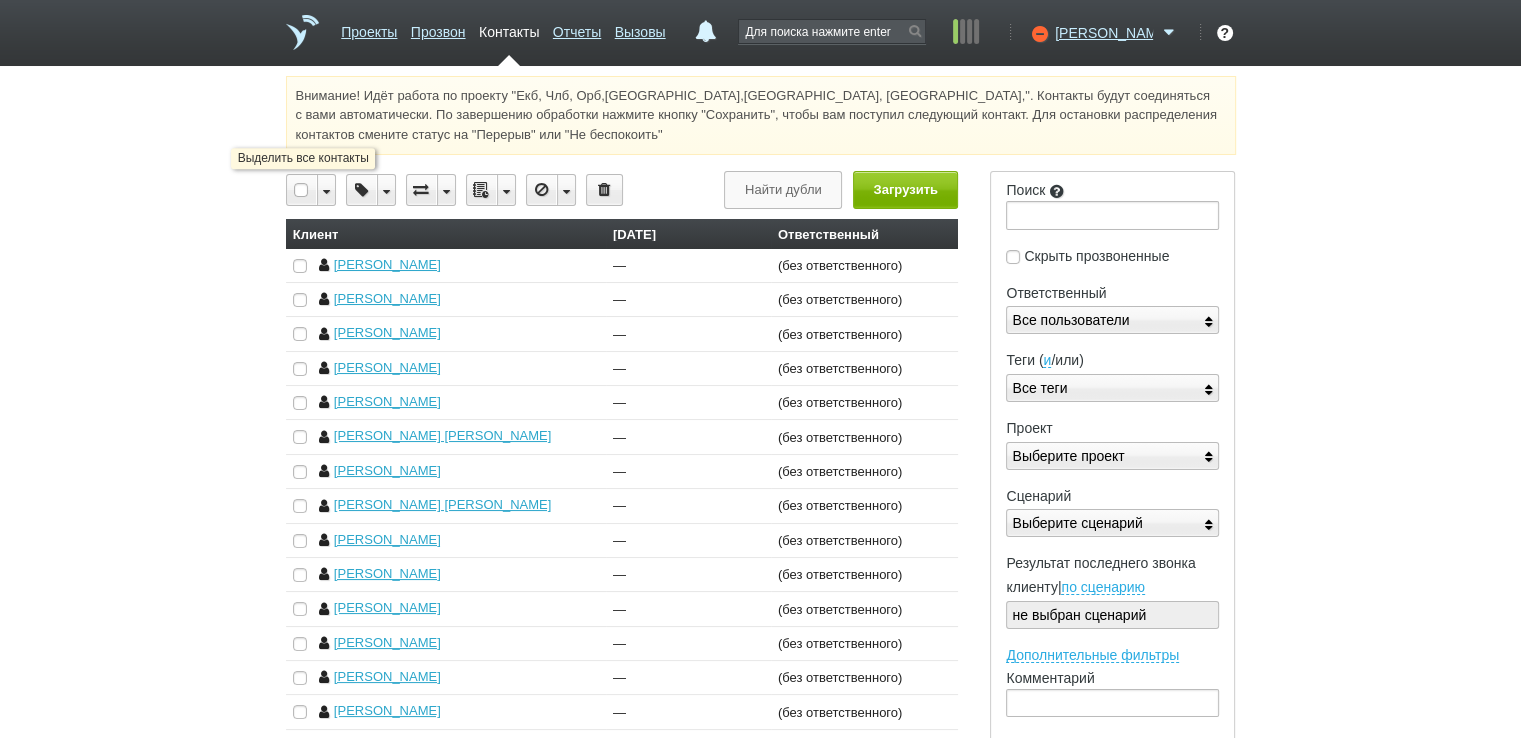 click at bounding box center [302, 190] 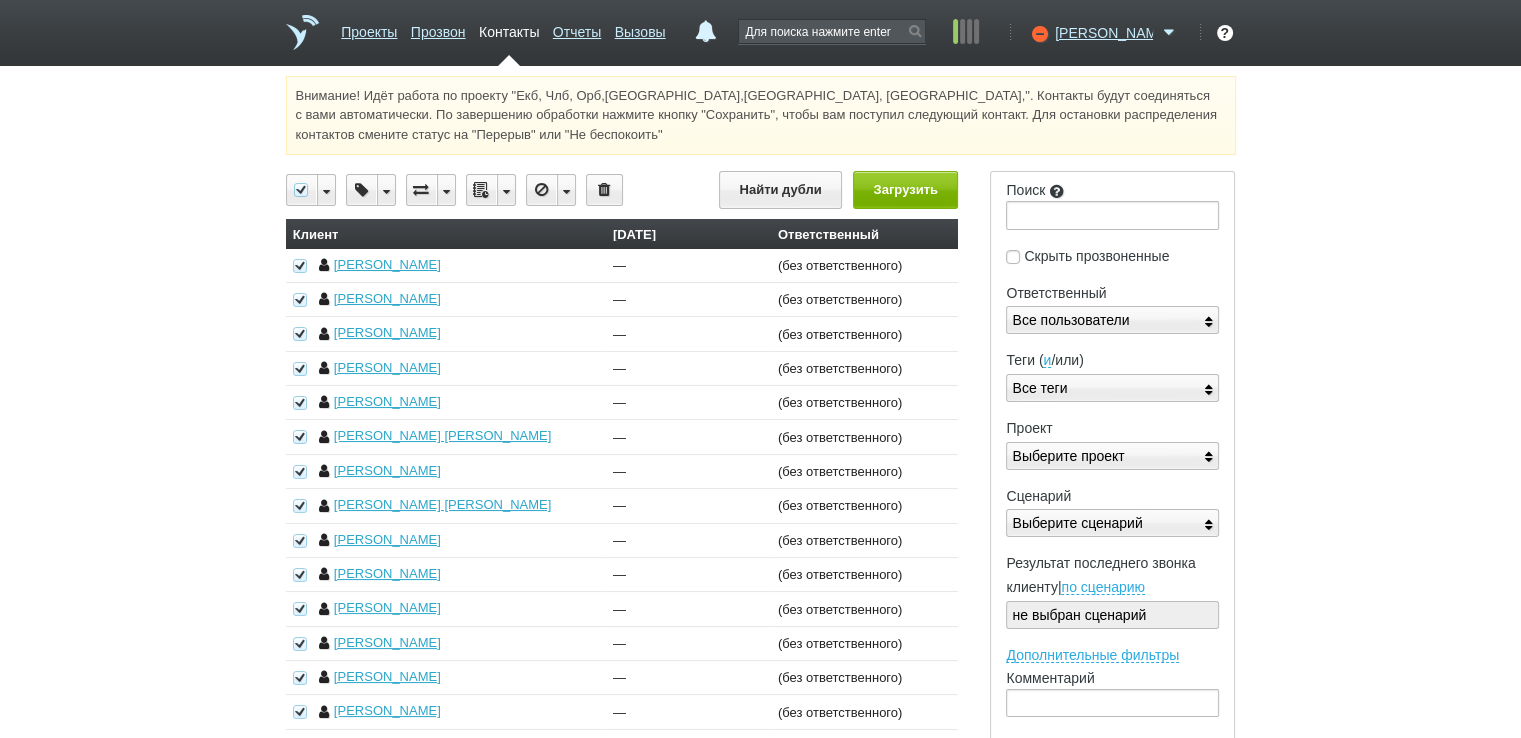 click at bounding box center [506, 190] 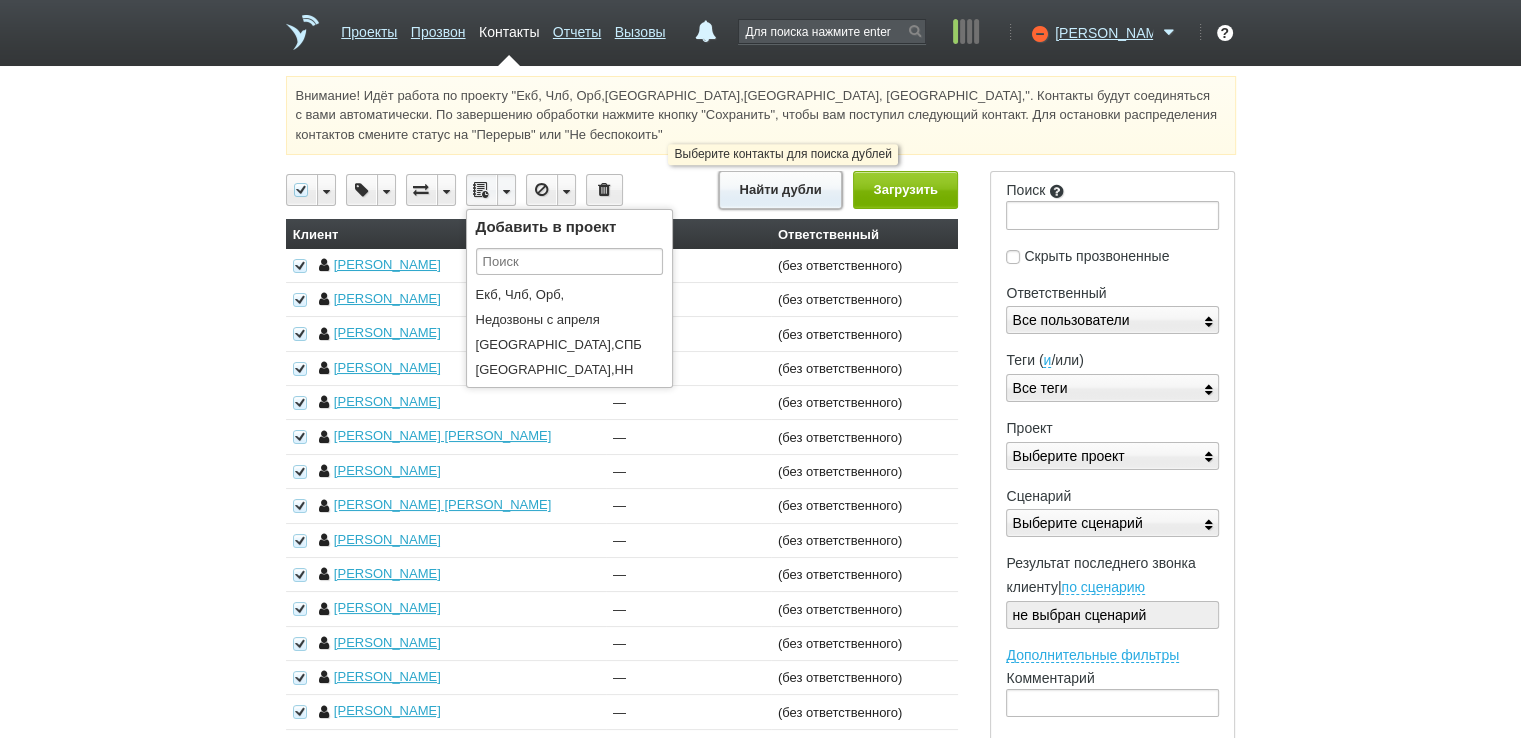 click on "Найти дубли" at bounding box center (780, 189) 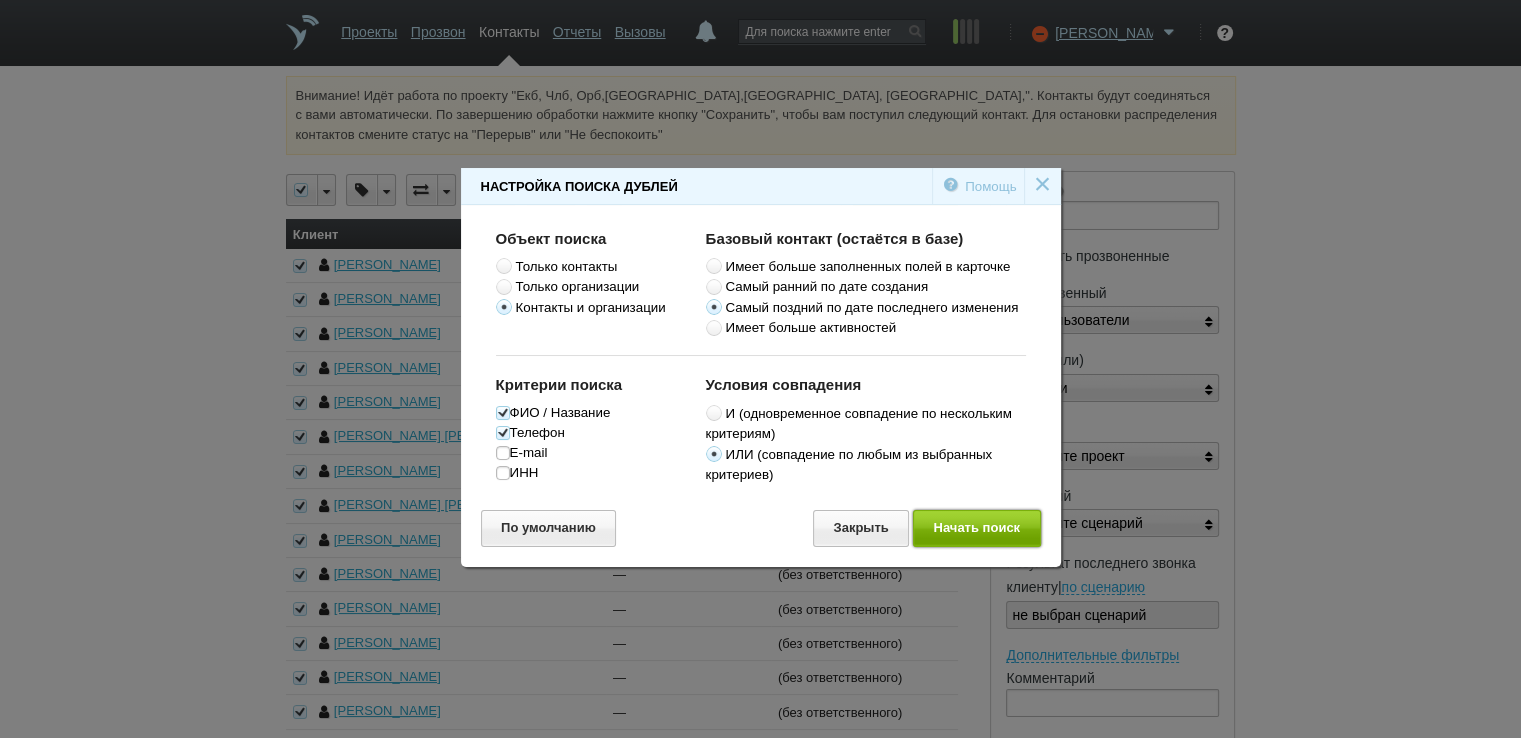 click on "Начать поиск" at bounding box center [977, 528] 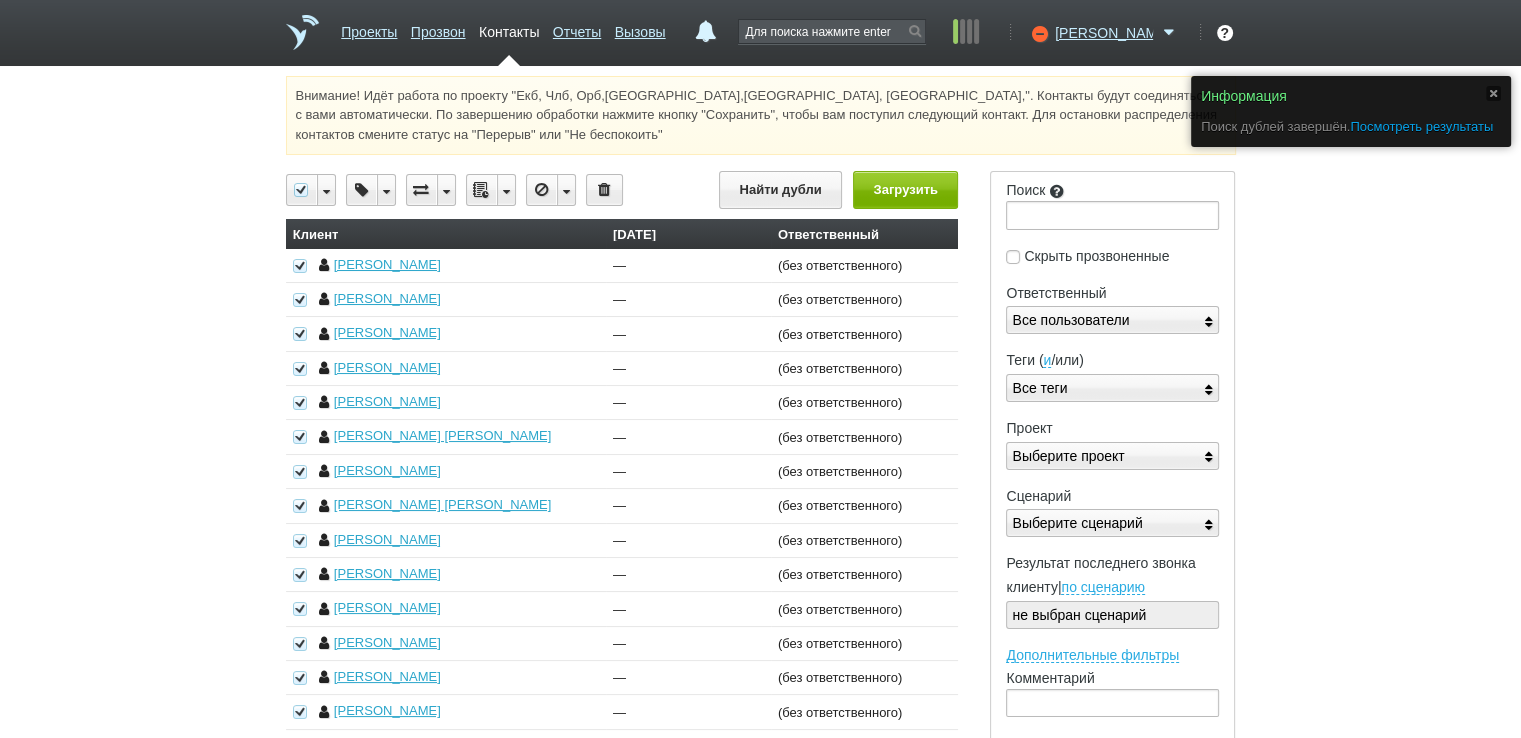 click on "Посмотреть результаты" at bounding box center (1421, 126) 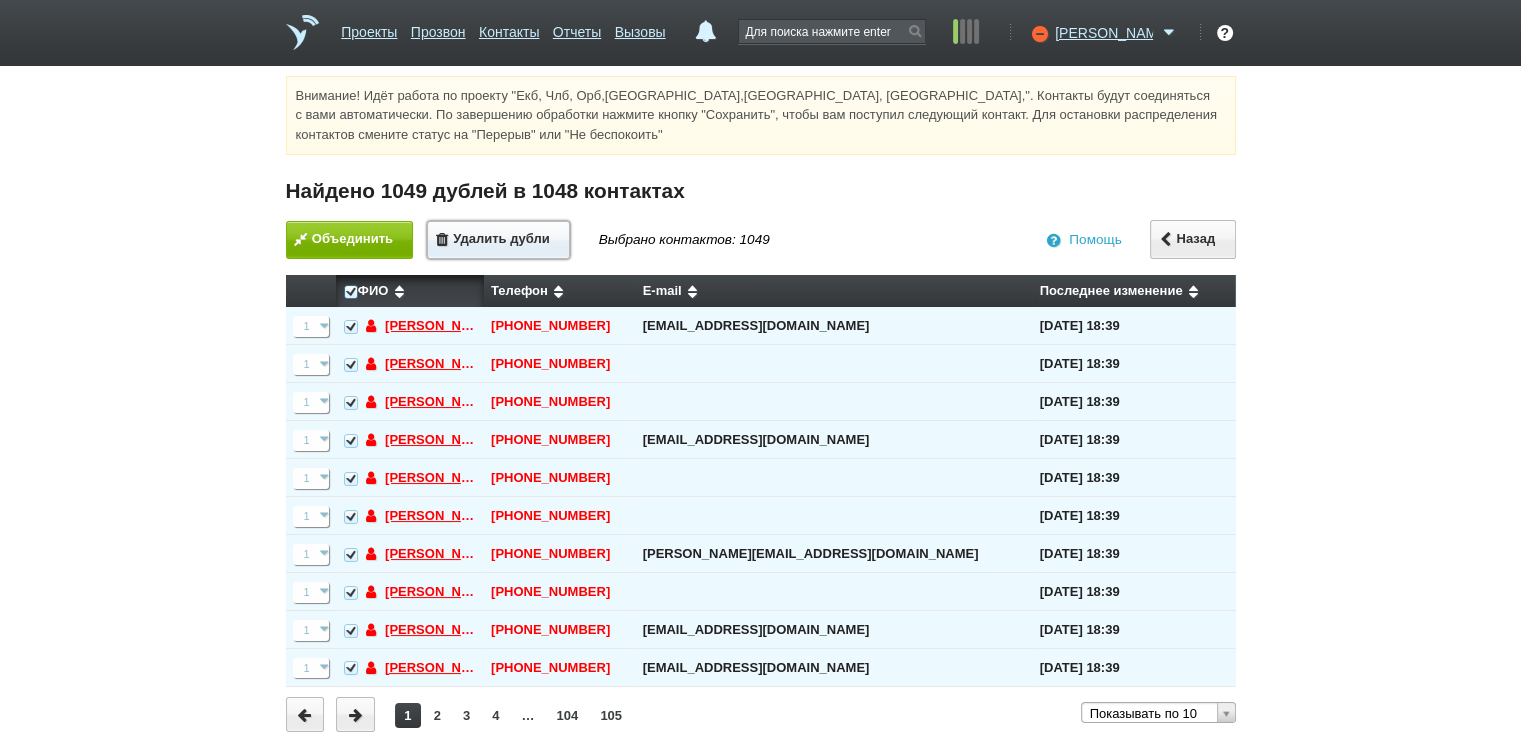 click on "Удалить дубли" at bounding box center [498, 240] 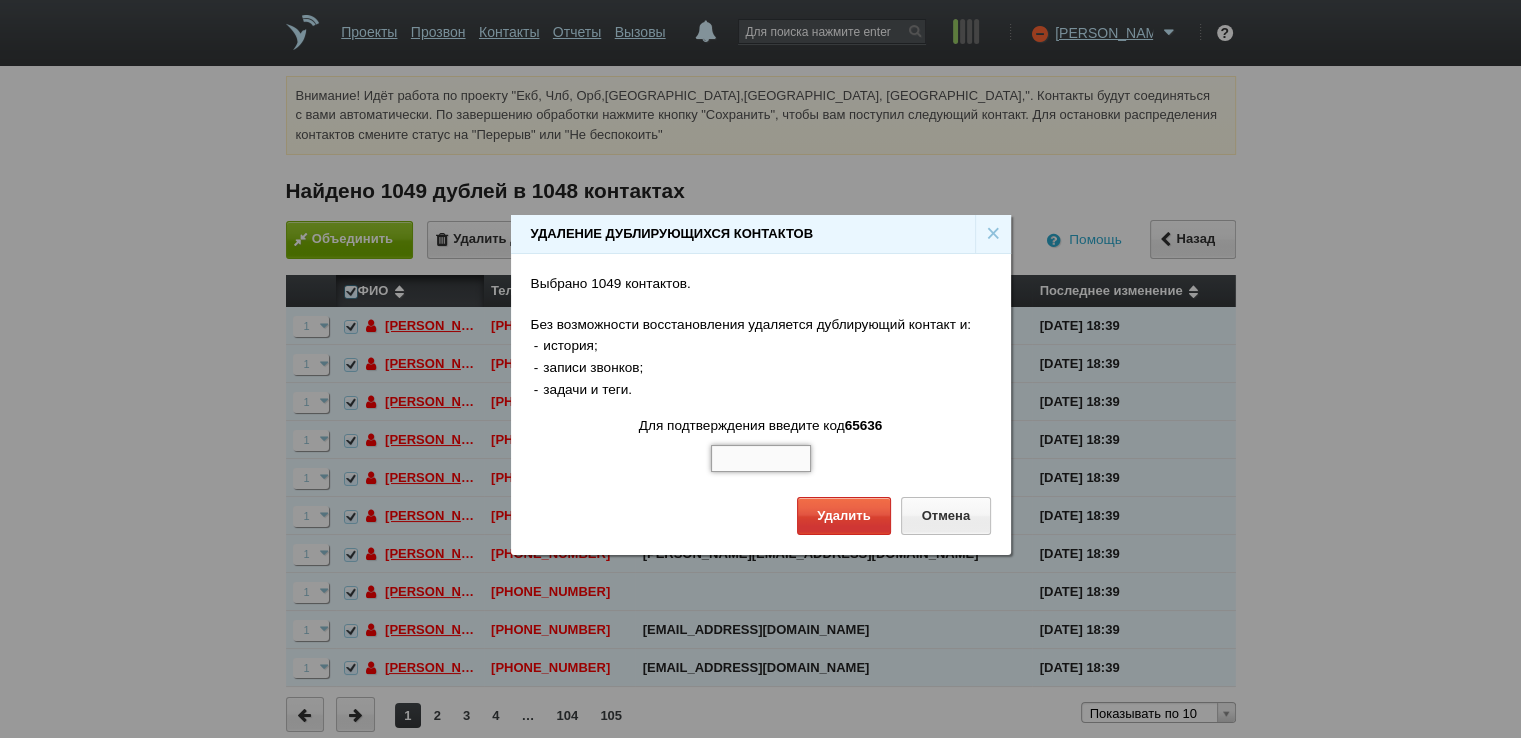 click at bounding box center (761, 459) 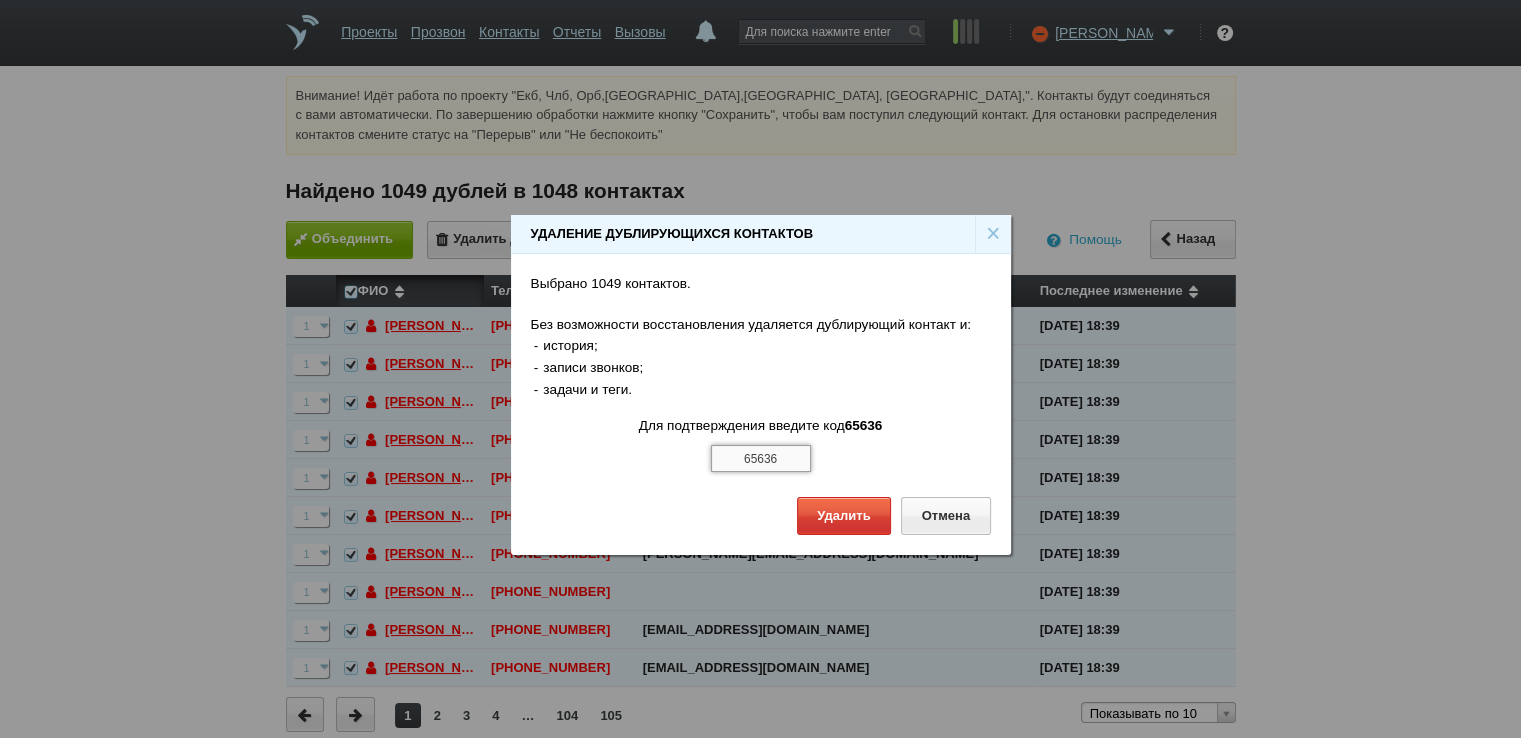 type on "65636" 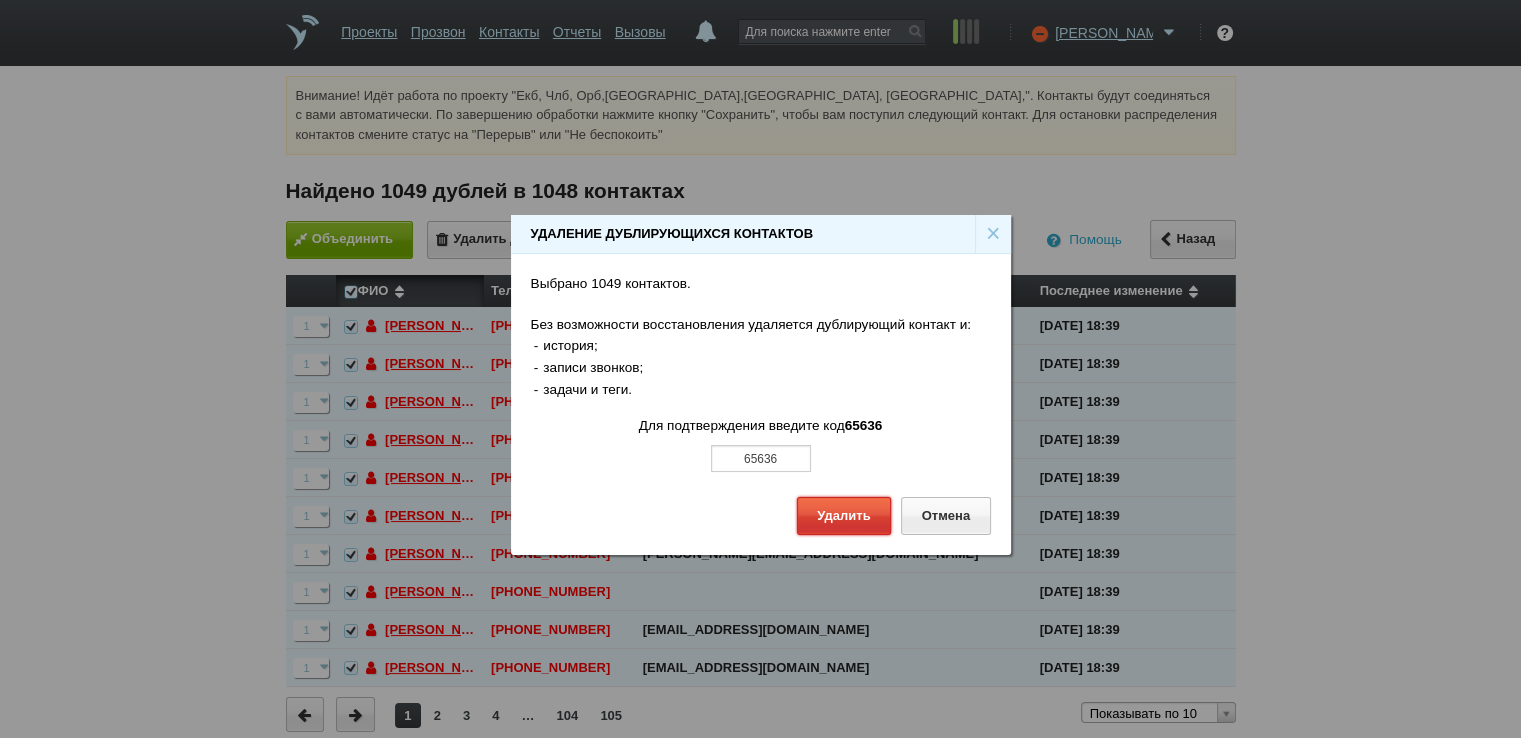 click on "Удалить" at bounding box center [844, 515] 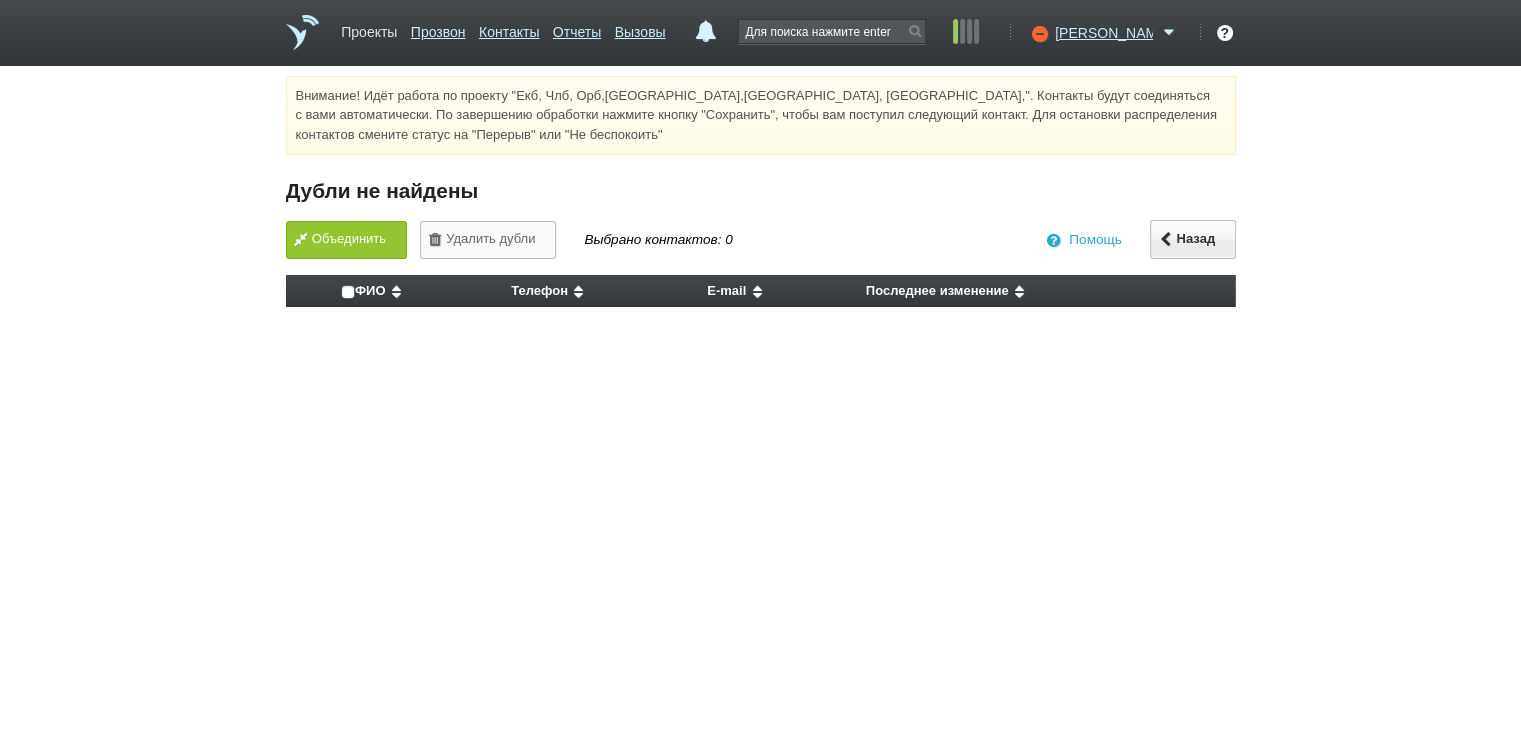 click on "Проекты" at bounding box center (369, 28) 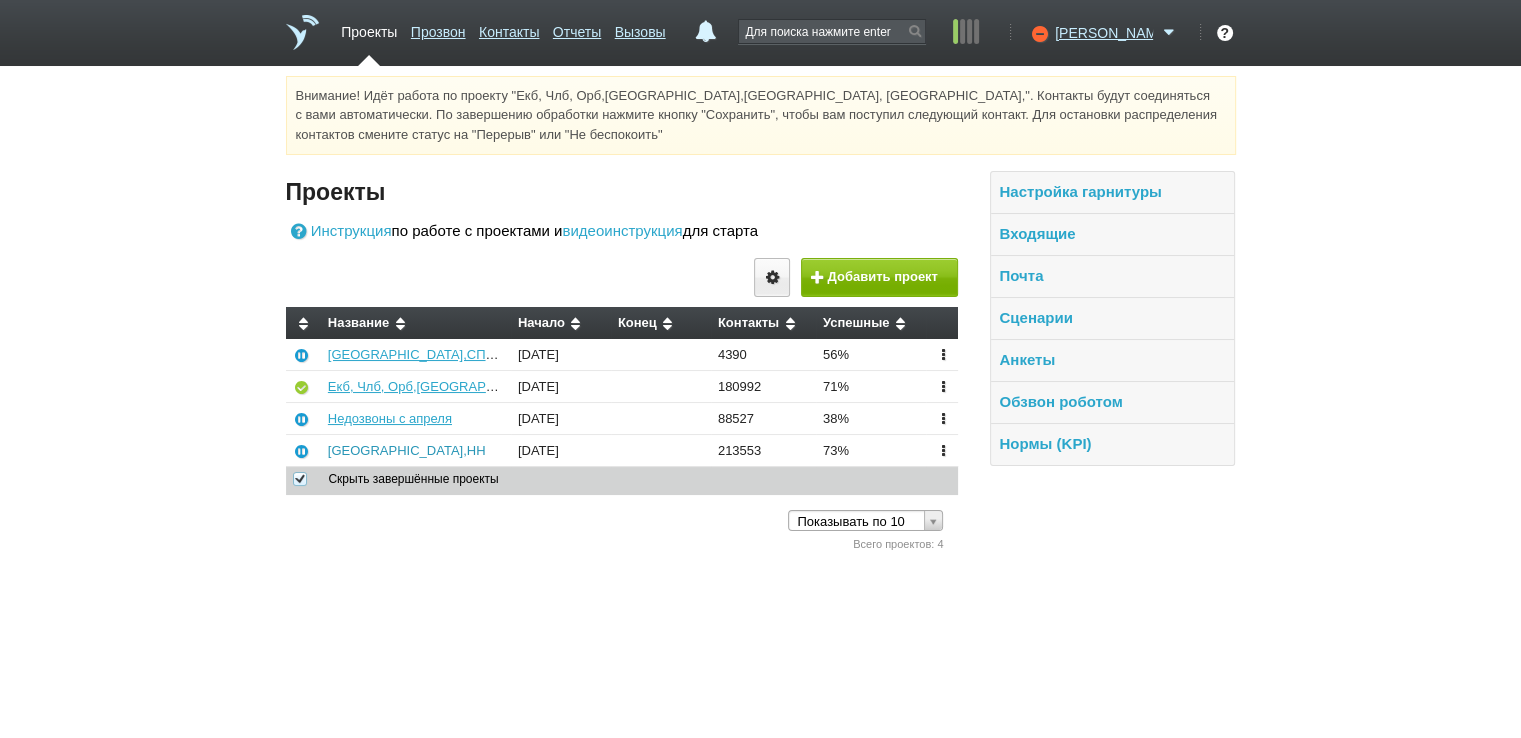 click on "[GEOGRAPHIC_DATA],НН" at bounding box center (407, 450) 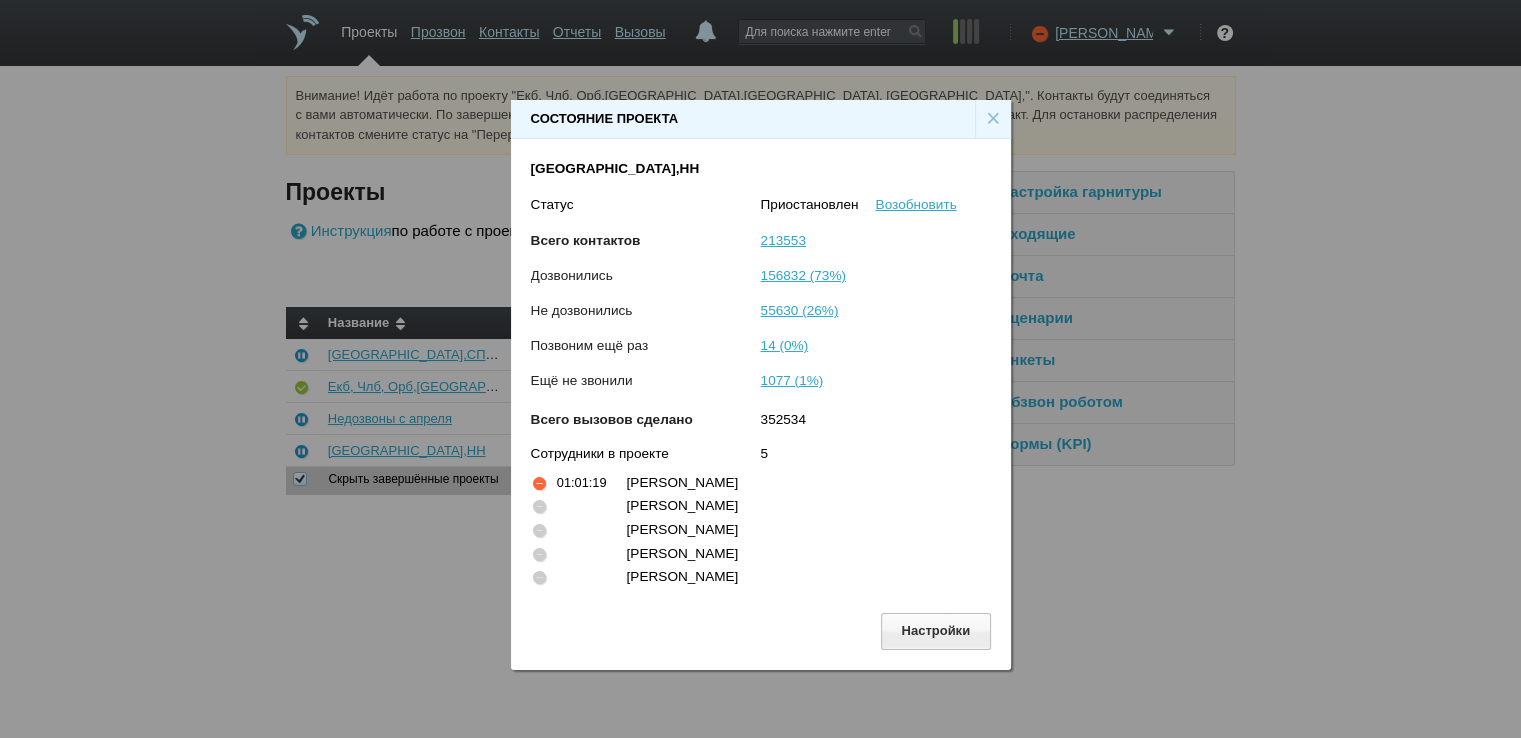 click on "×" at bounding box center (993, 119) 